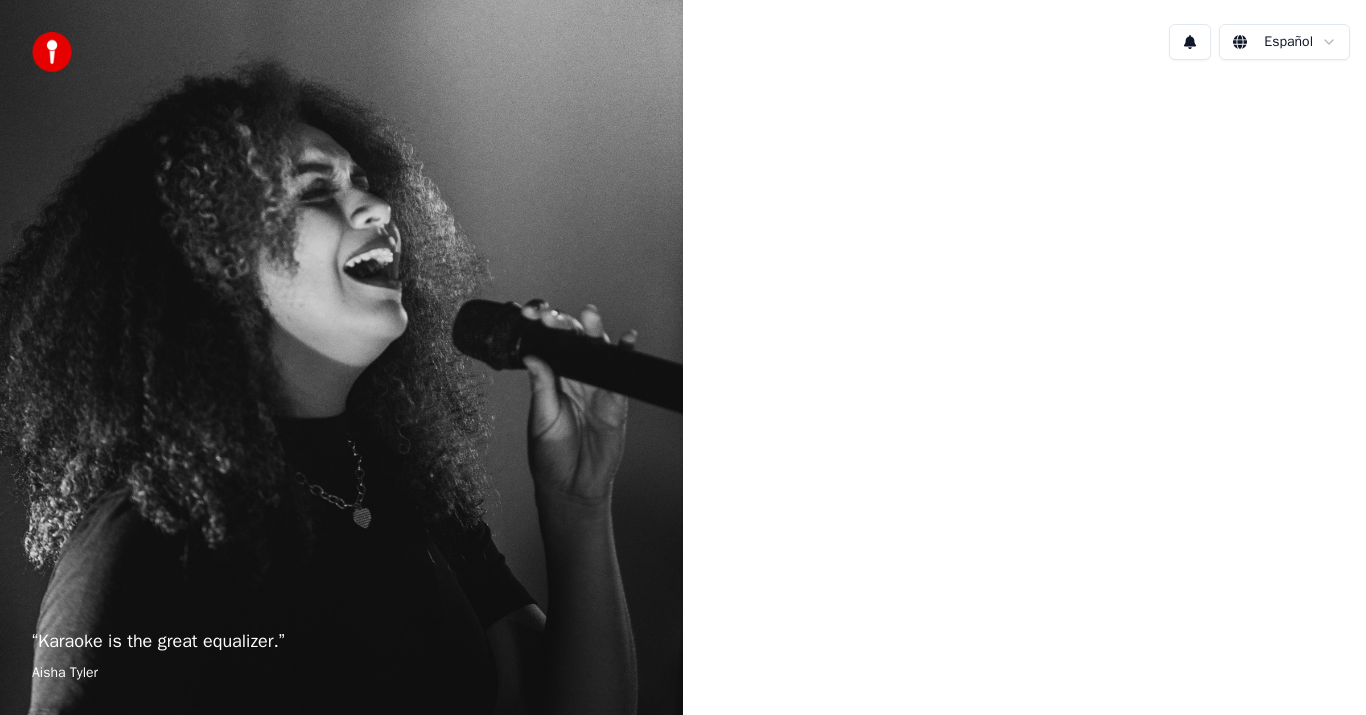 scroll, scrollTop: 0, scrollLeft: 0, axis: both 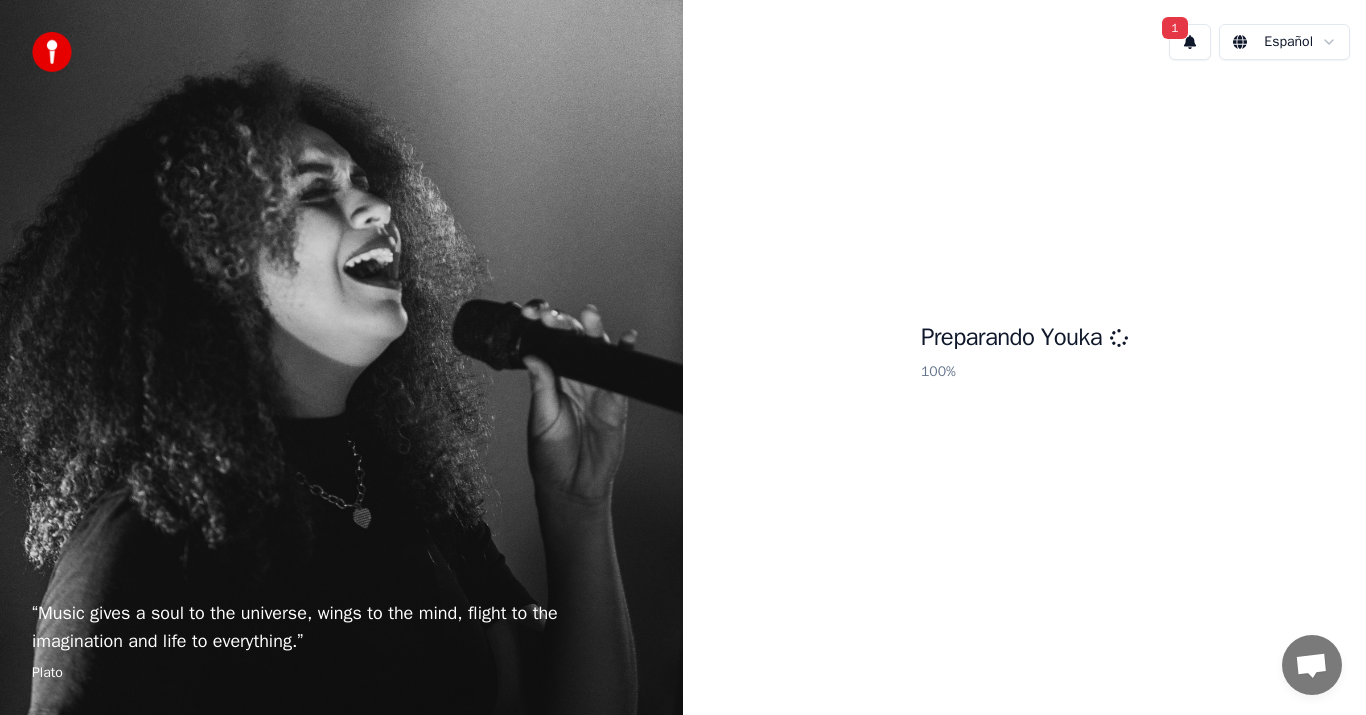 click on "1" at bounding box center [1190, 42] 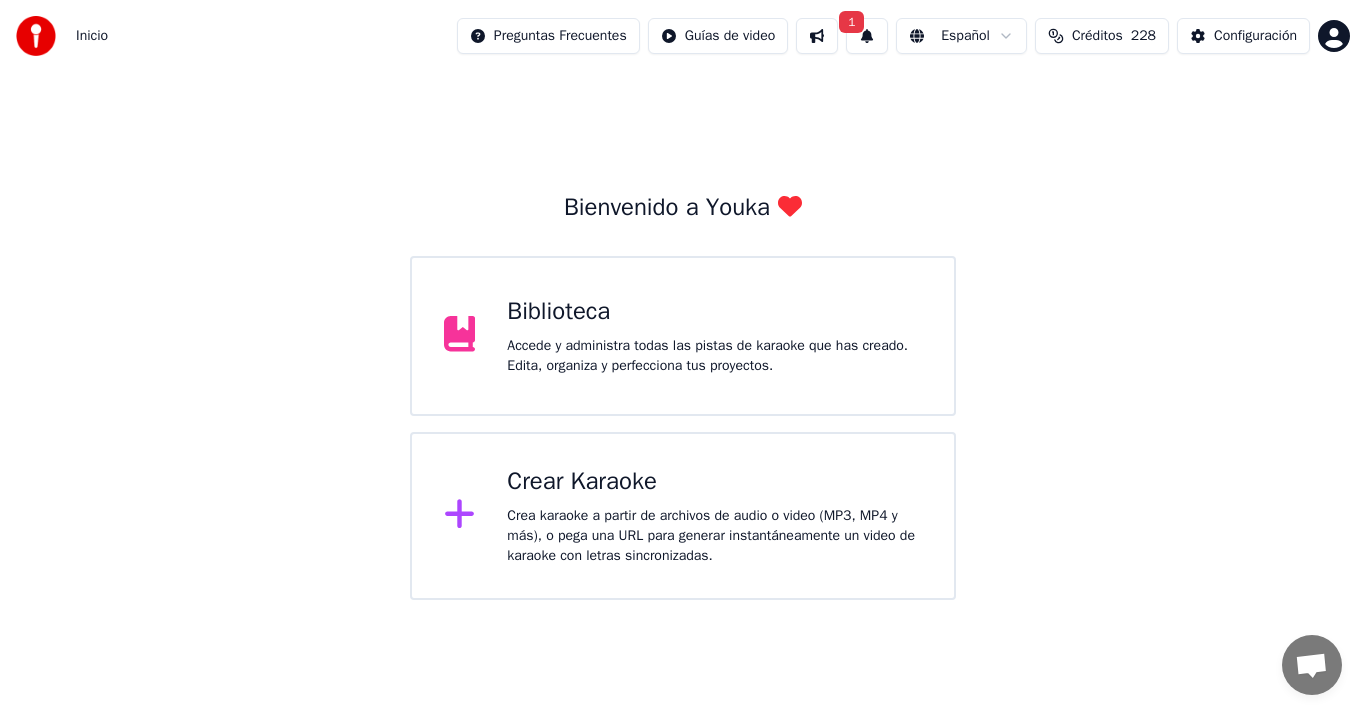 click on "1" at bounding box center (867, 36) 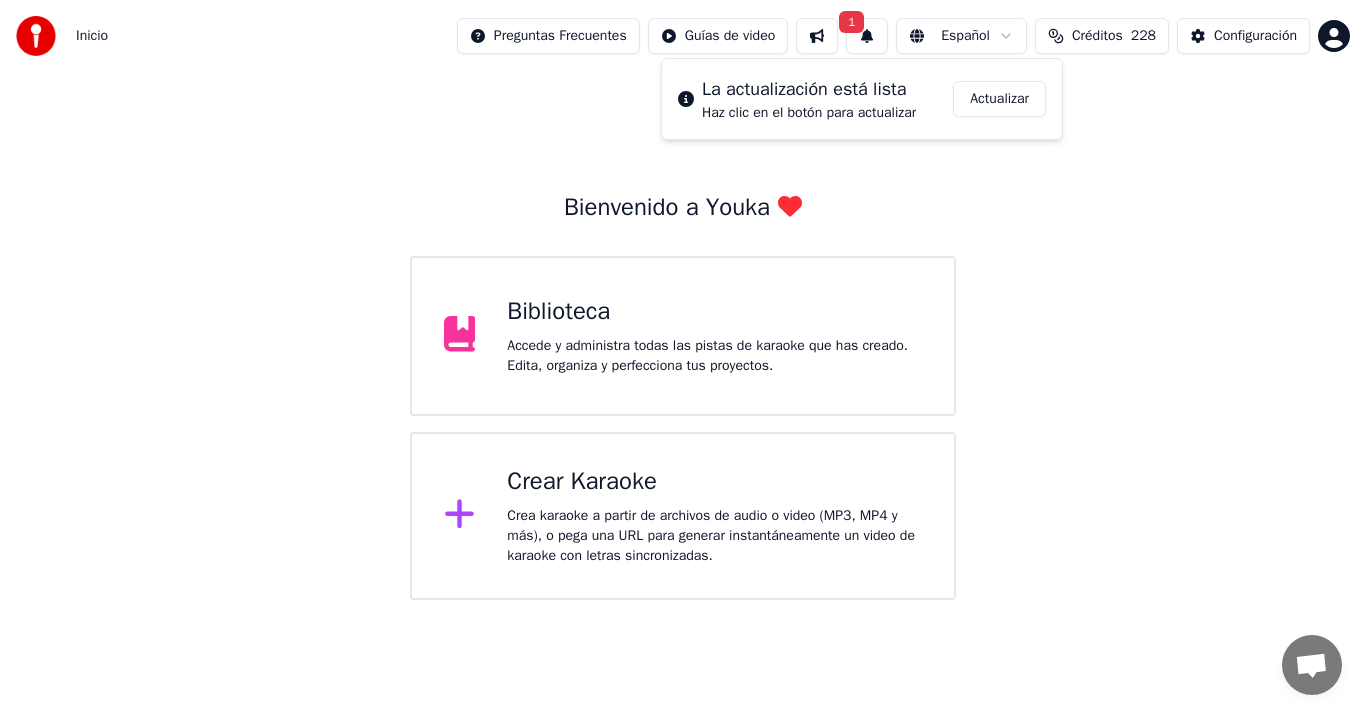 click on "Actualizar" at bounding box center (999, 99) 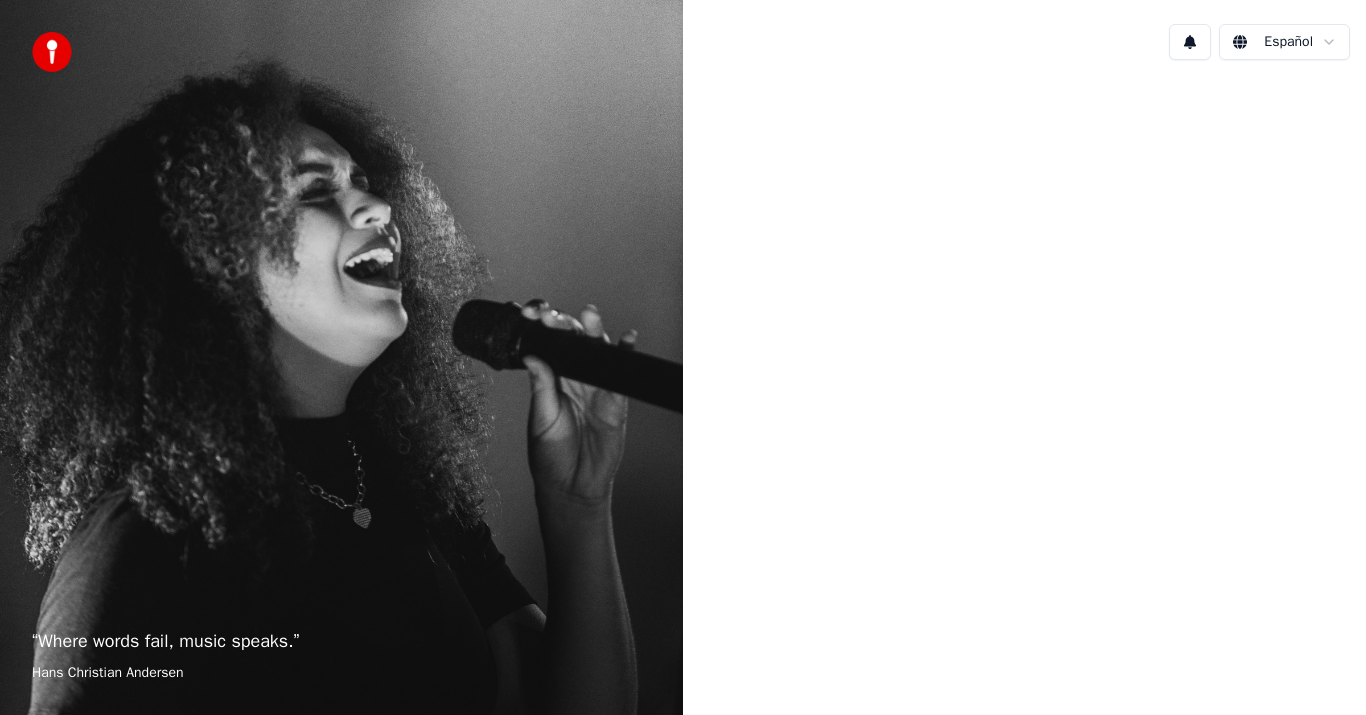 scroll, scrollTop: 0, scrollLeft: 0, axis: both 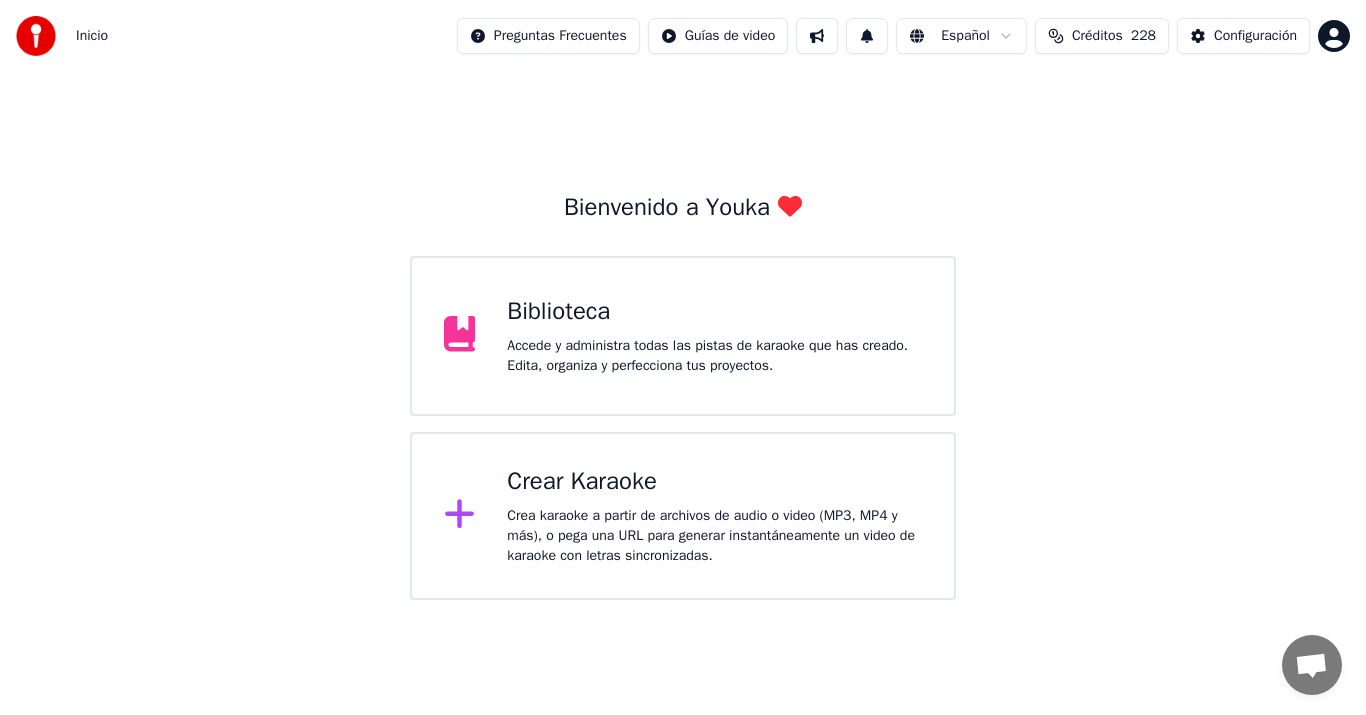 click on "Crea karaoke a partir de archivos de audio o video (MP3, MP4 y más), o pega una URL para generar instantáneamente un video de karaoke con letras sincronizadas." at bounding box center (714, 536) 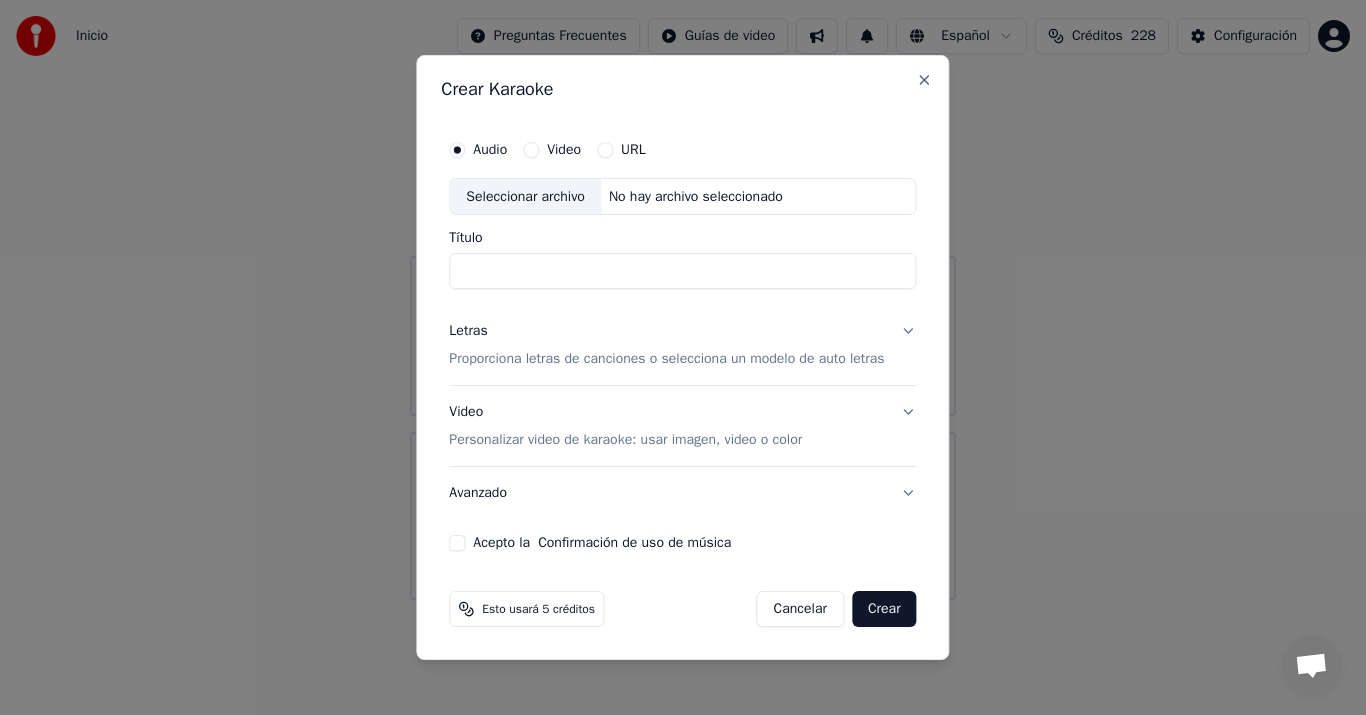 click on "Seleccionar archivo" at bounding box center (525, 197) 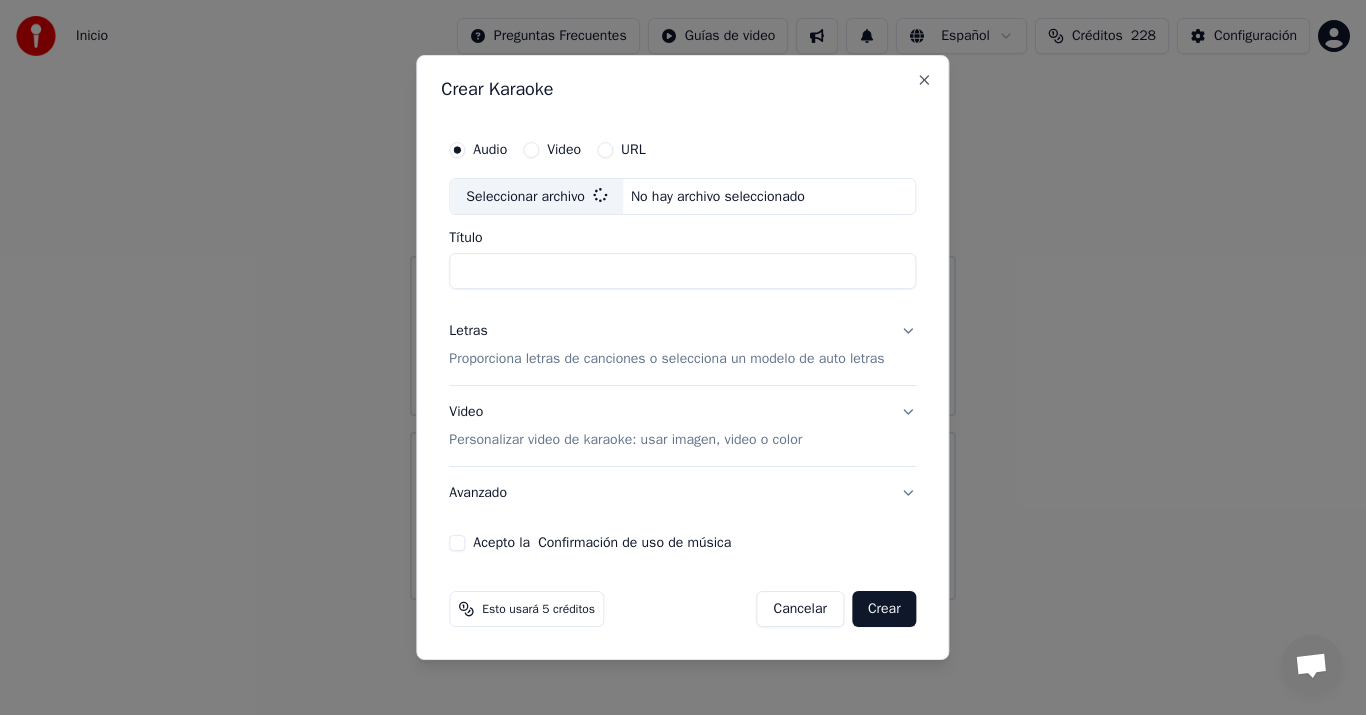 type on "**********" 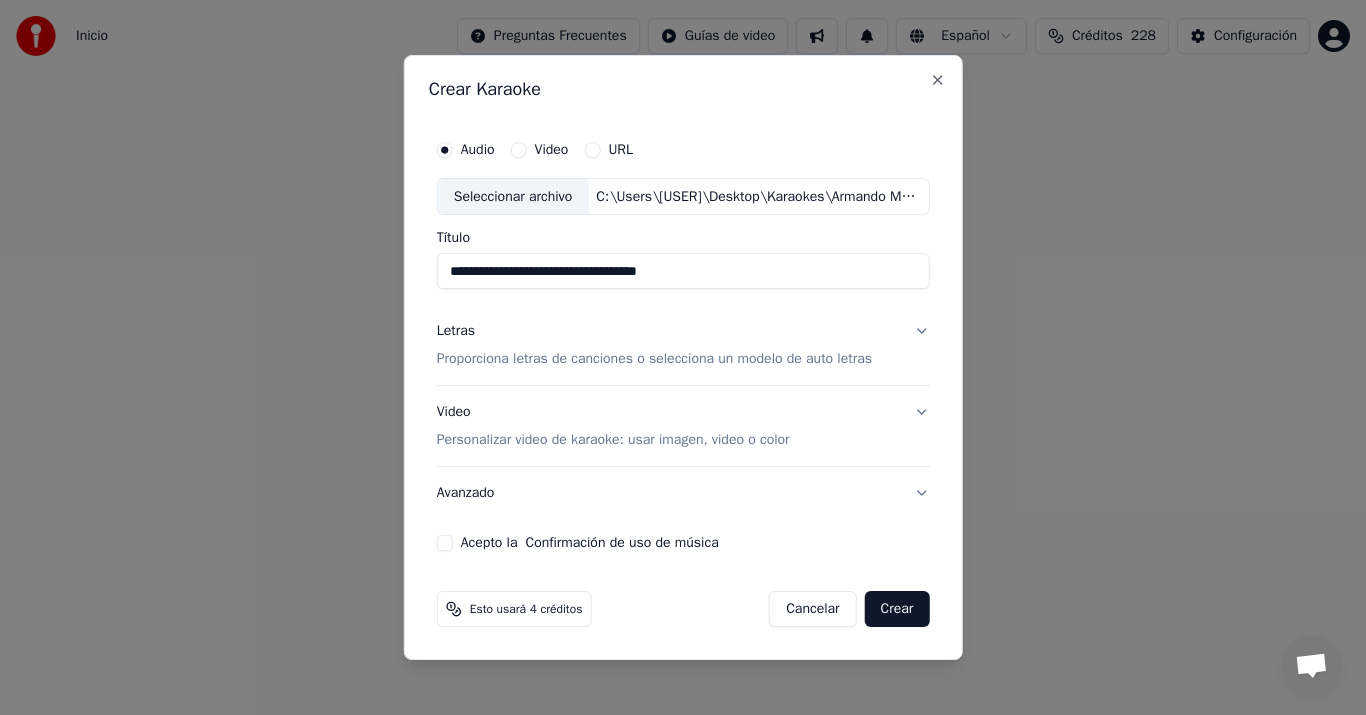 click on "Proporciona letras de canciones o selecciona un modelo de auto letras" at bounding box center (654, 360) 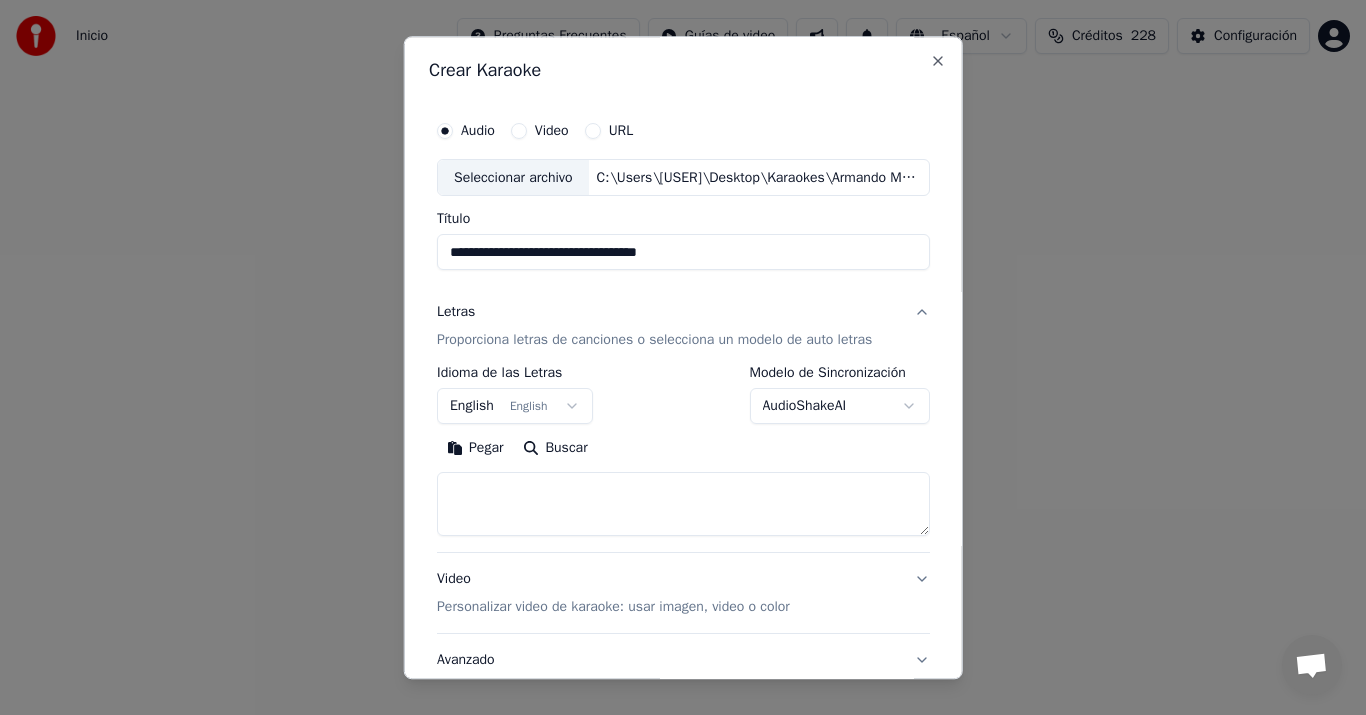 click on "Pegar" at bounding box center [475, 449] 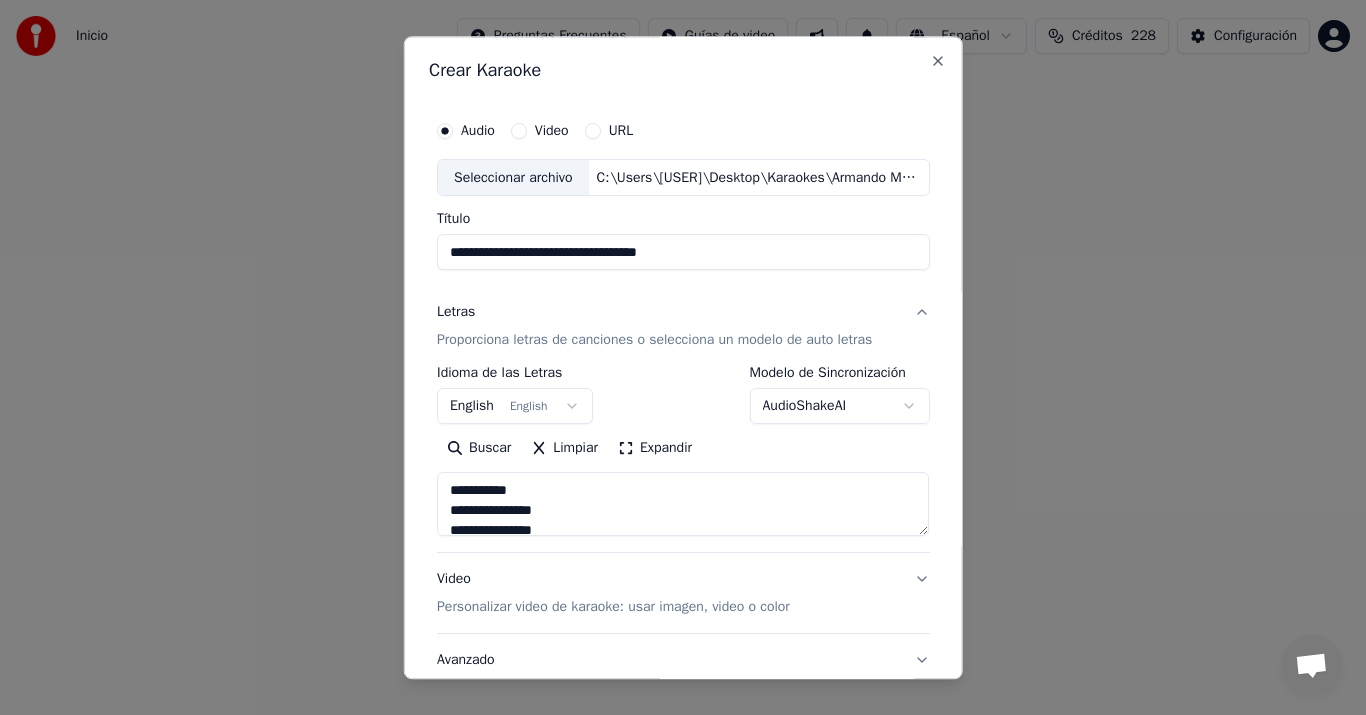 type on "**********" 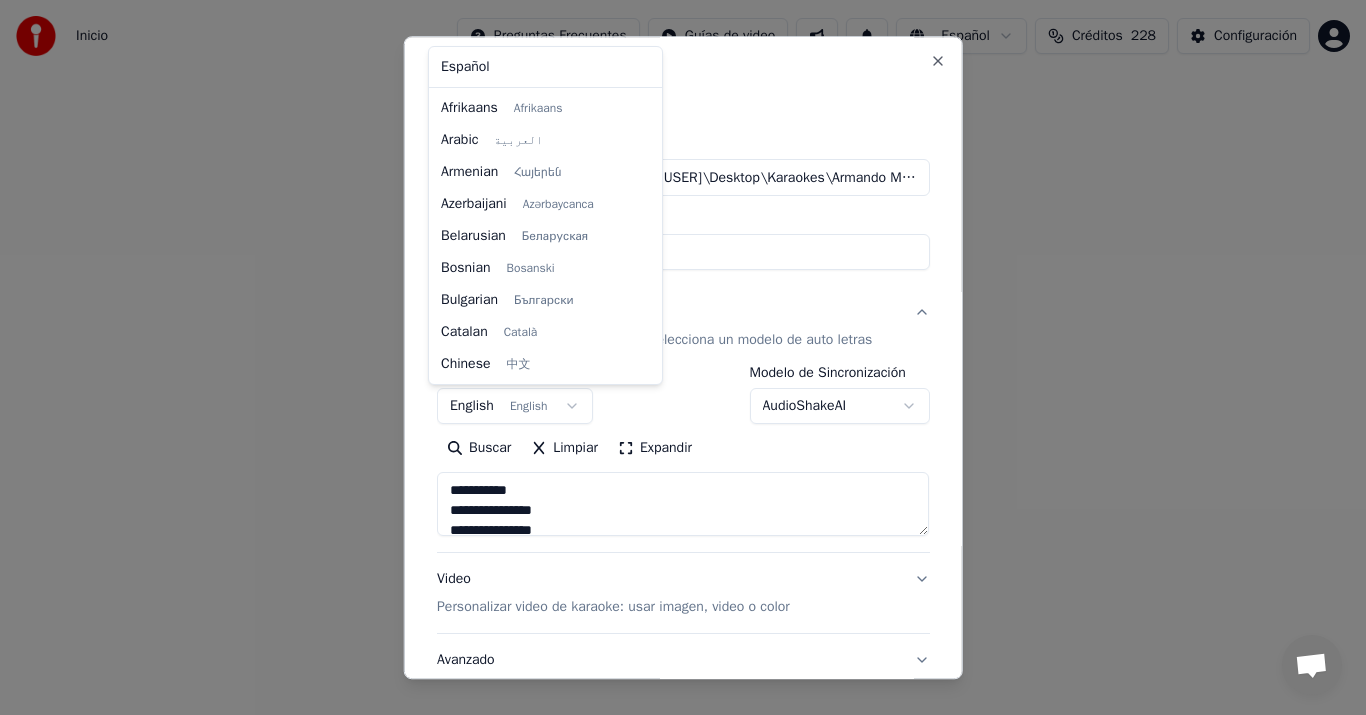 scroll, scrollTop: 160, scrollLeft: 0, axis: vertical 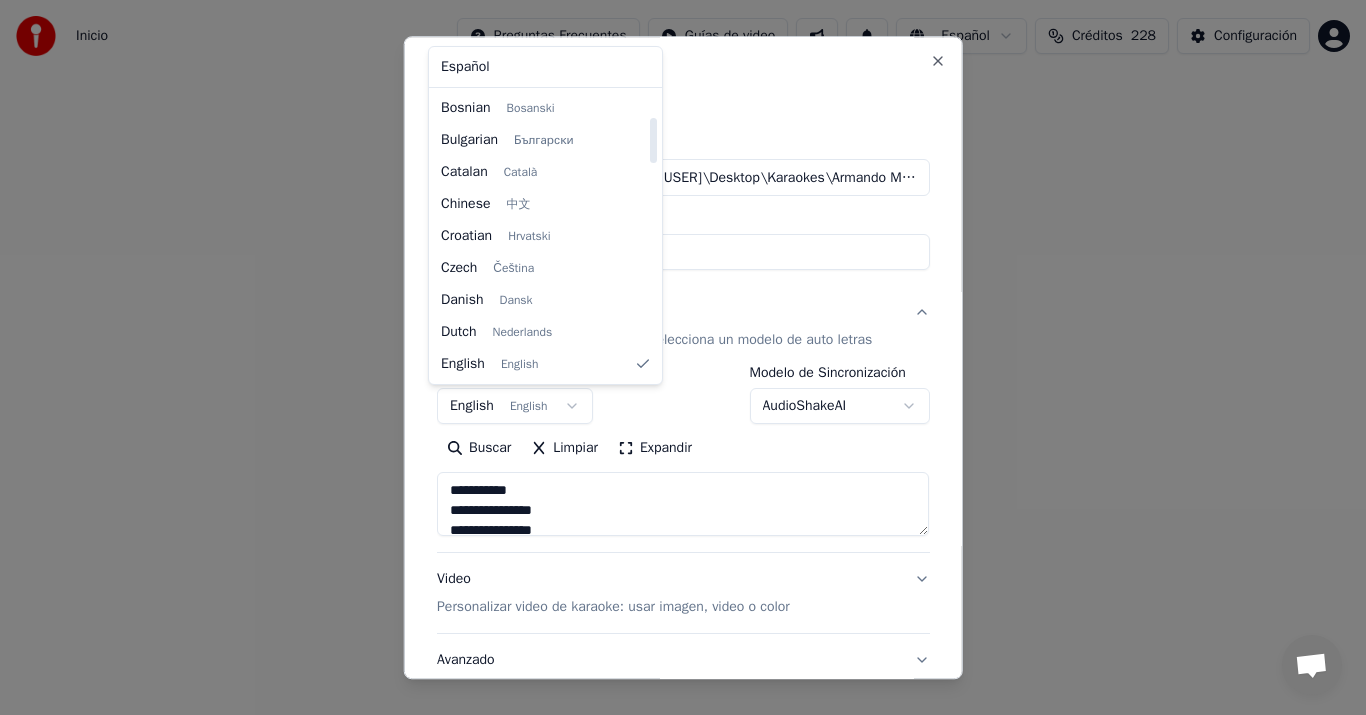 select on "**" 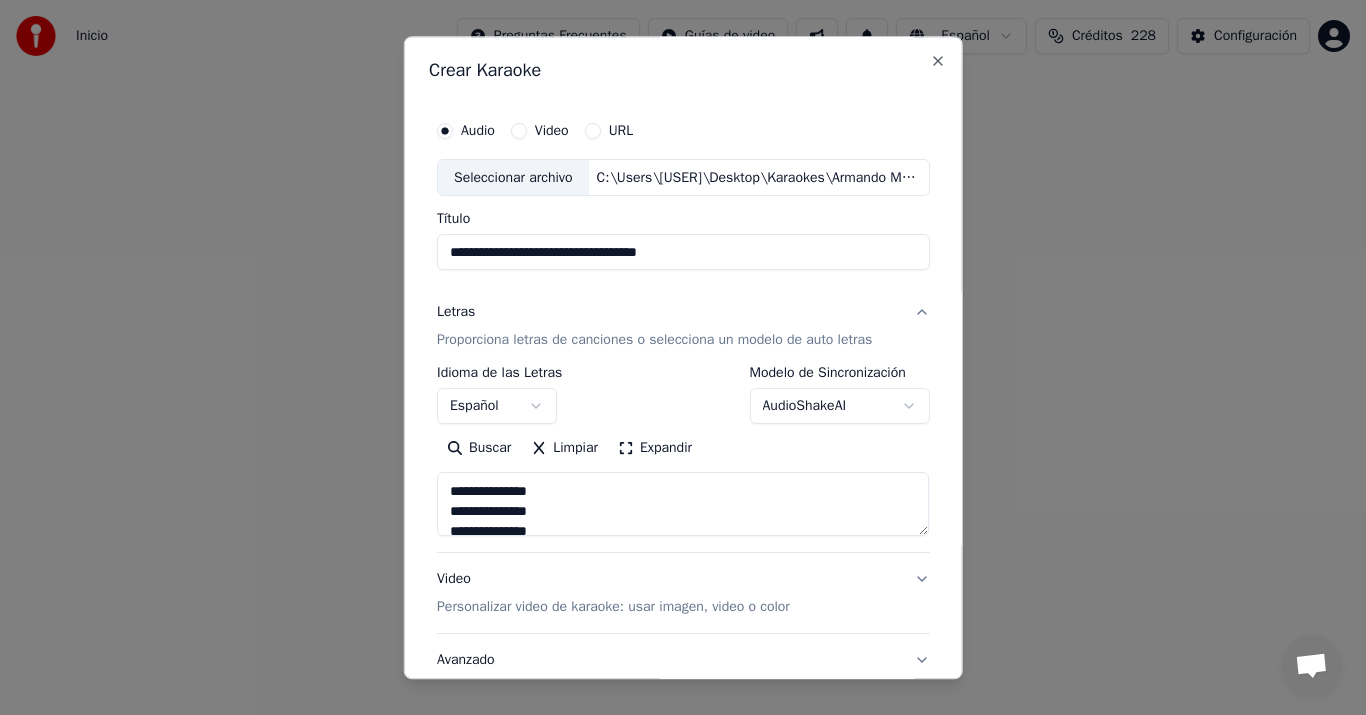 scroll, scrollTop: 400, scrollLeft: 0, axis: vertical 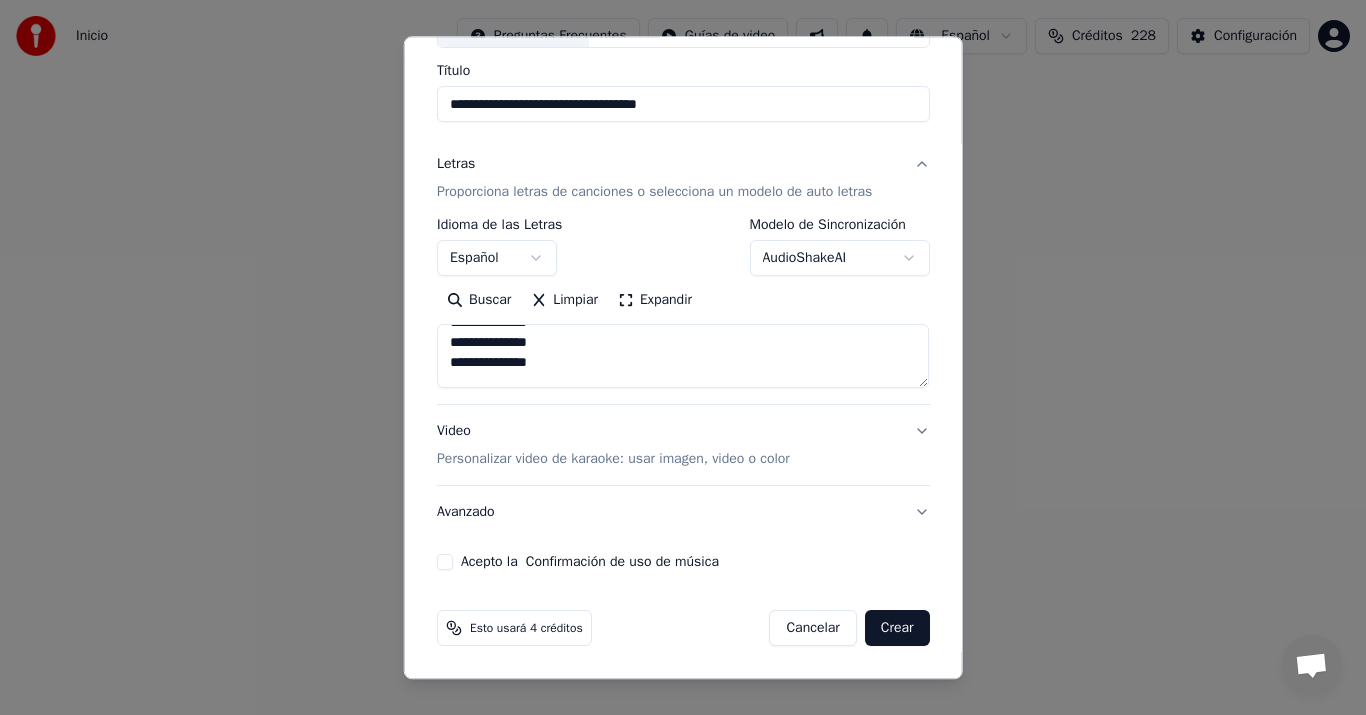 click on "Video Personalizar video de karaoke: usar imagen, video o color" at bounding box center [683, 446] 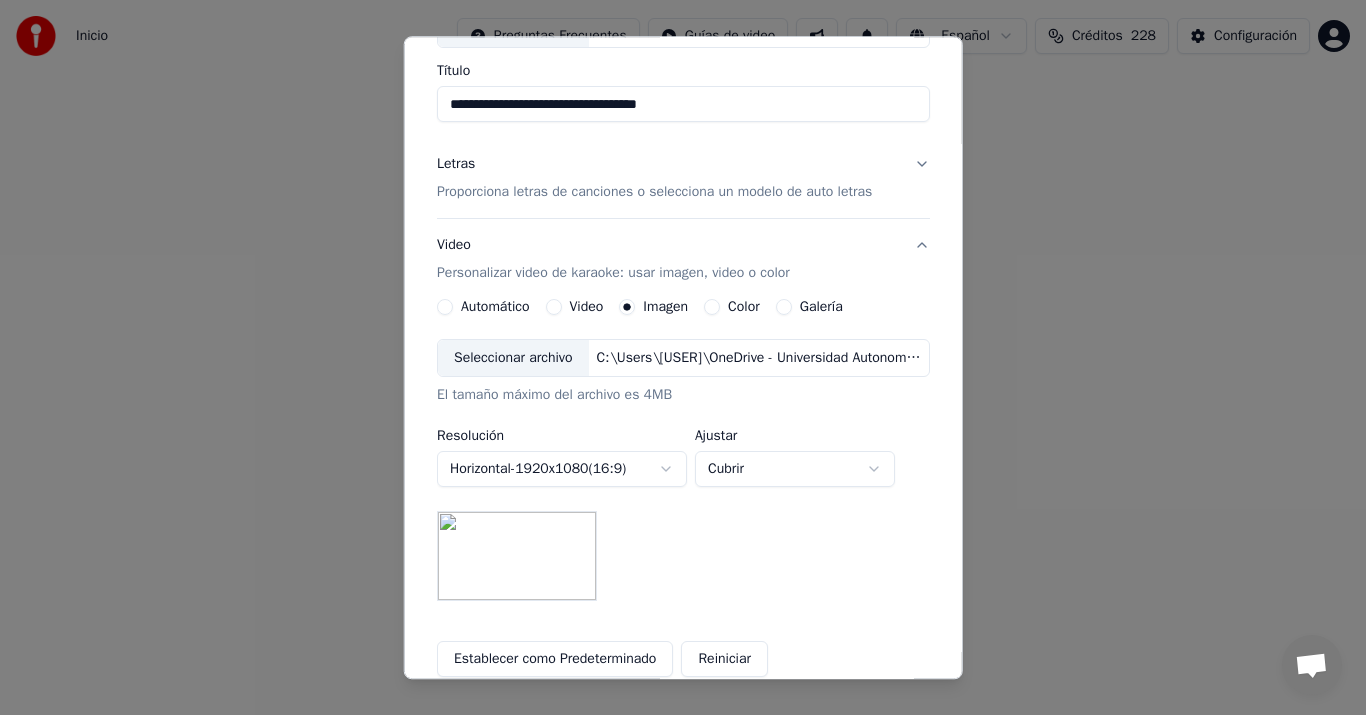 click on "Seleccionar archivo" at bounding box center [513, 359] 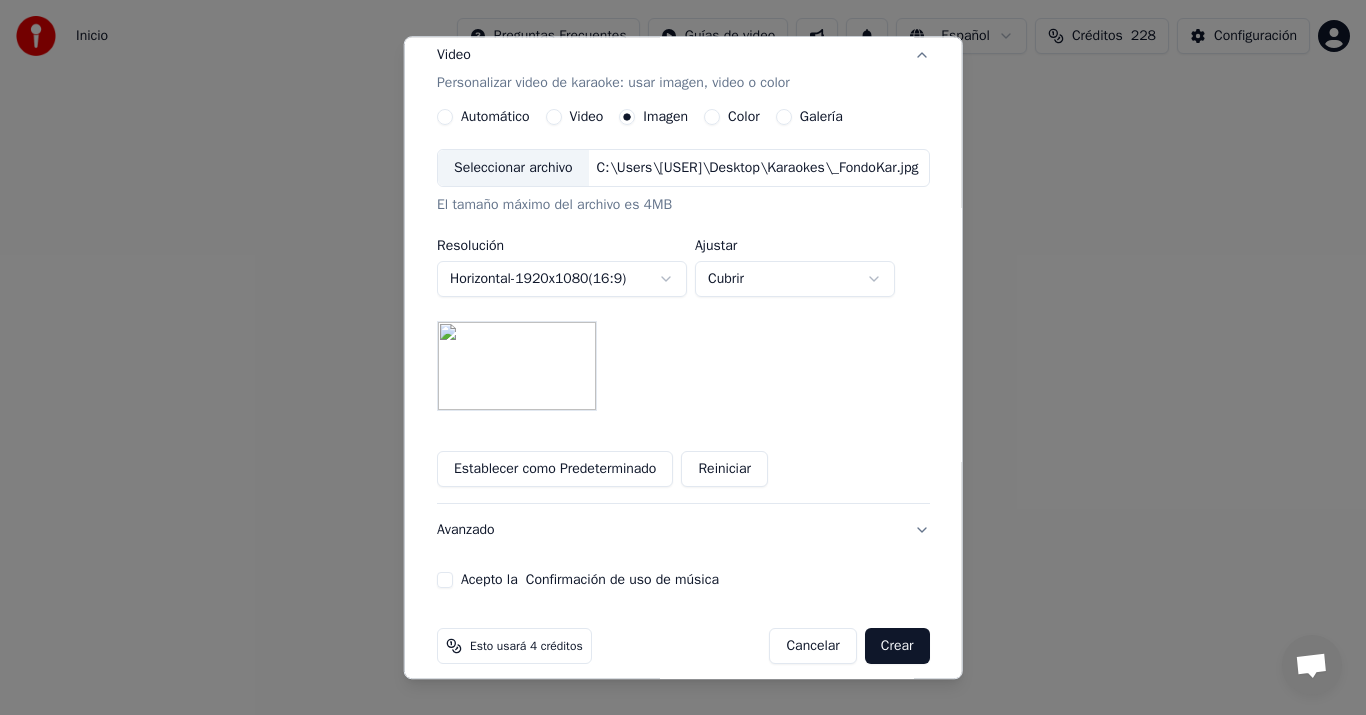scroll, scrollTop: 356, scrollLeft: 0, axis: vertical 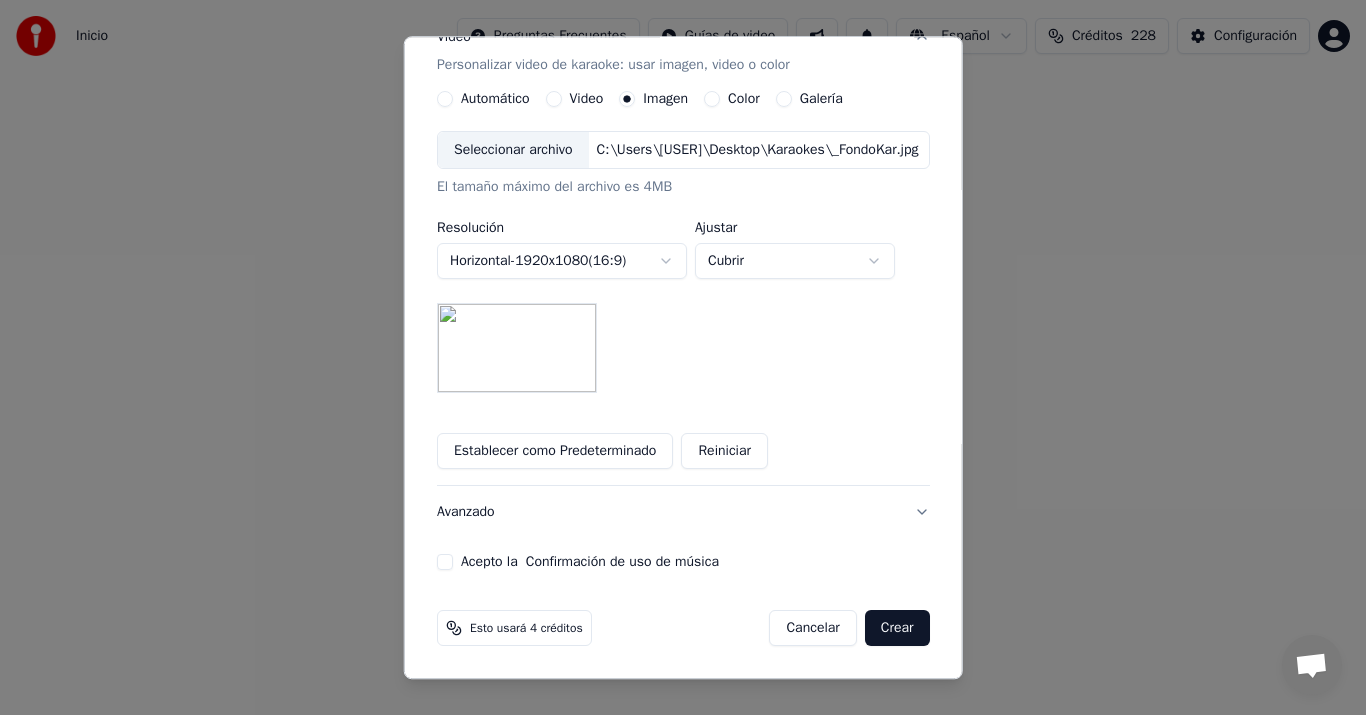click on "Acepto la   Confirmación de uso de música" at bounding box center (445, 563) 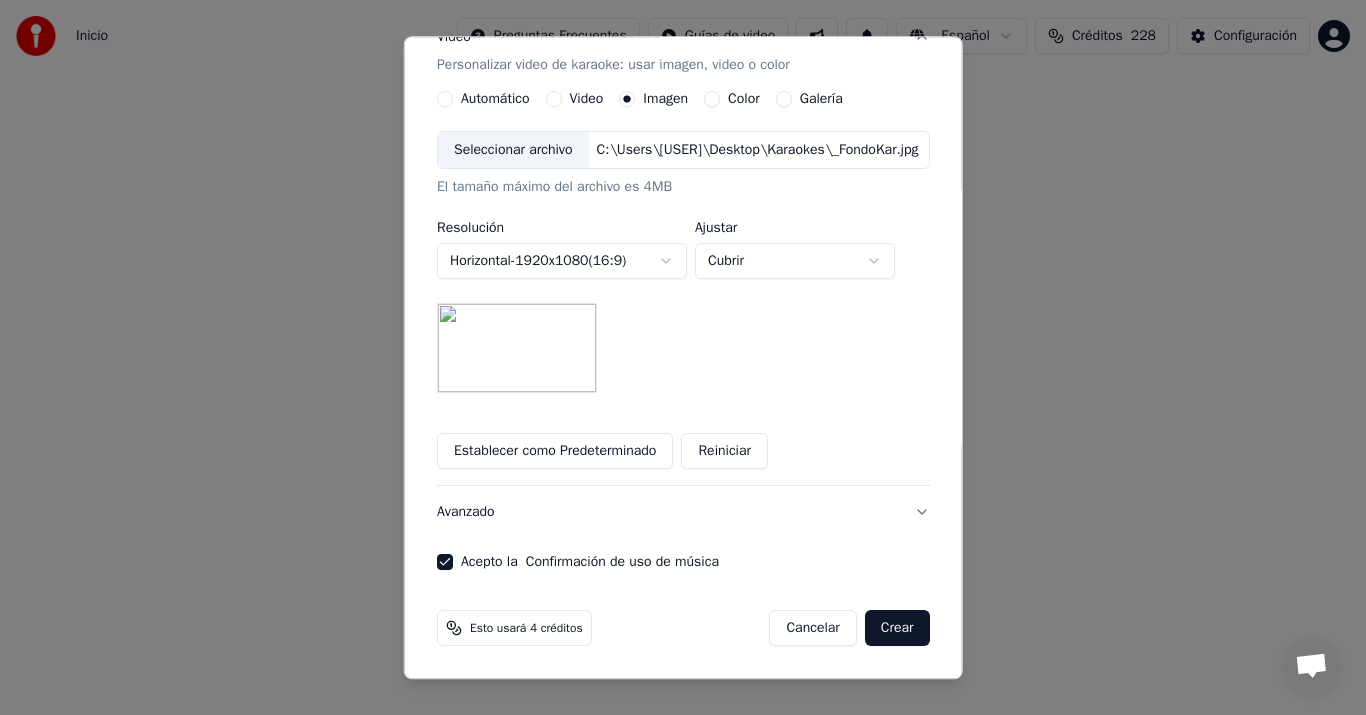 click on "Crear" at bounding box center (897, 629) 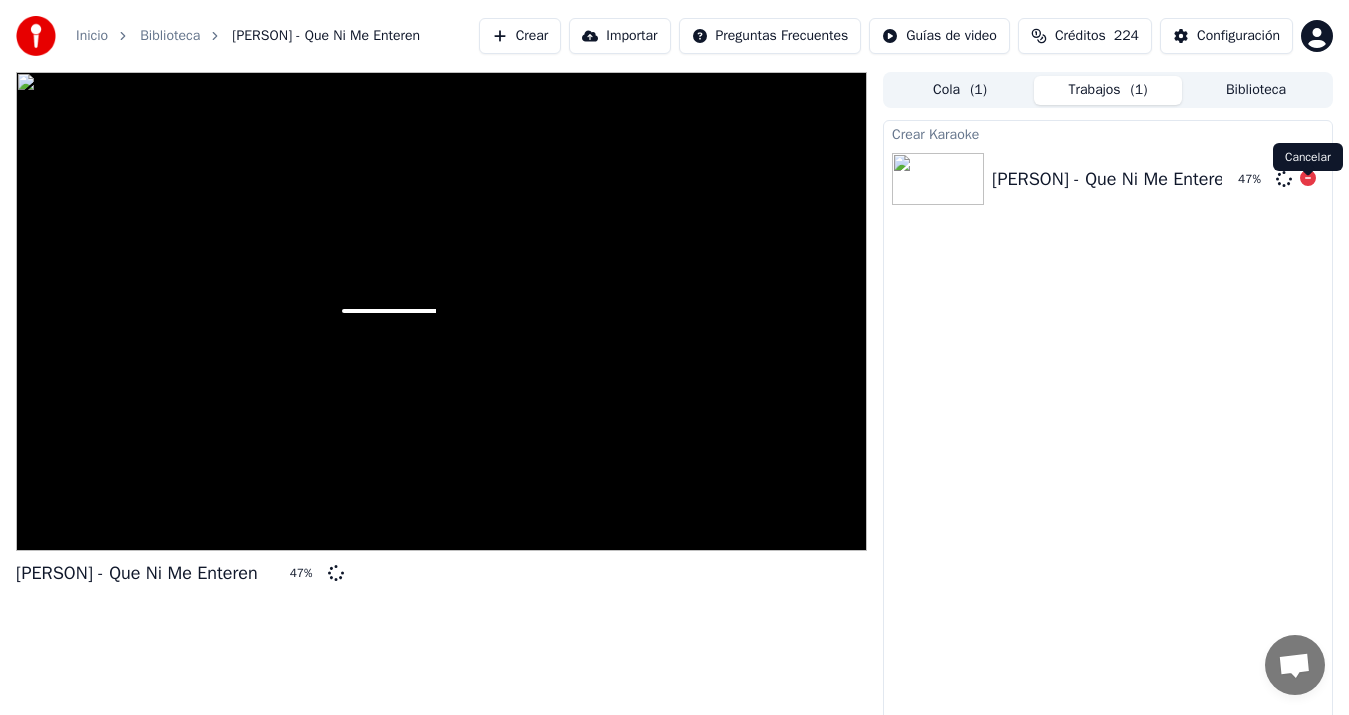 click 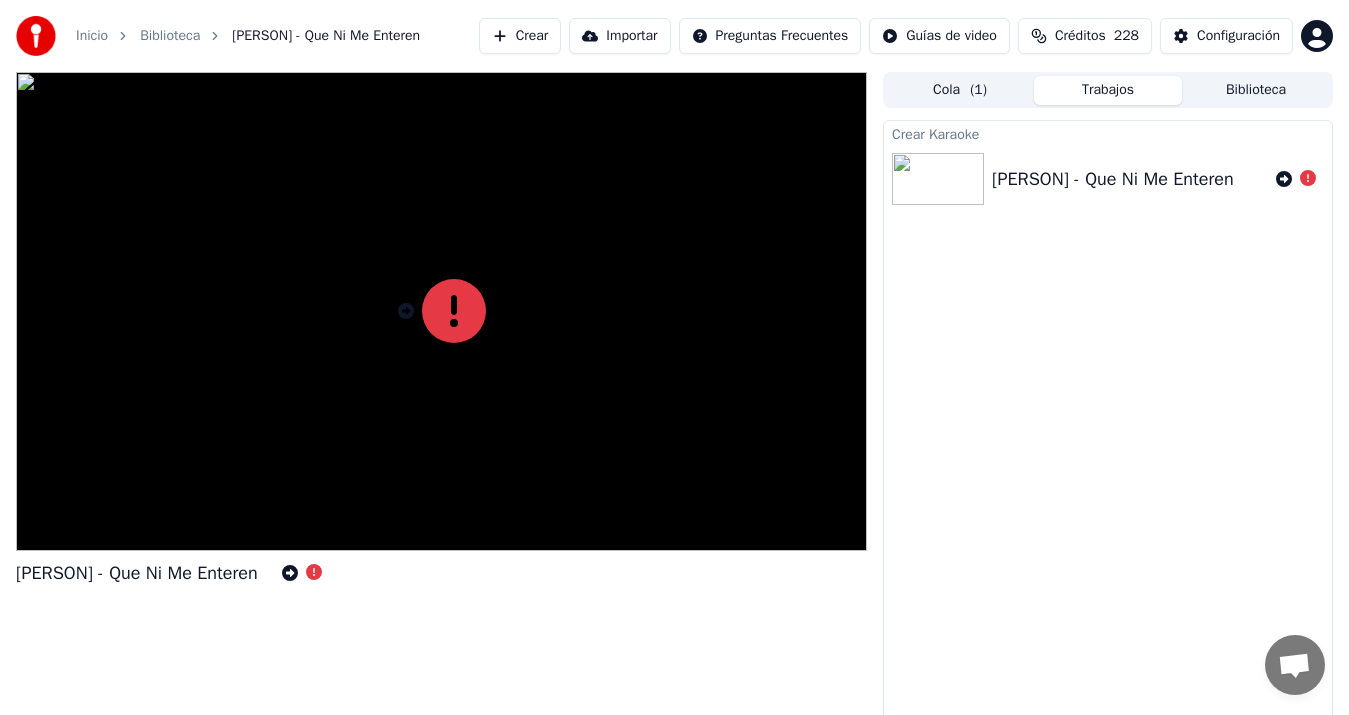 click on "Crear Karaoke [PERSON] - Que Ni Me Enteren" at bounding box center (1108, 424) 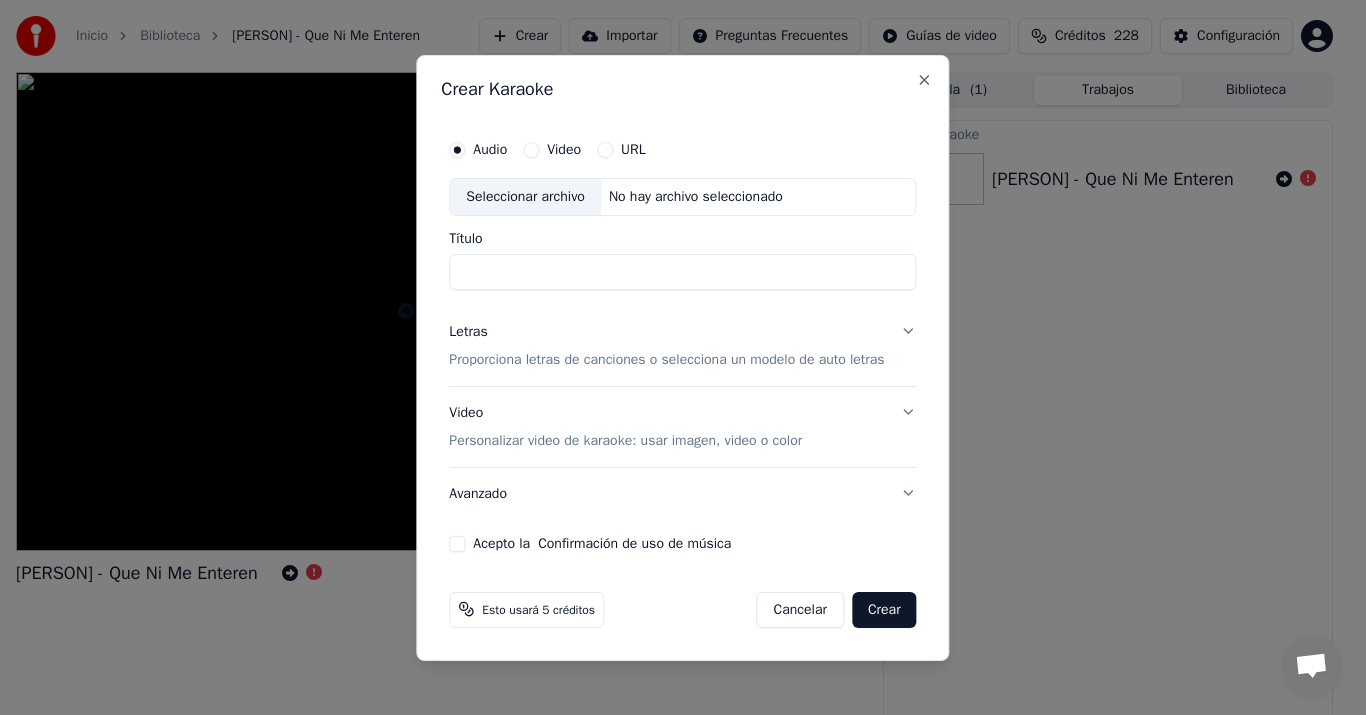 click on "Seleccionar archivo" at bounding box center [525, 197] 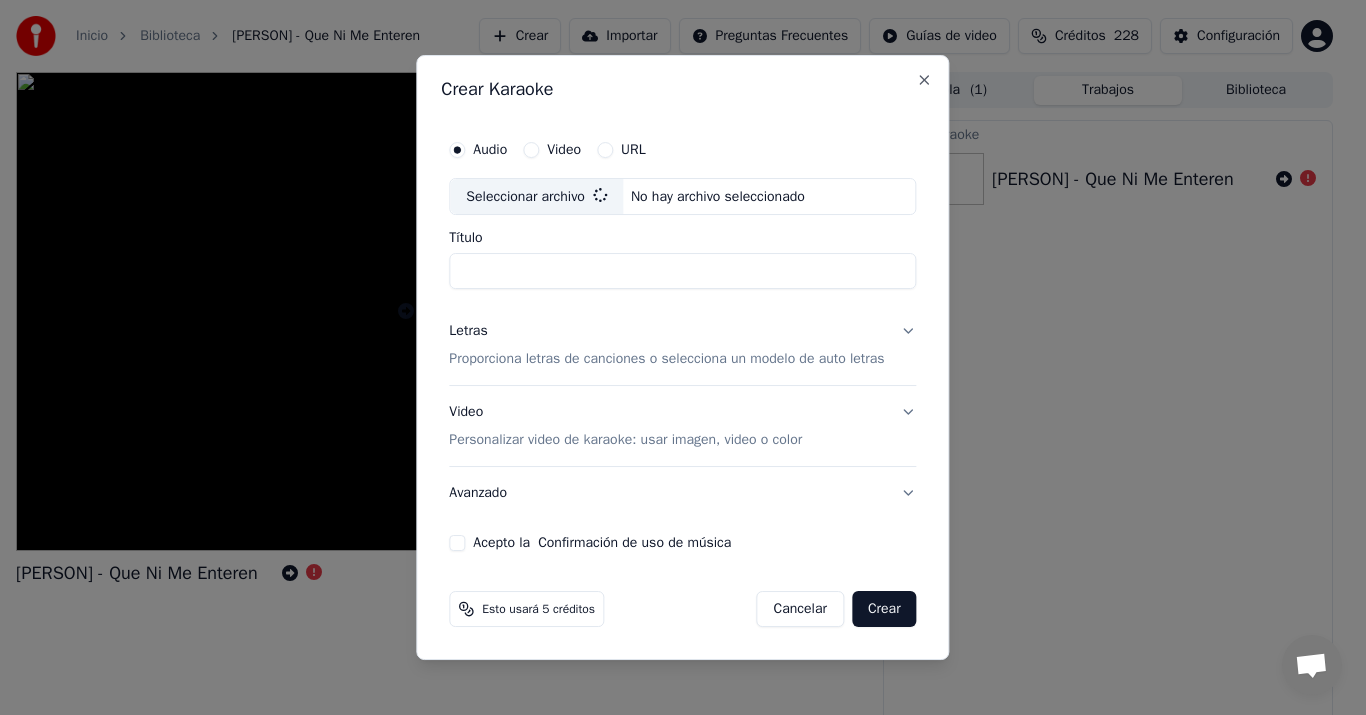 type on "**********" 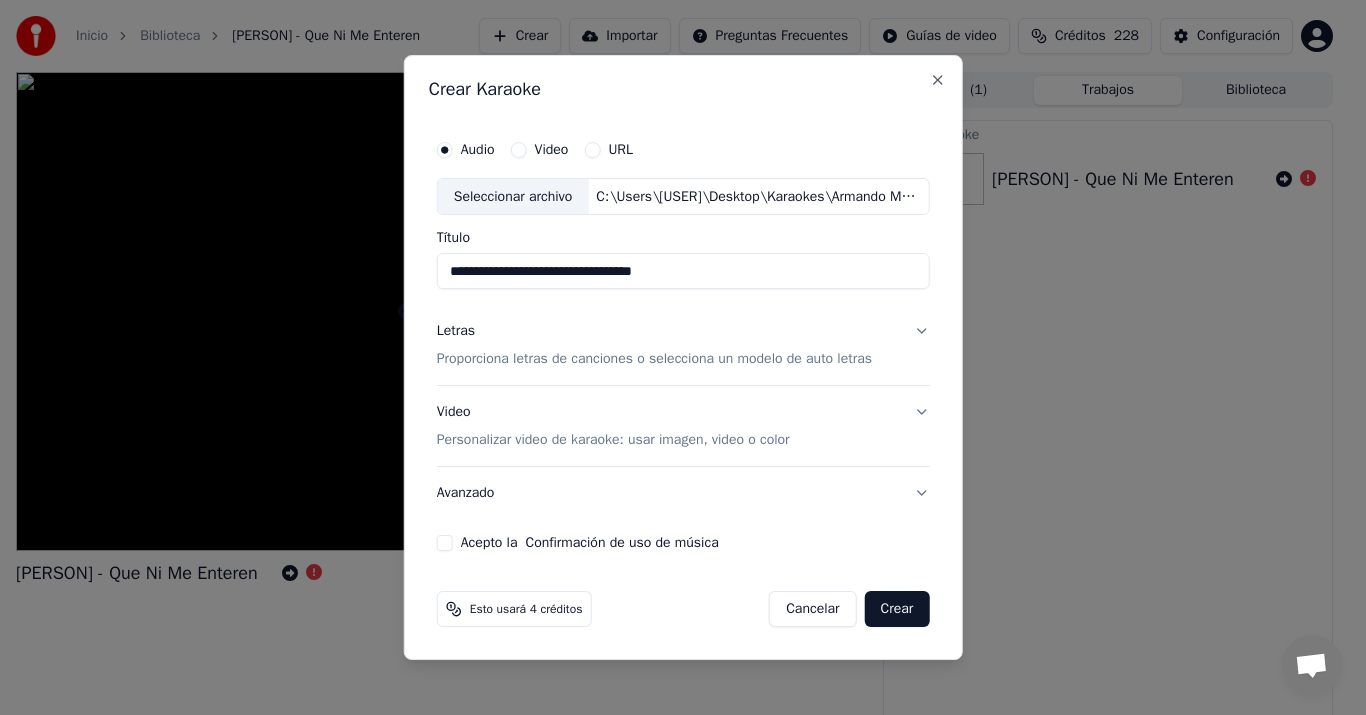 click on "Letras" at bounding box center (456, 332) 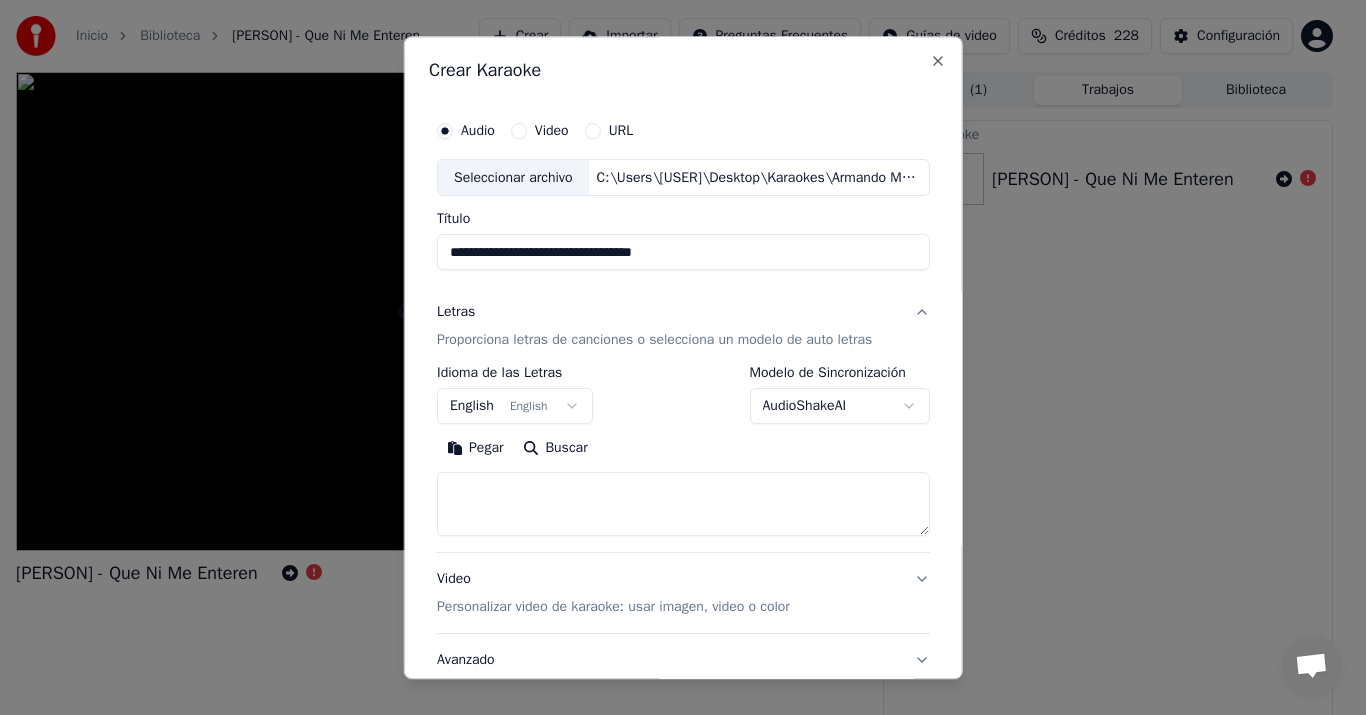 click on "Pegar" at bounding box center (475, 449) 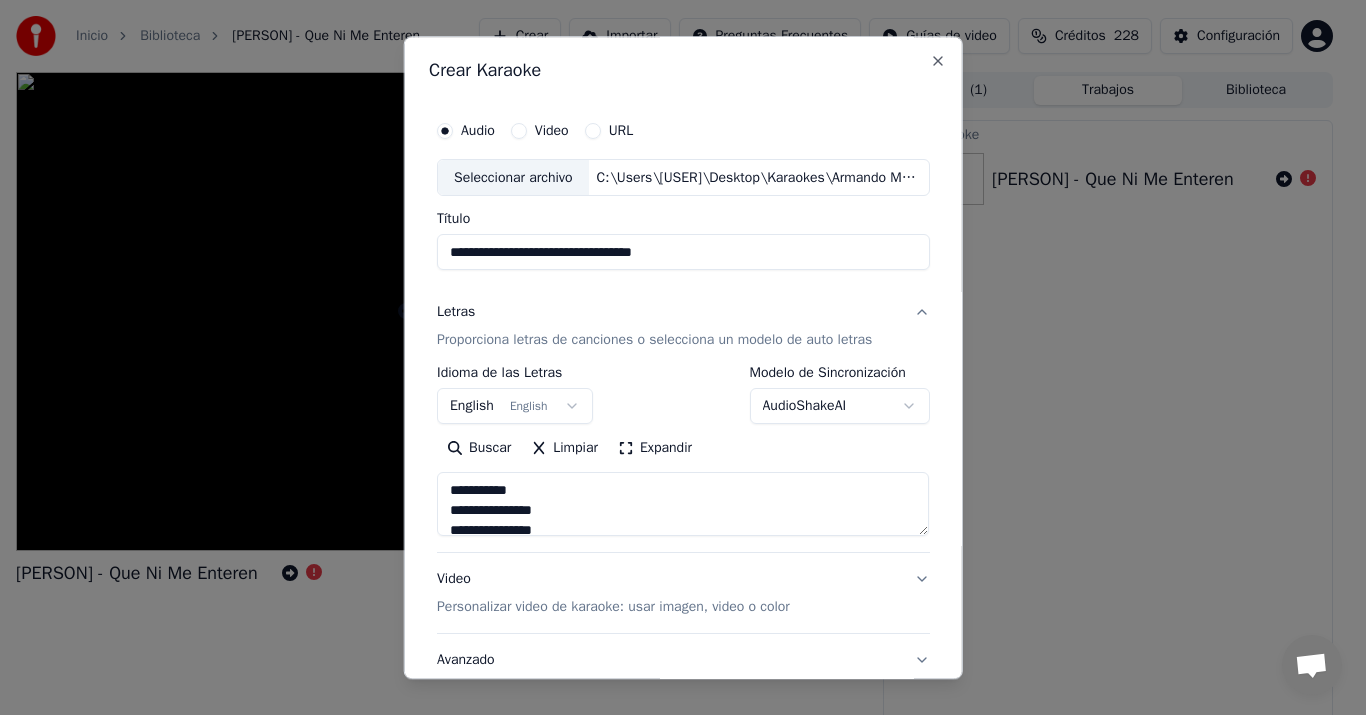 type on "**********" 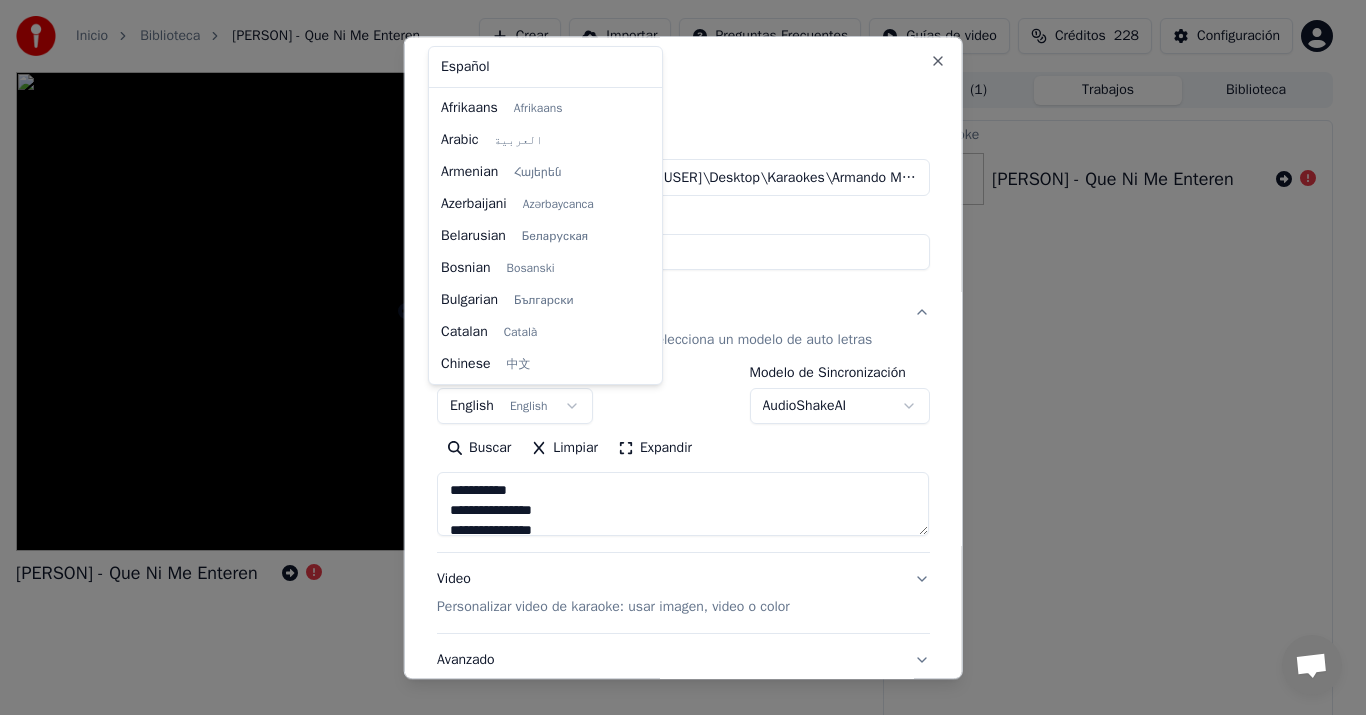 scroll, scrollTop: 160, scrollLeft: 0, axis: vertical 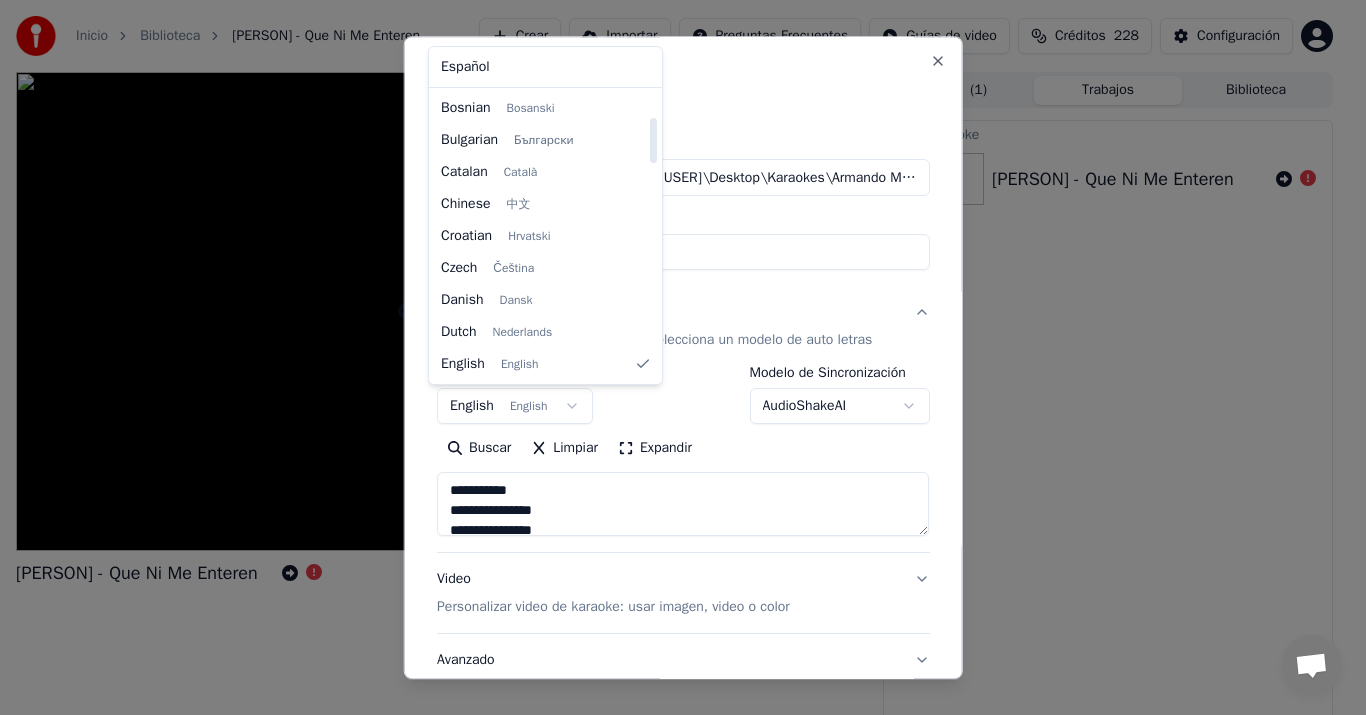select on "**" 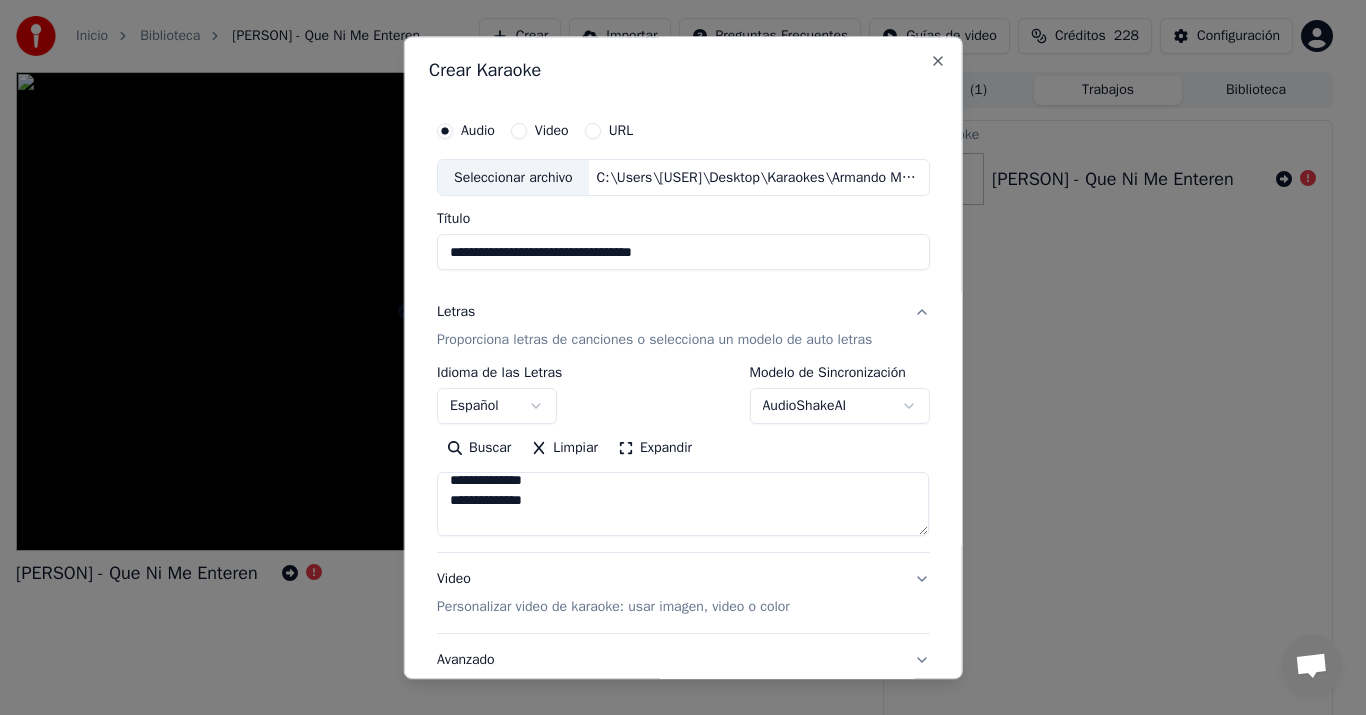 scroll, scrollTop: 300, scrollLeft: 0, axis: vertical 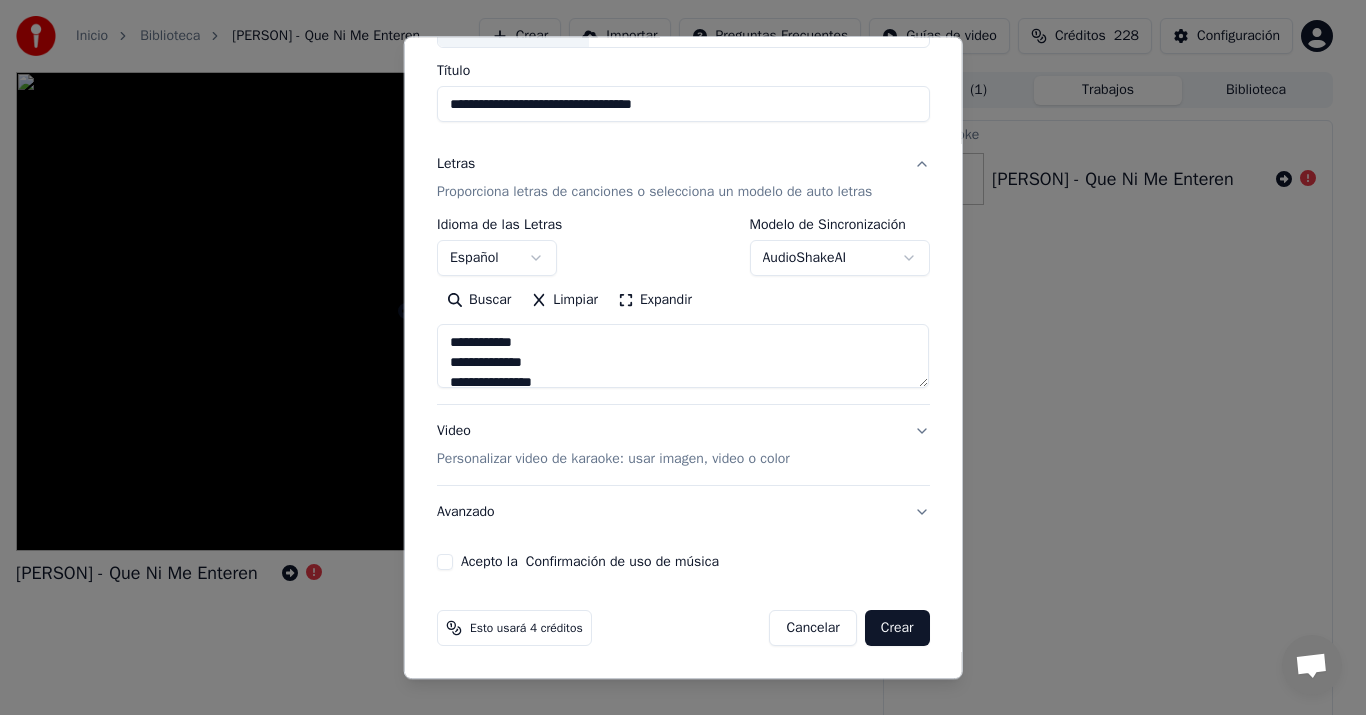 click on "Video Personalizar video de karaoke: usar imagen, video o color" at bounding box center [683, 446] 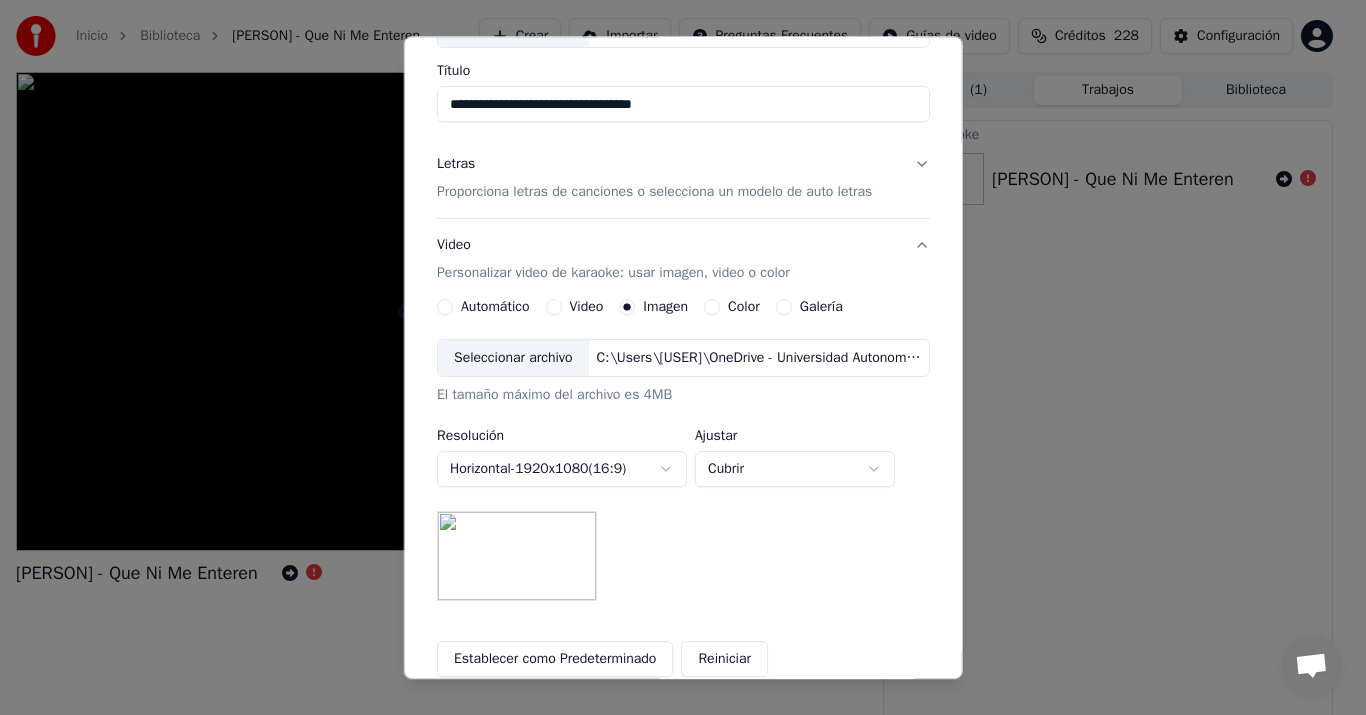 click on "Seleccionar archivo" at bounding box center (513, 359) 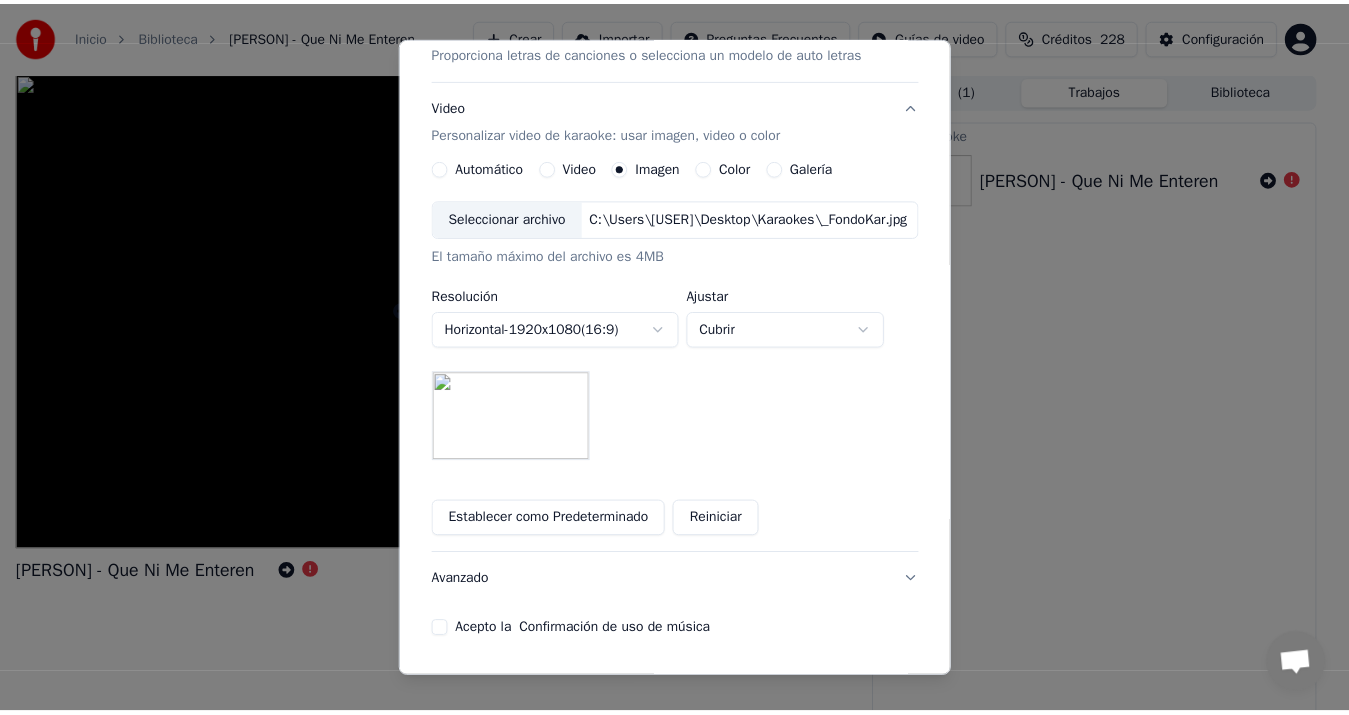 scroll, scrollTop: 356, scrollLeft: 0, axis: vertical 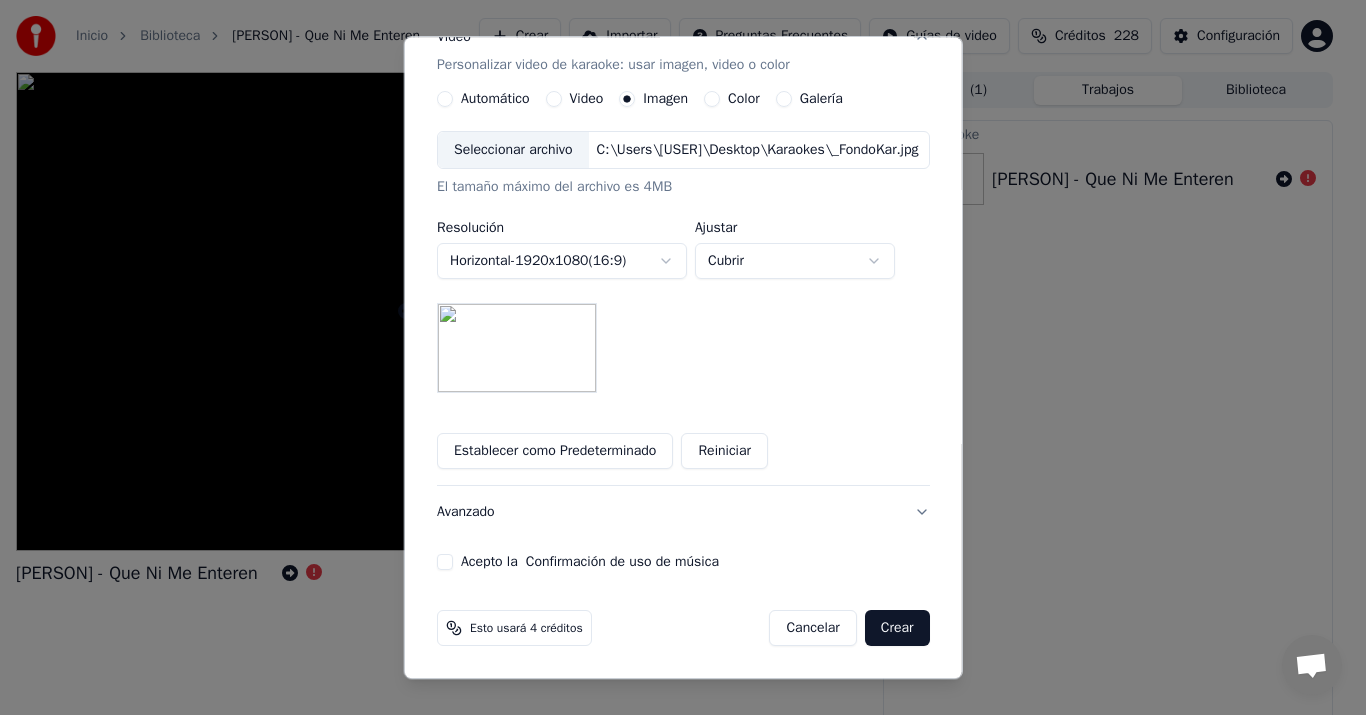 click on "Acepto la   Confirmación de uso de música" at bounding box center [683, 563] 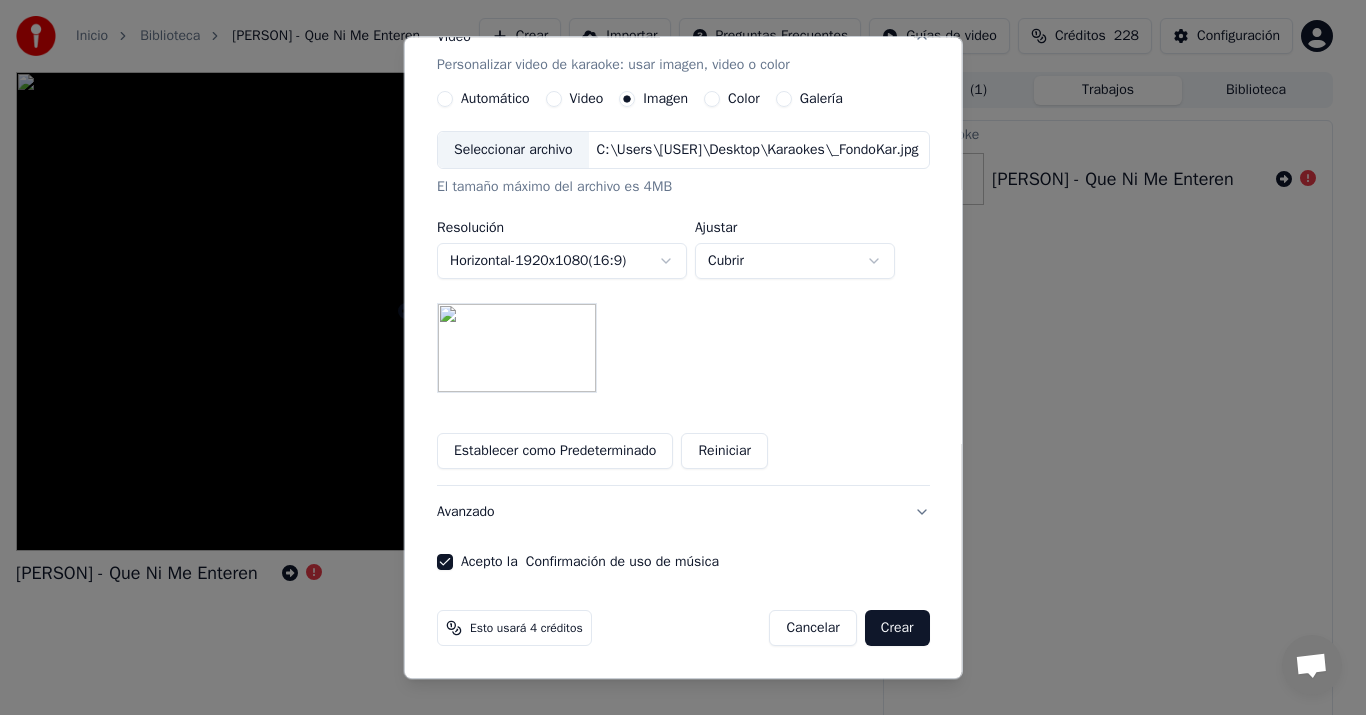 click on "Crear" at bounding box center [897, 629] 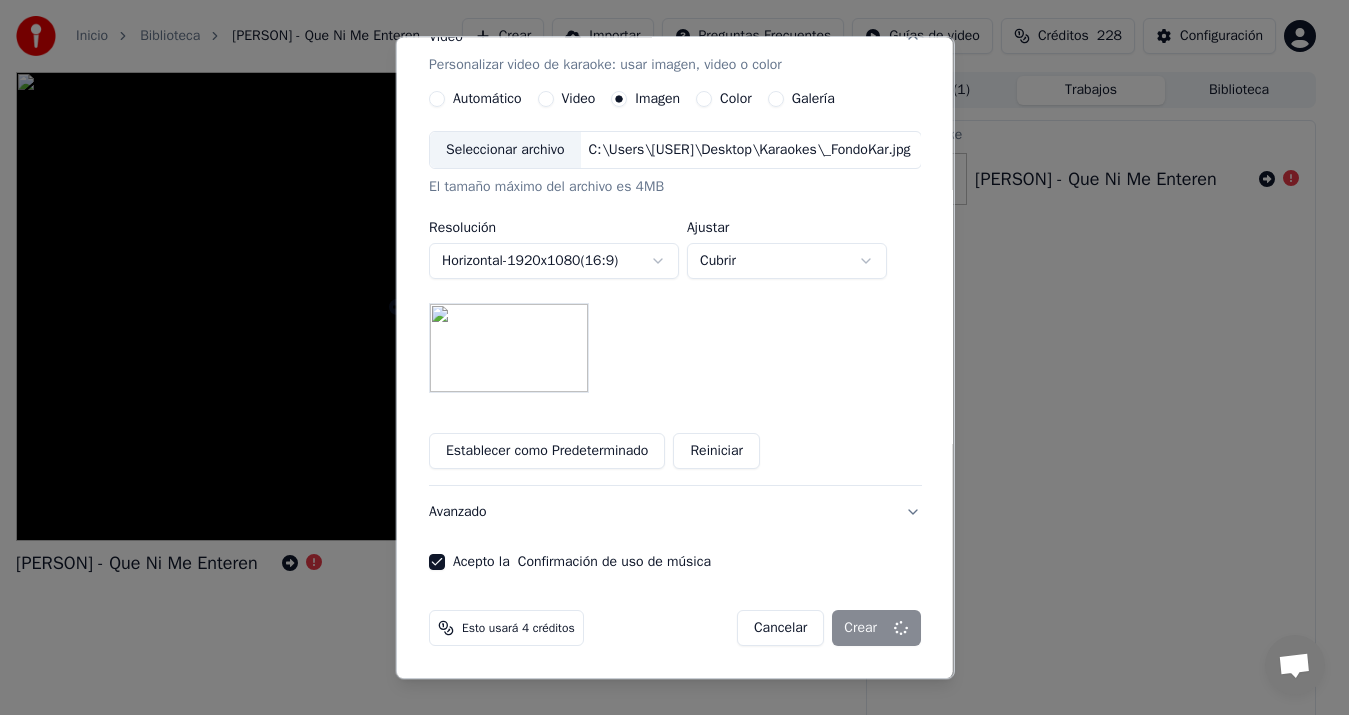 type 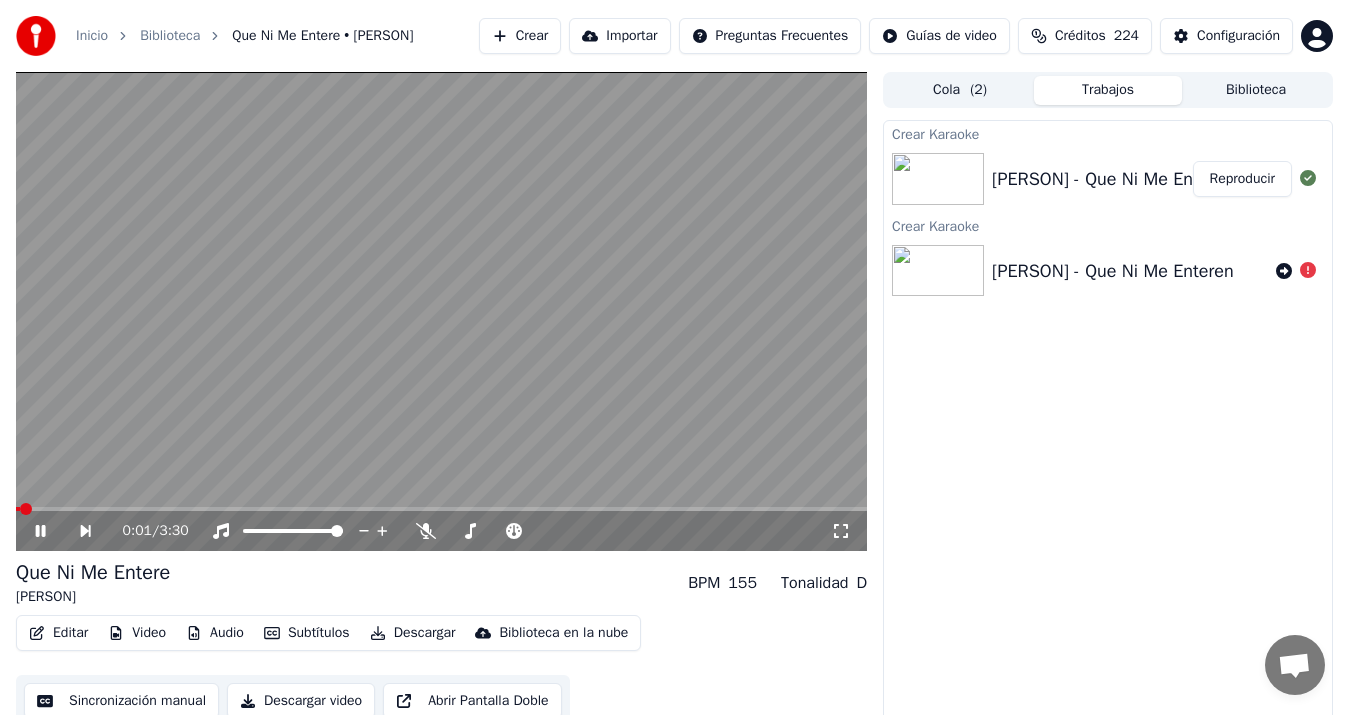 scroll, scrollTop: 23, scrollLeft: 0, axis: vertical 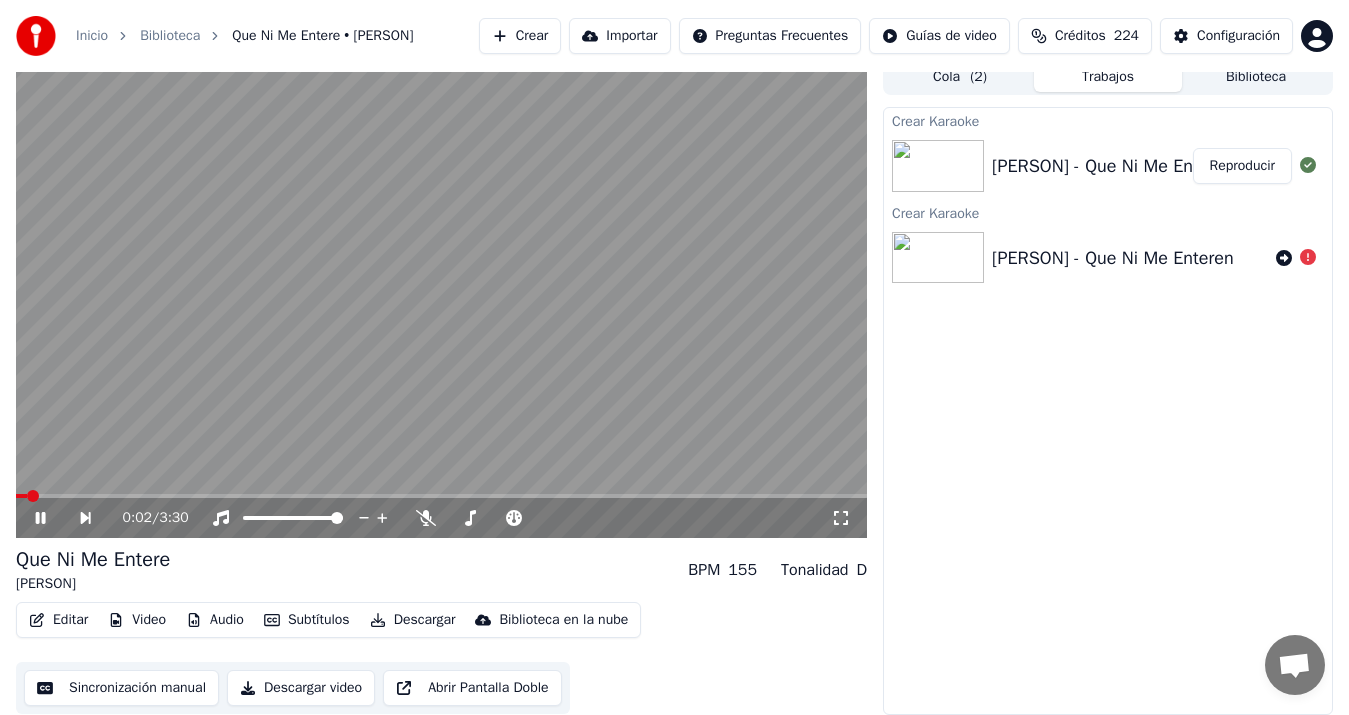 click on "Sincronización manual" at bounding box center (121, 688) 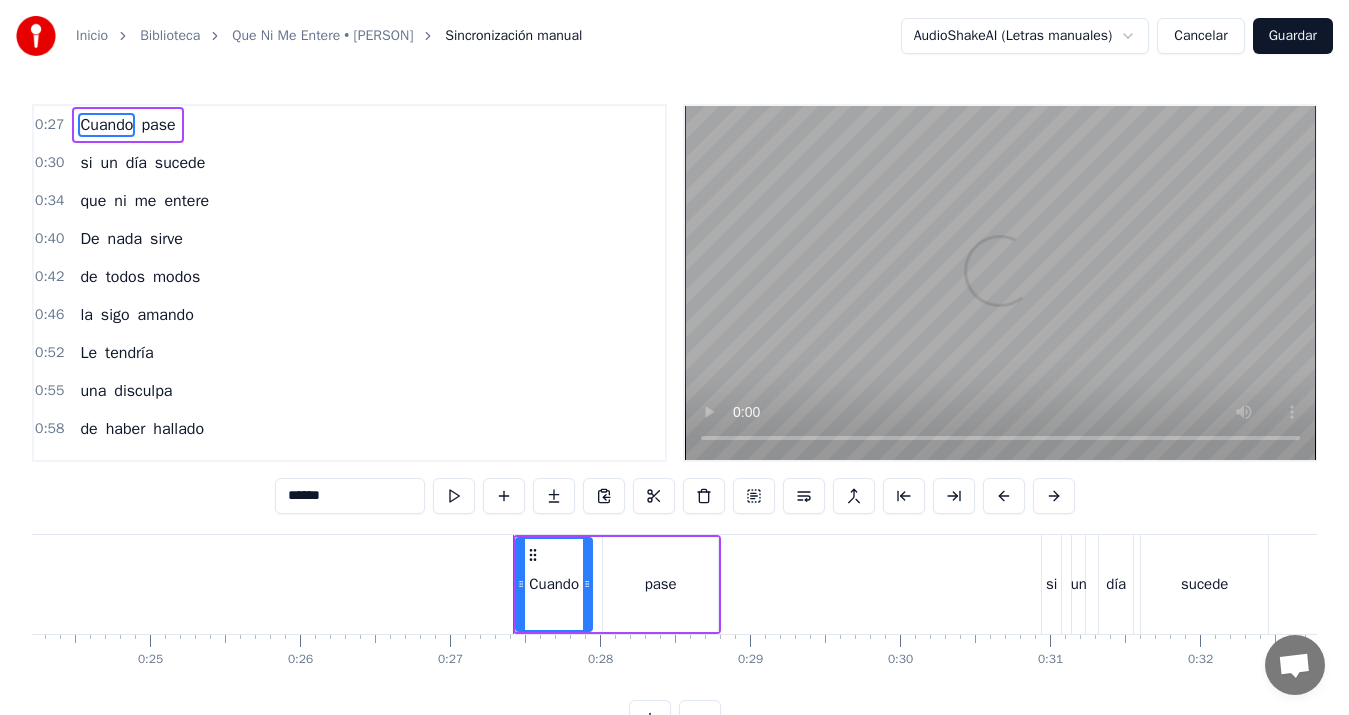 scroll, scrollTop: 0, scrollLeft: 4013, axis: horizontal 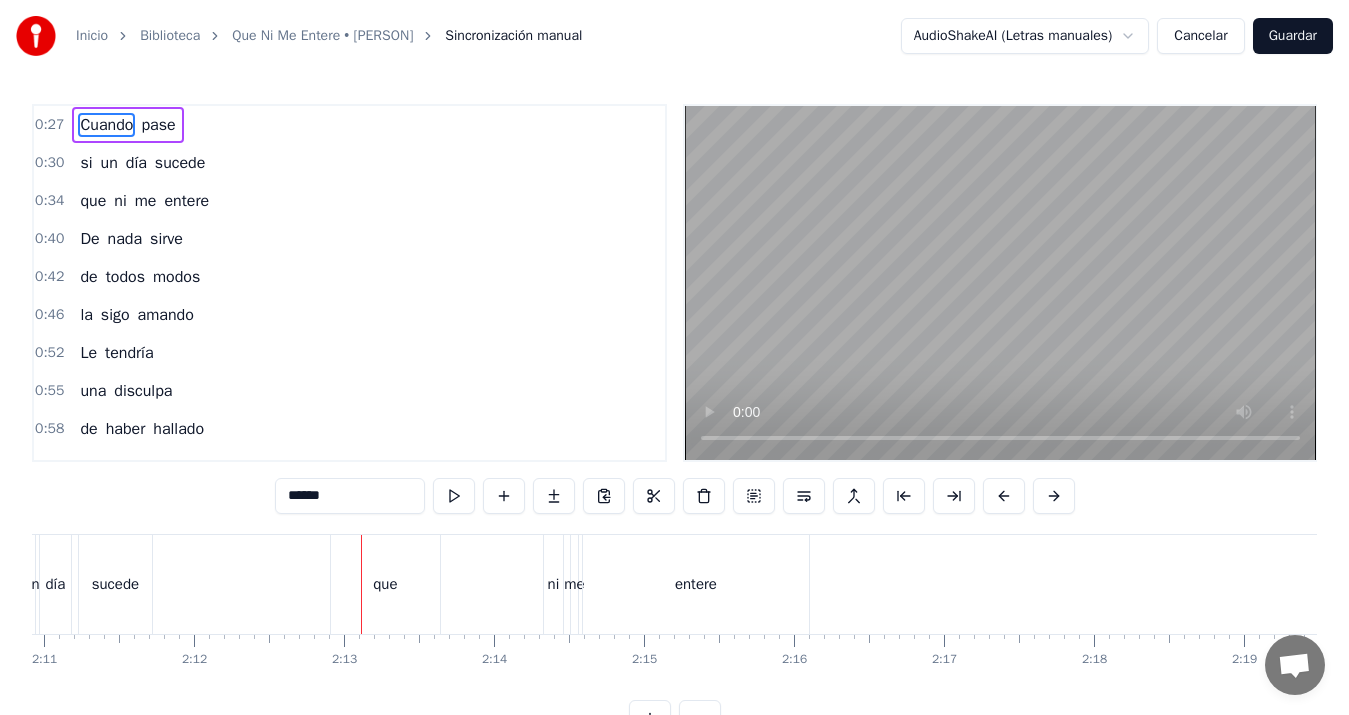 click on "que" at bounding box center [385, 584] 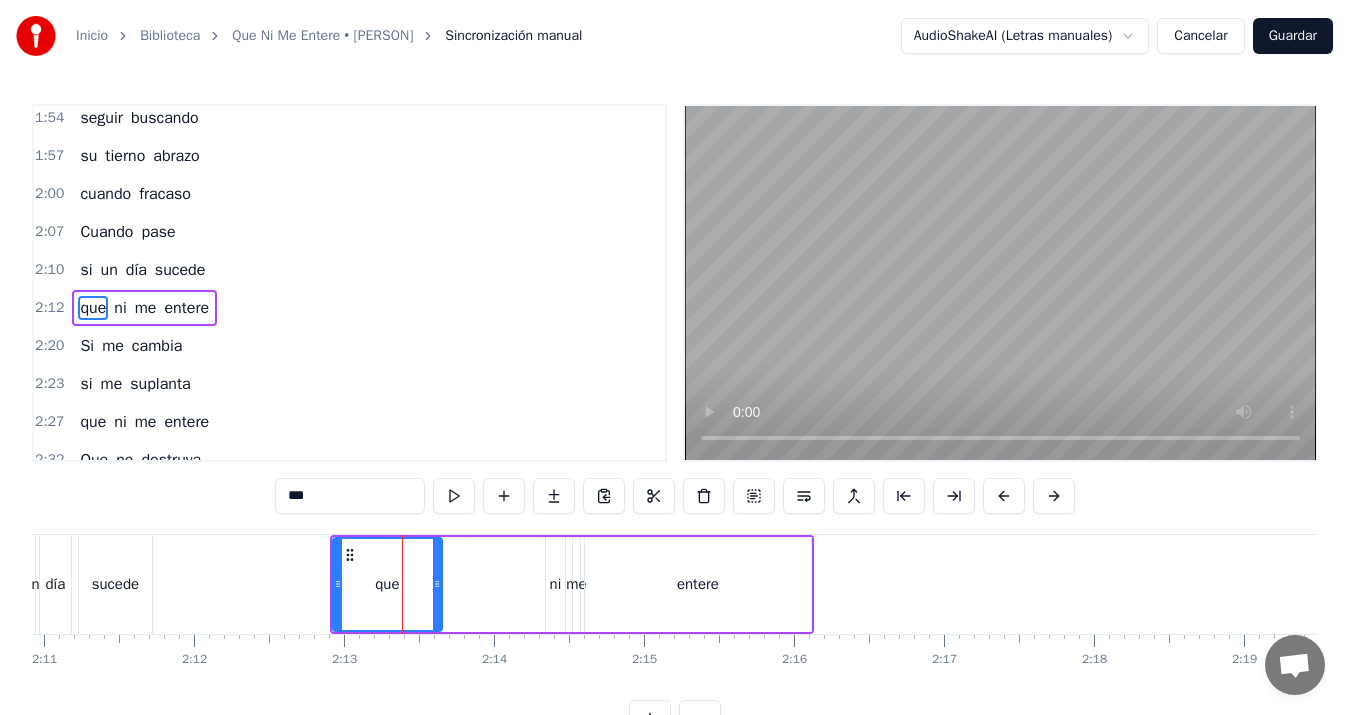 scroll, scrollTop: 868, scrollLeft: 0, axis: vertical 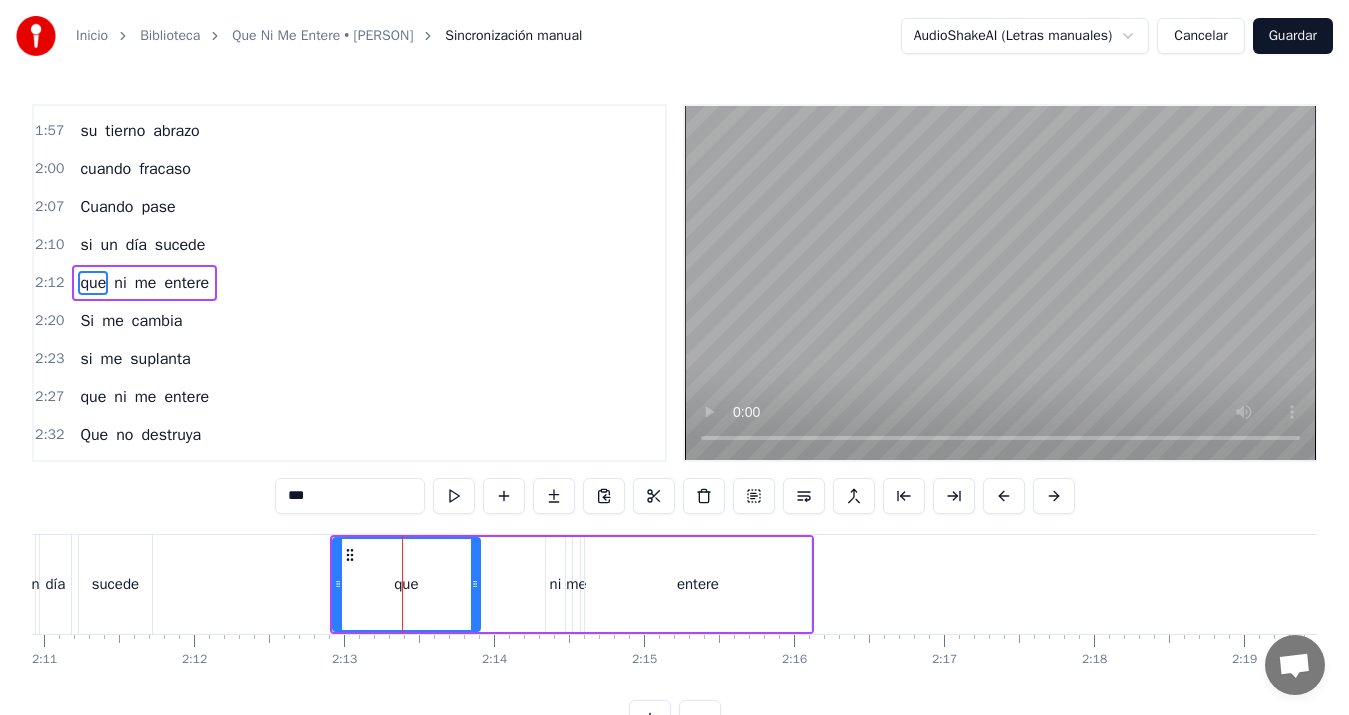 drag, startPoint x: 438, startPoint y: 584, endPoint x: 479, endPoint y: 584, distance: 41 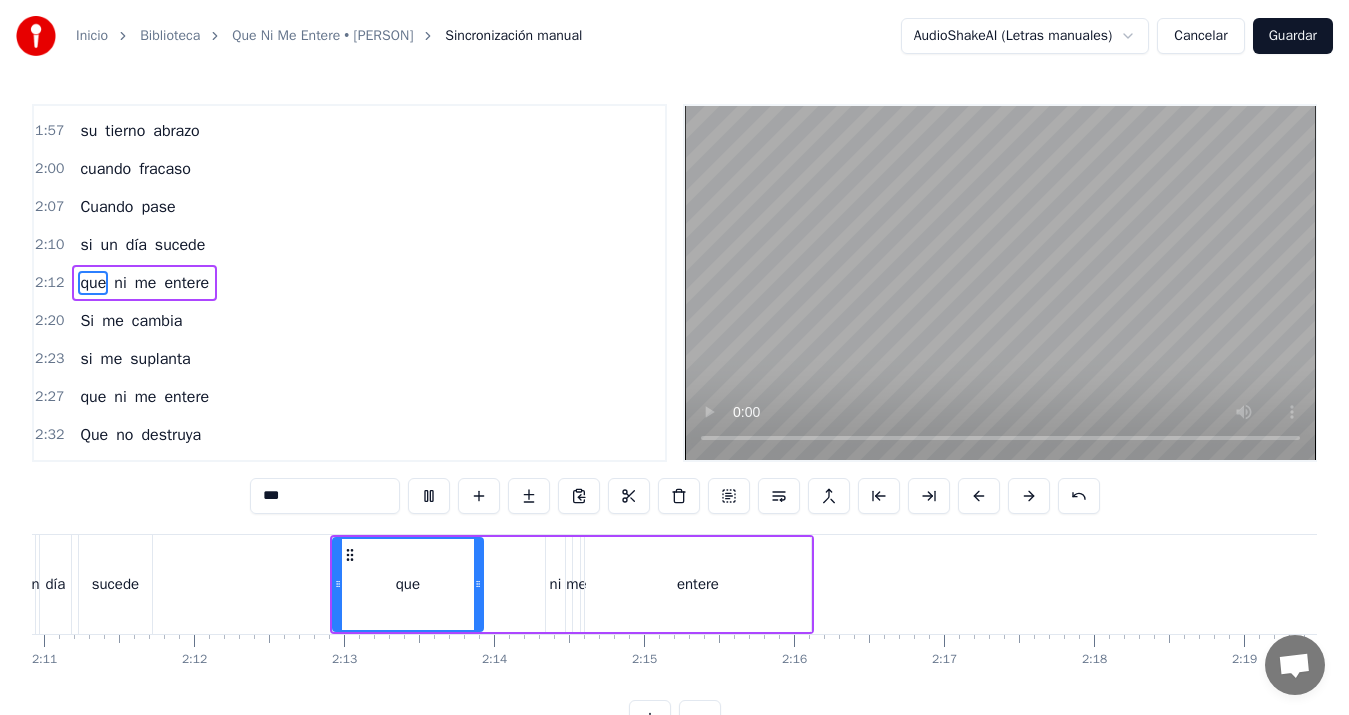 type 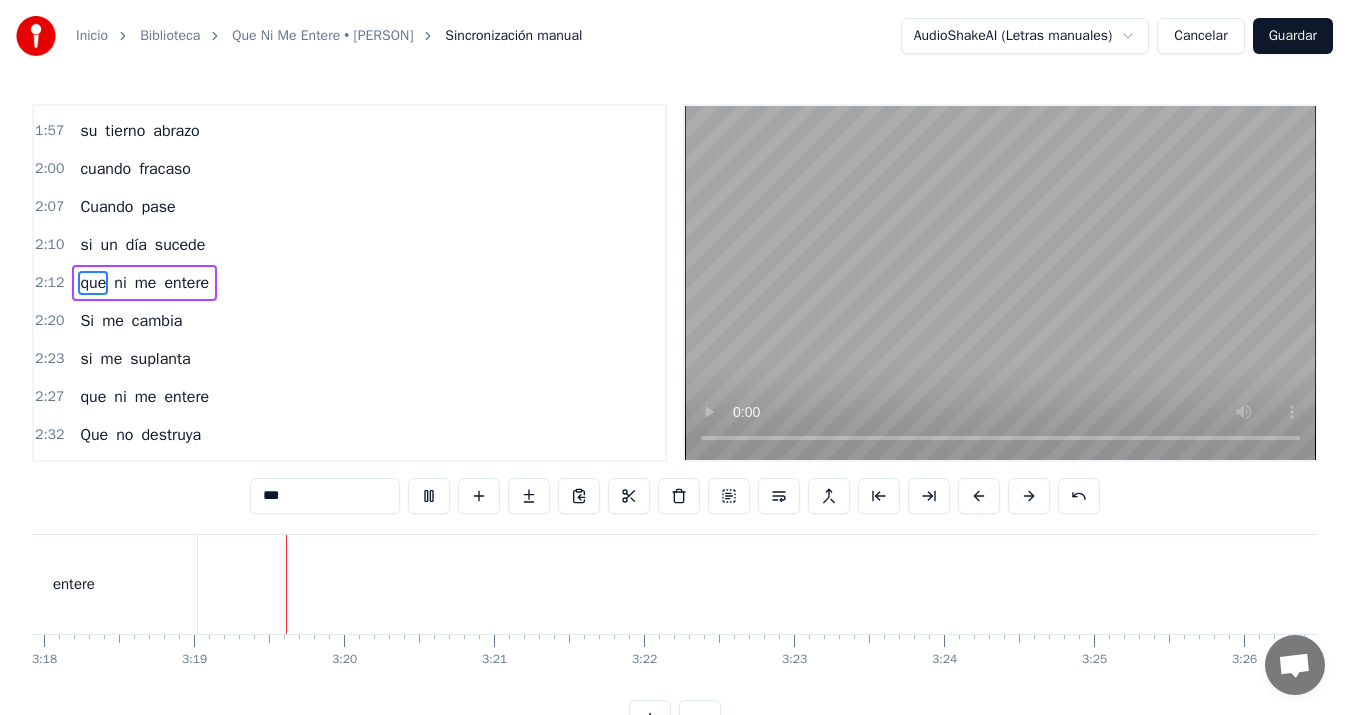 scroll, scrollTop: 0, scrollLeft: 29773, axis: horizontal 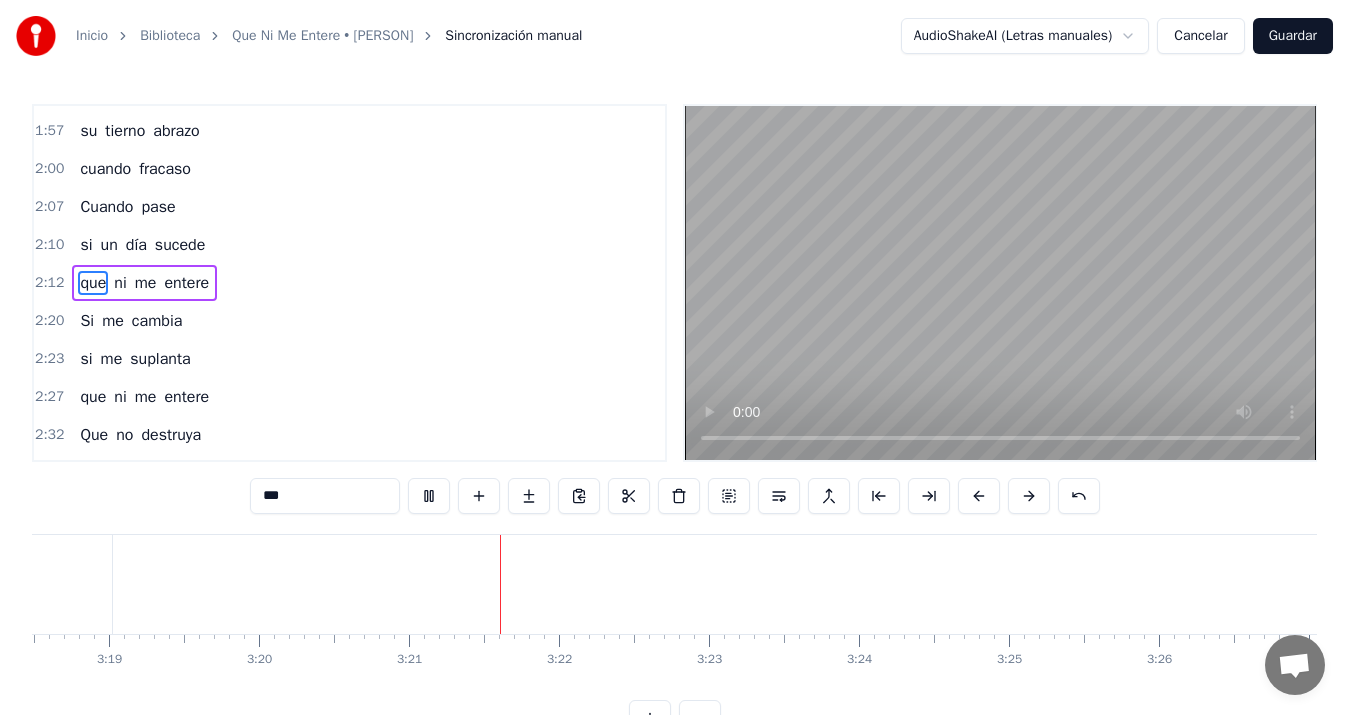 click on "Guardar" at bounding box center [1293, 36] 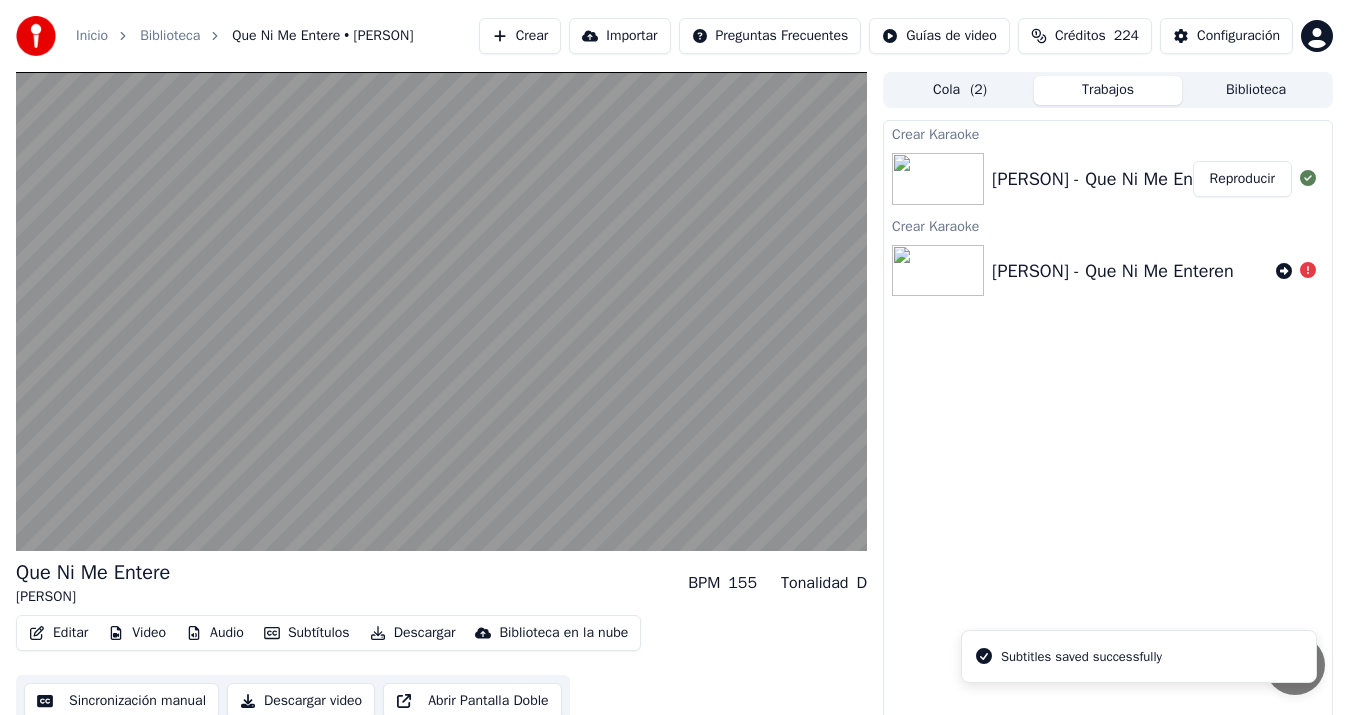 click on "Descargar video" at bounding box center [301, 701] 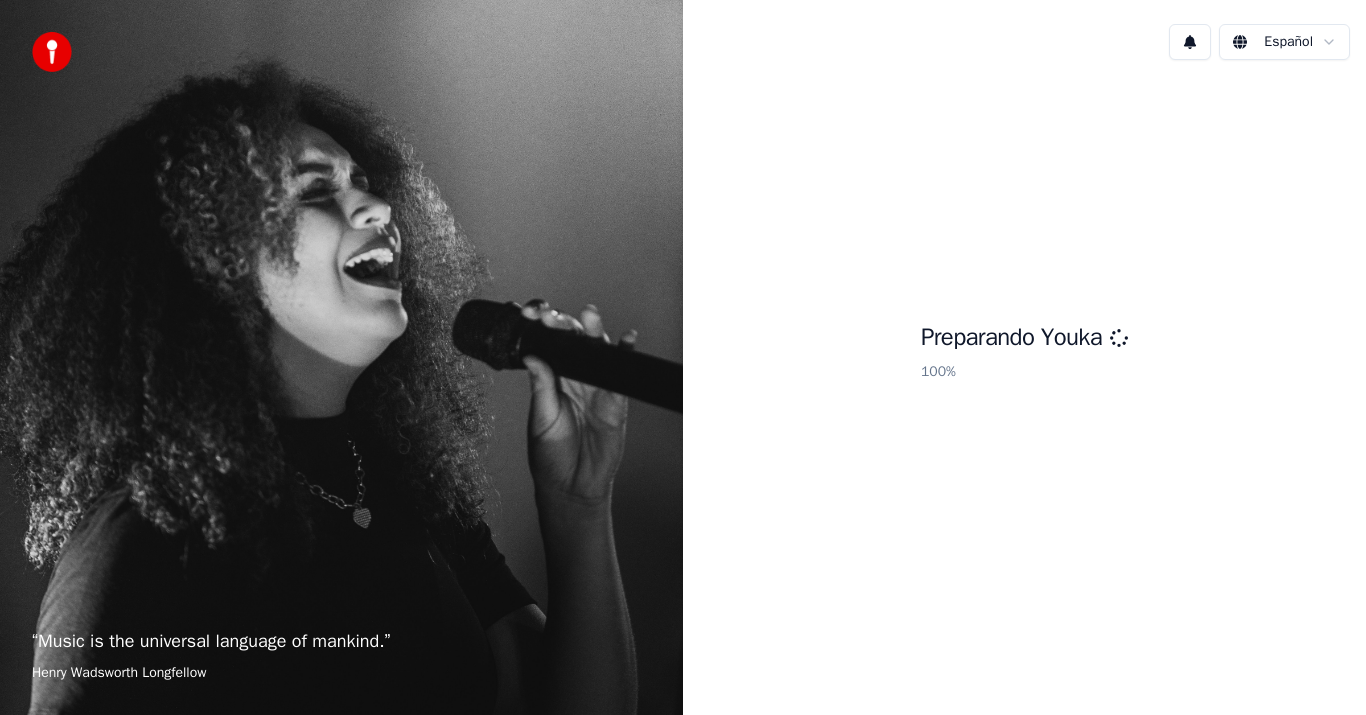 scroll, scrollTop: 0, scrollLeft: 0, axis: both 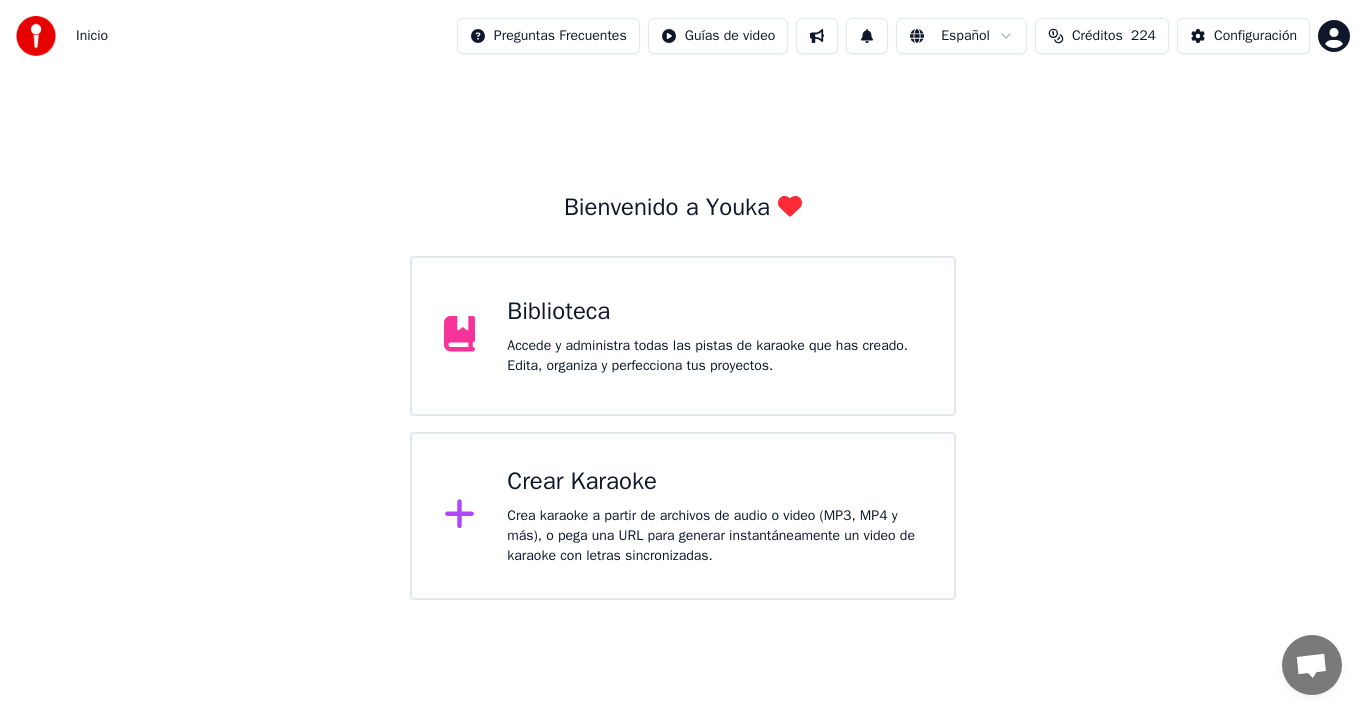 click on "Crear Karaoke" at bounding box center [714, 482] 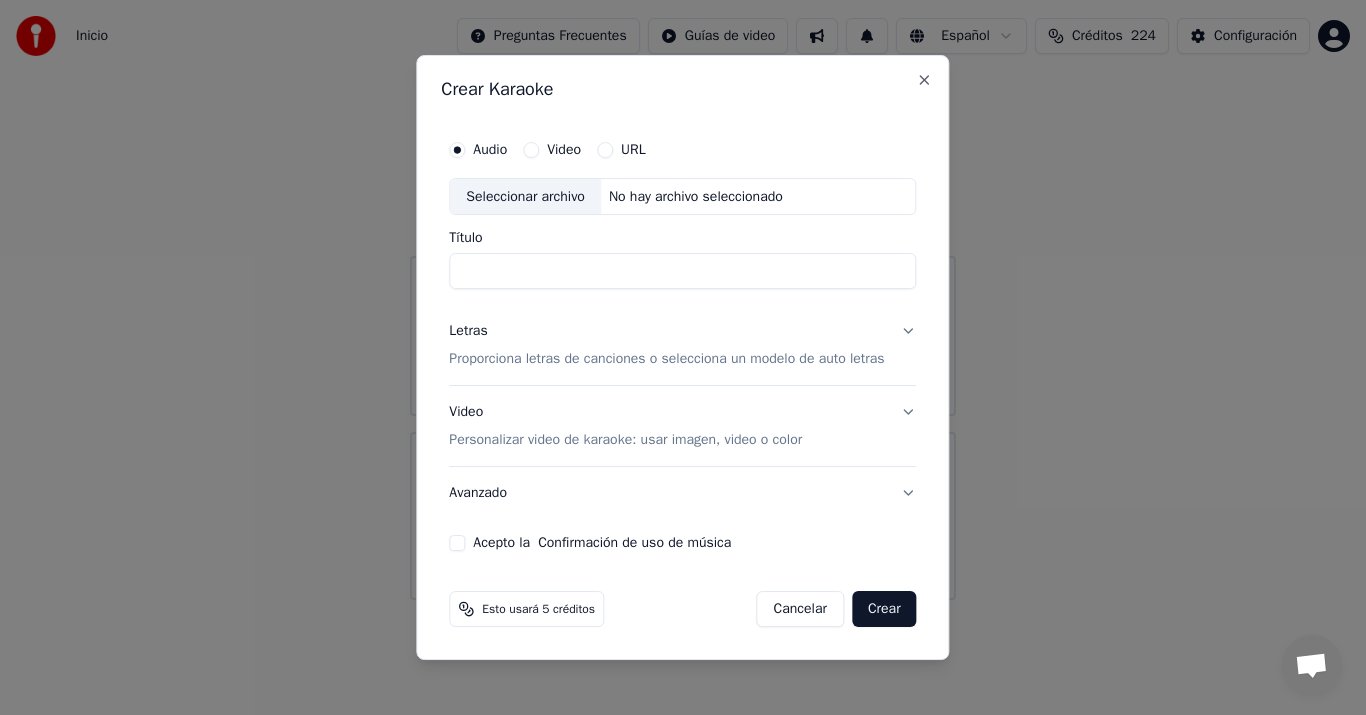click on "Seleccionar archivo" at bounding box center (525, 197) 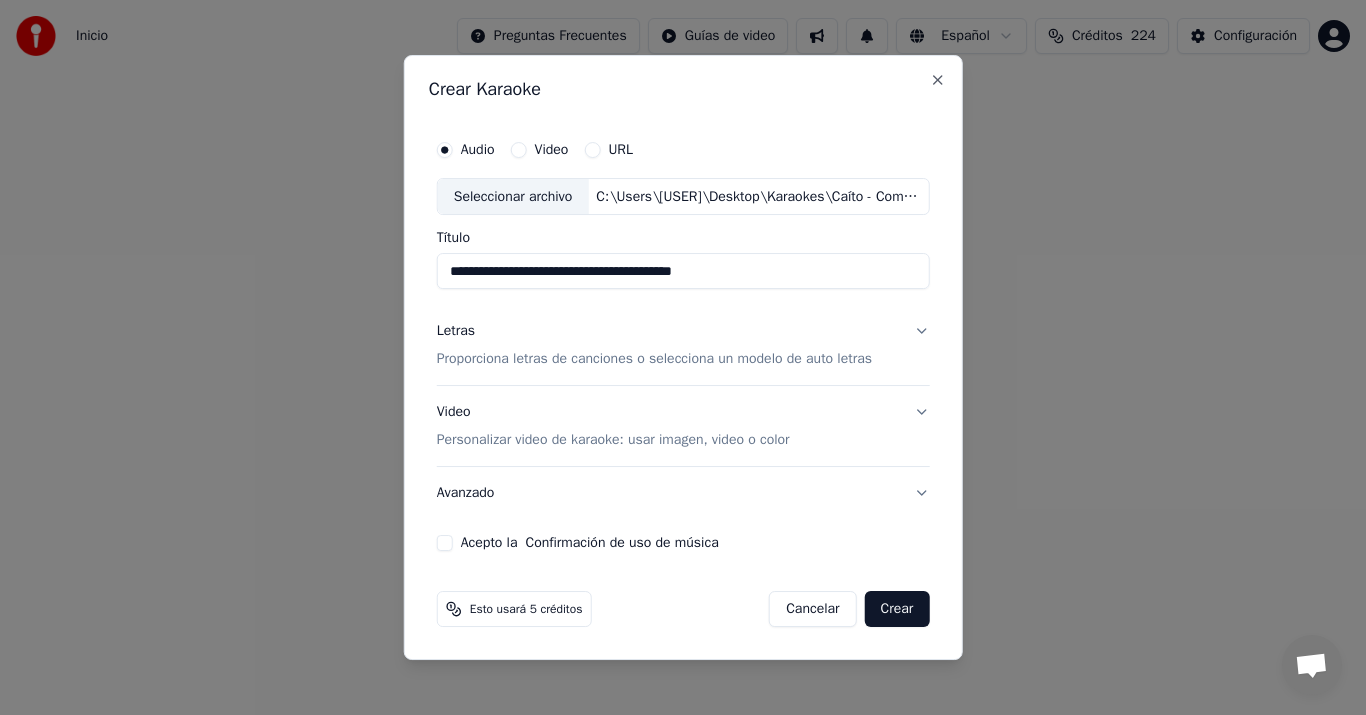 click on "Proporciona letras de canciones o selecciona un modelo de auto letras" at bounding box center (654, 360) 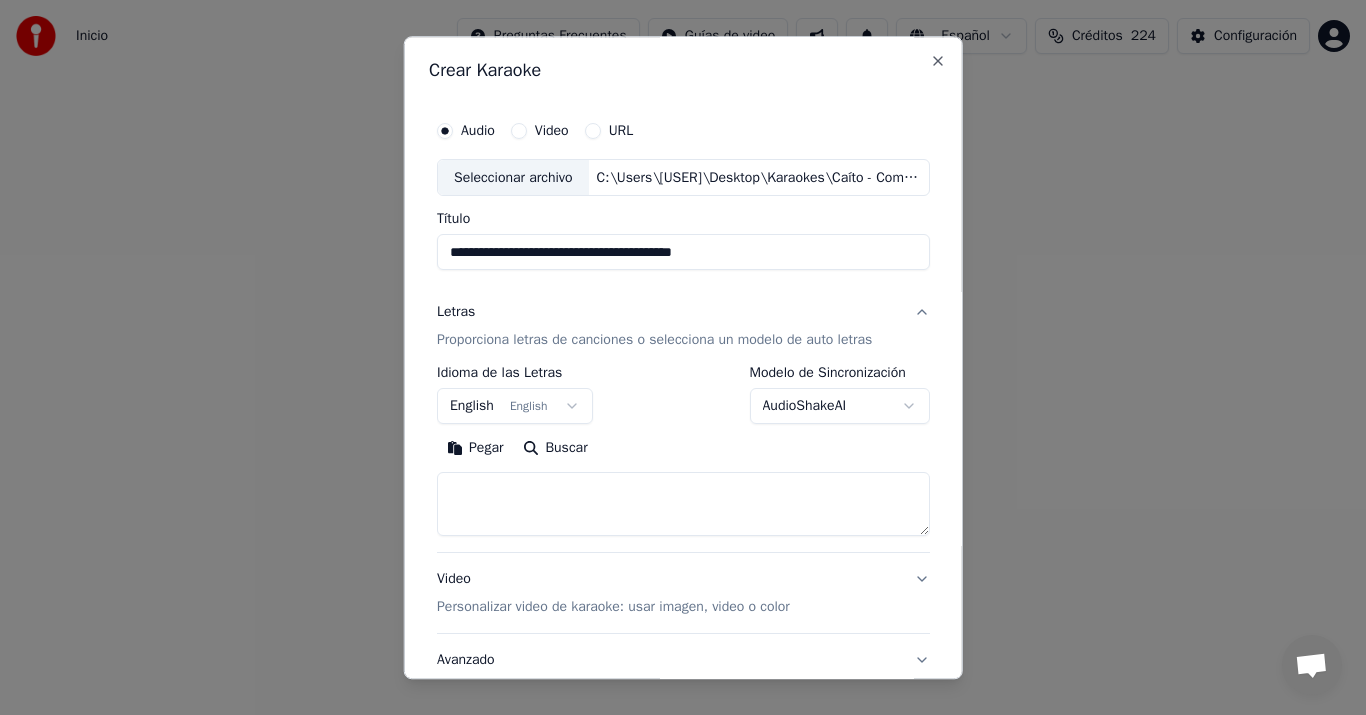 click on "Pegar" at bounding box center (475, 449) 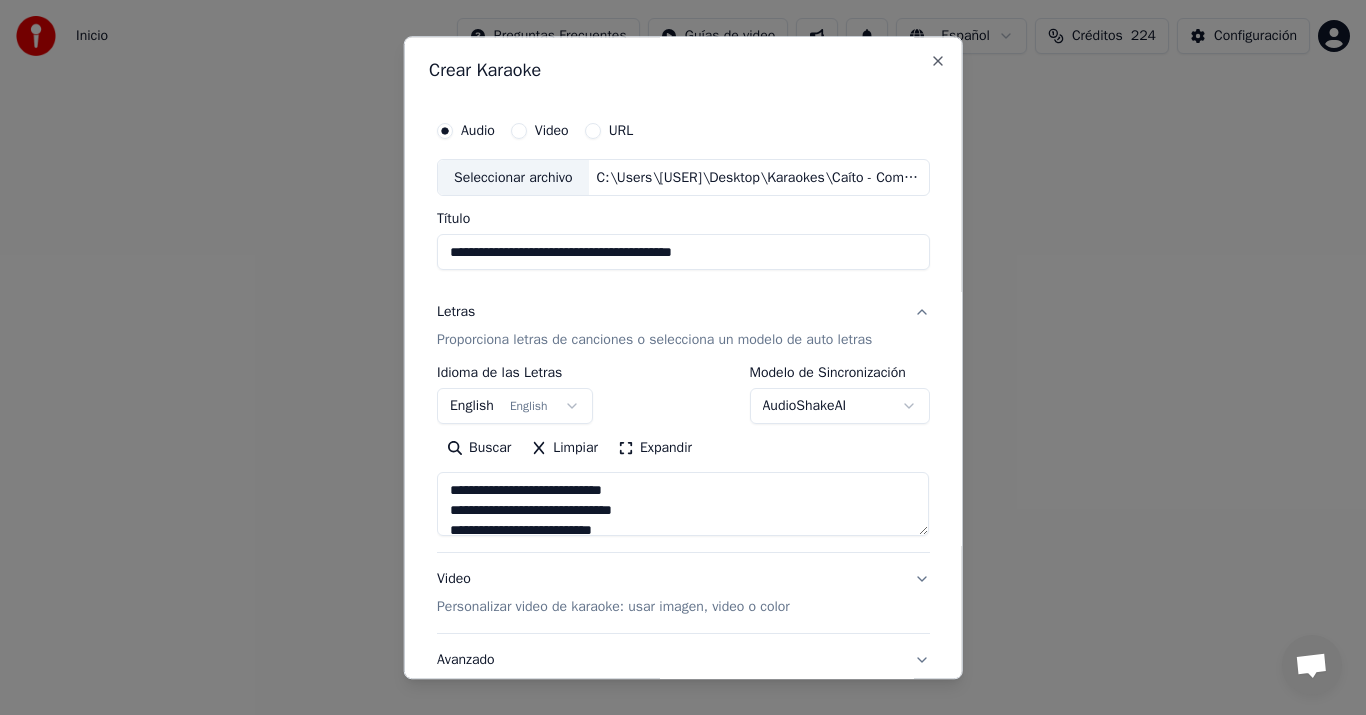 type on "**********" 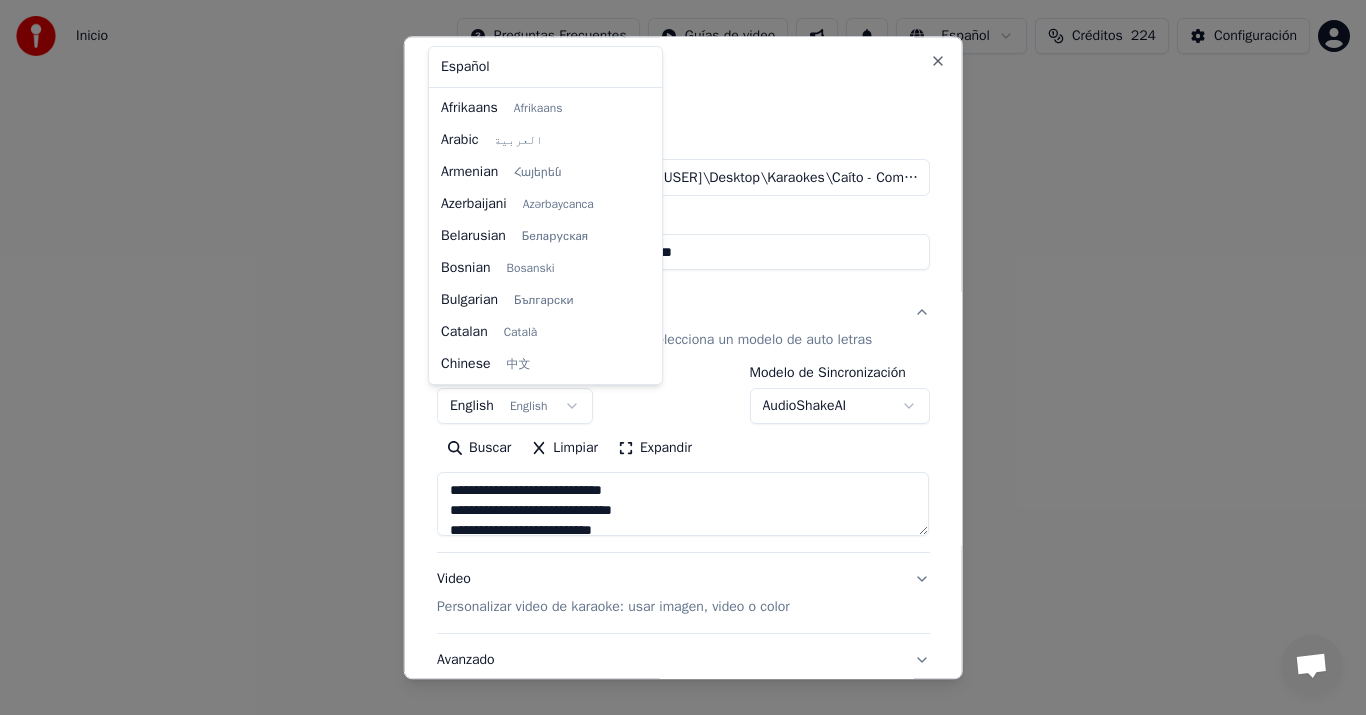 scroll, scrollTop: 160, scrollLeft: 0, axis: vertical 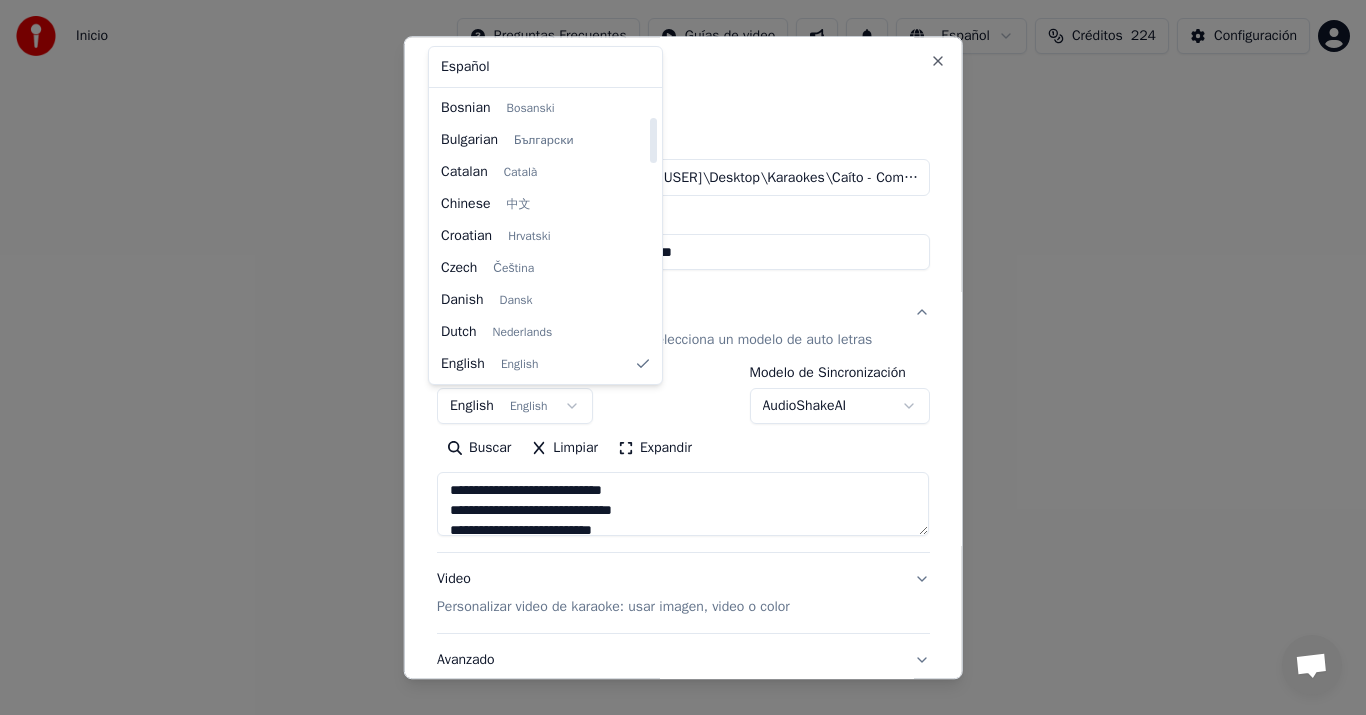 select on "**" 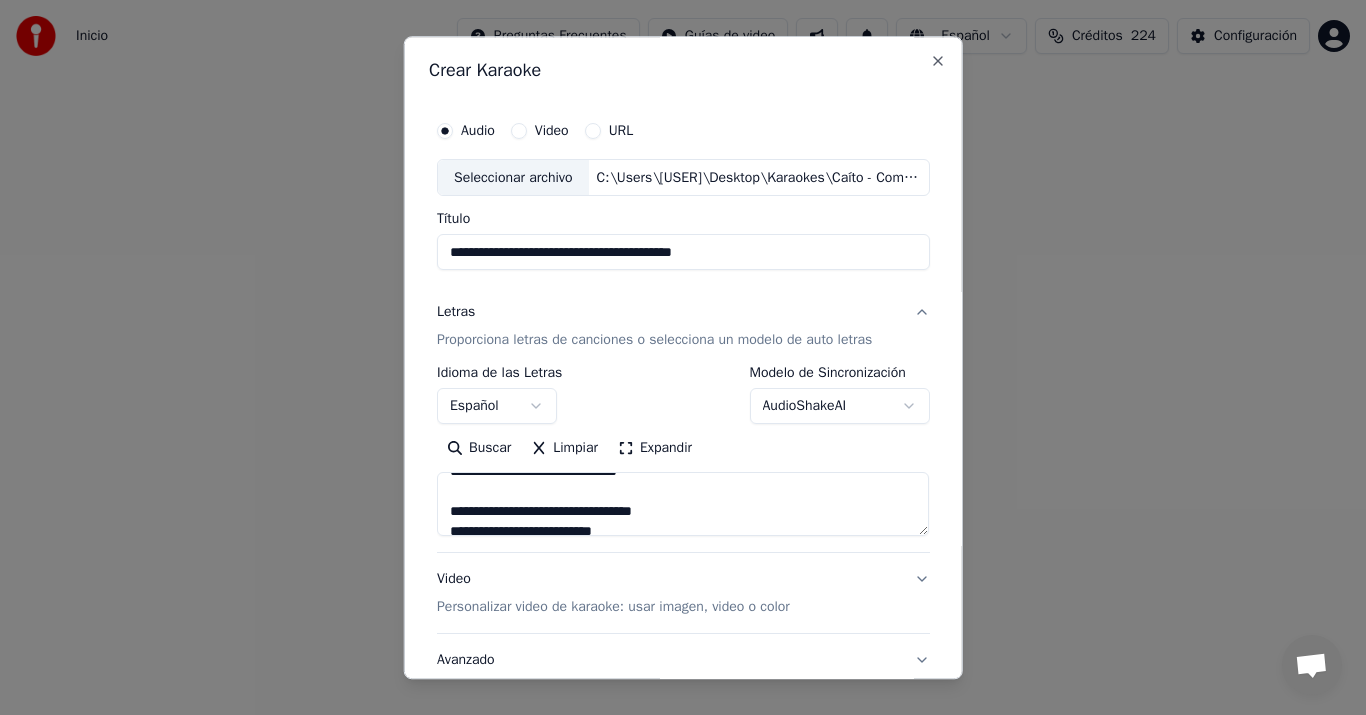 scroll, scrollTop: 400, scrollLeft: 0, axis: vertical 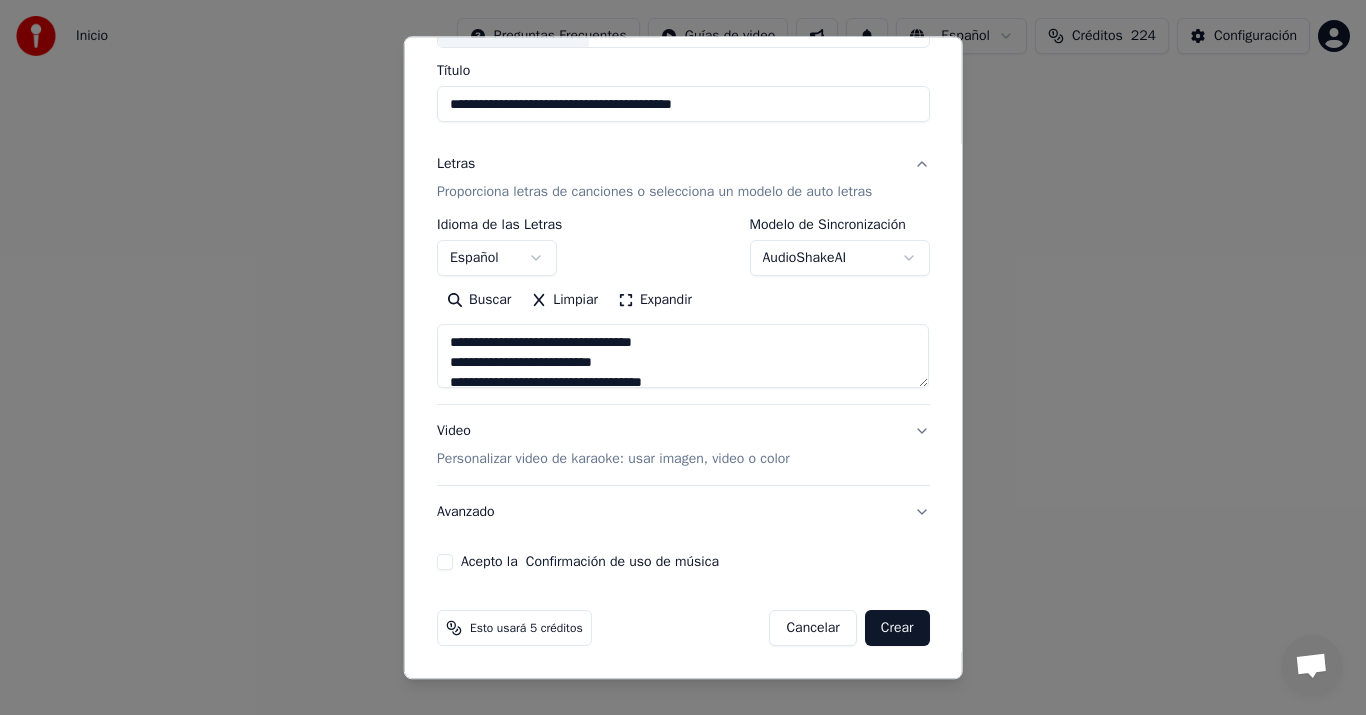 click on "Video Personalizar video de karaoke: usar imagen, video o color" at bounding box center [613, 446] 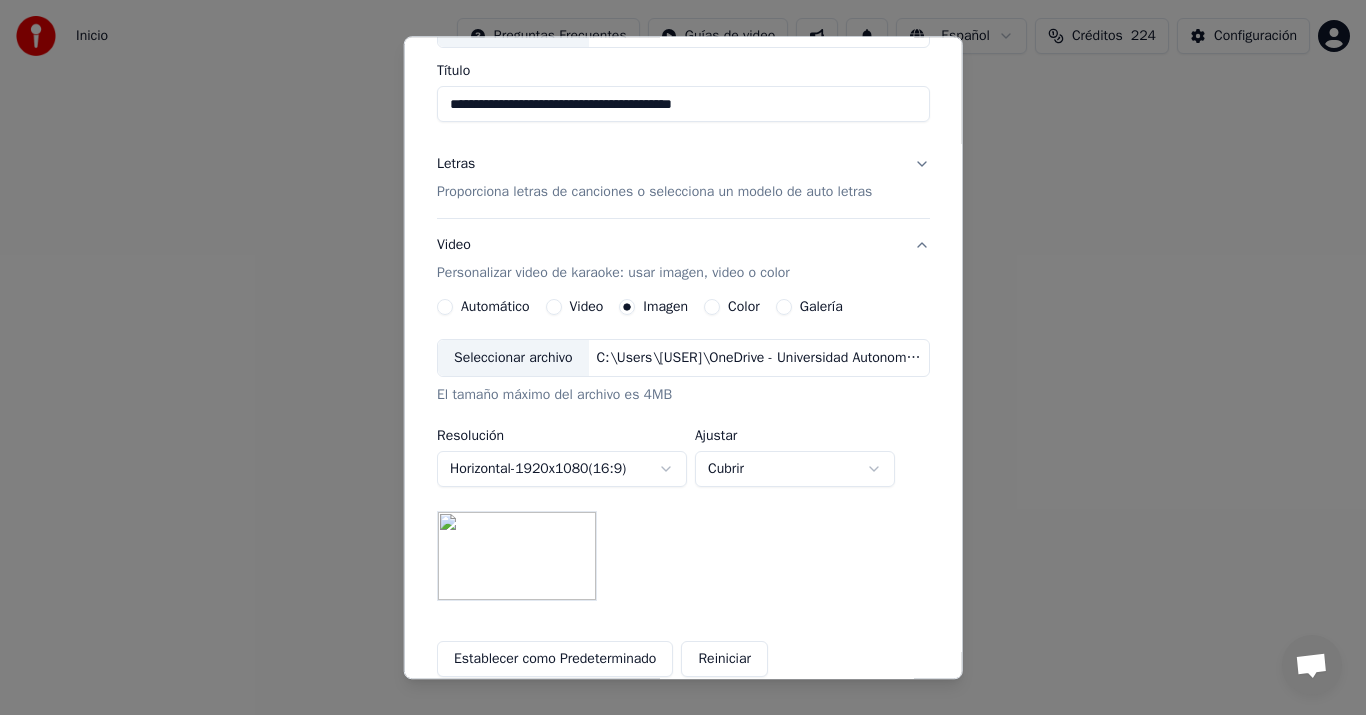 click on "Seleccionar archivo" at bounding box center [513, 359] 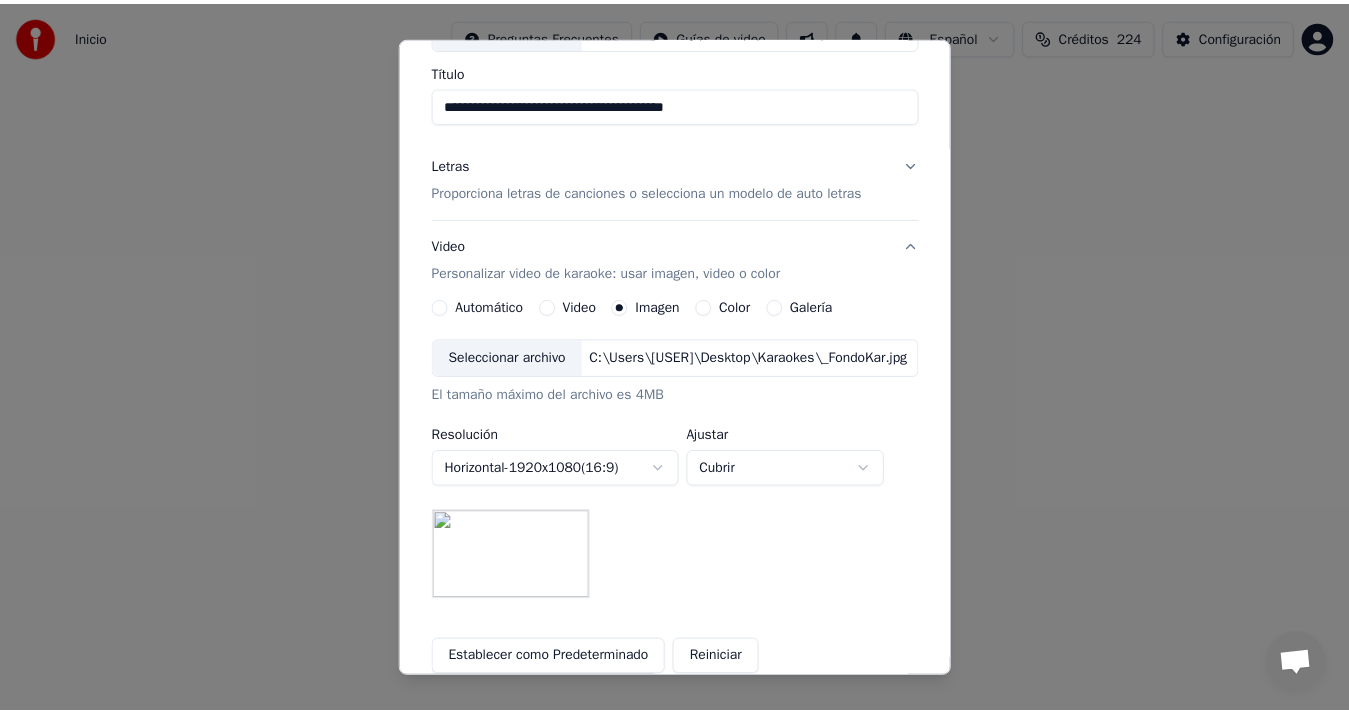 scroll, scrollTop: 356, scrollLeft: 0, axis: vertical 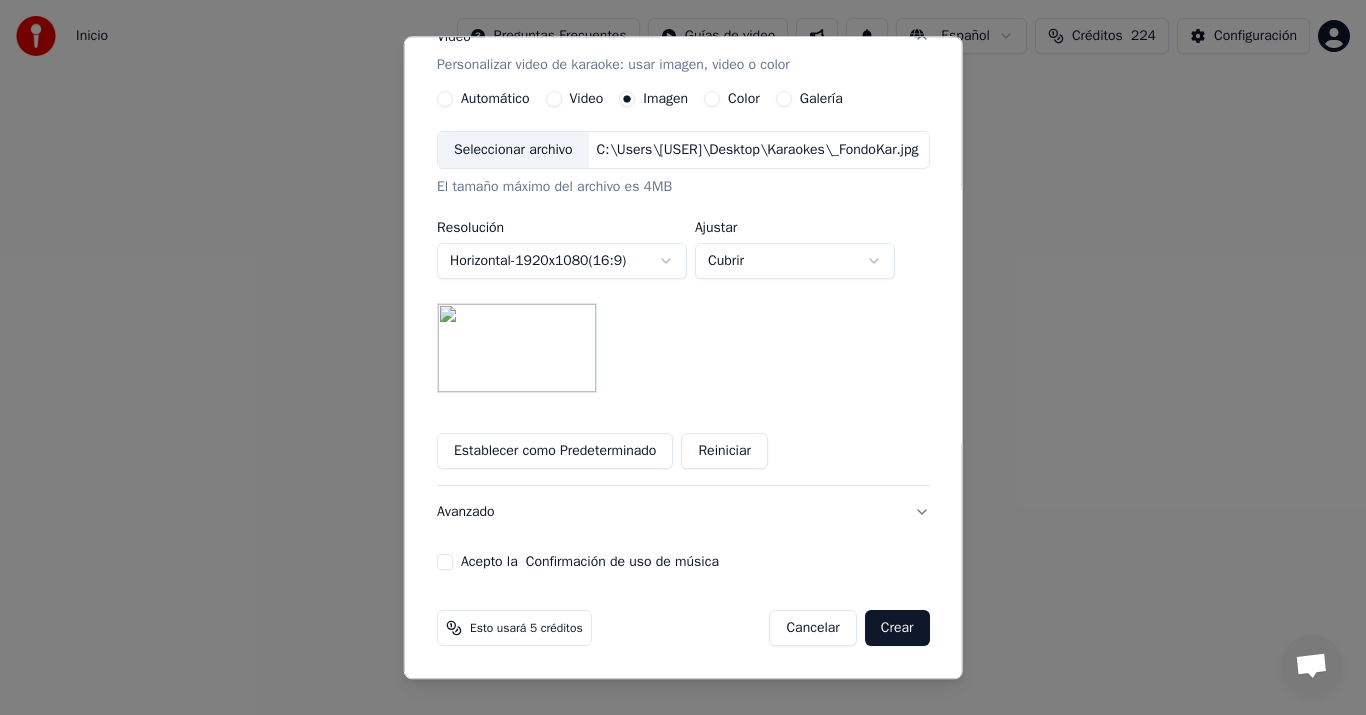 click on "Acepto la   Confirmación de uso de música" at bounding box center (445, 563) 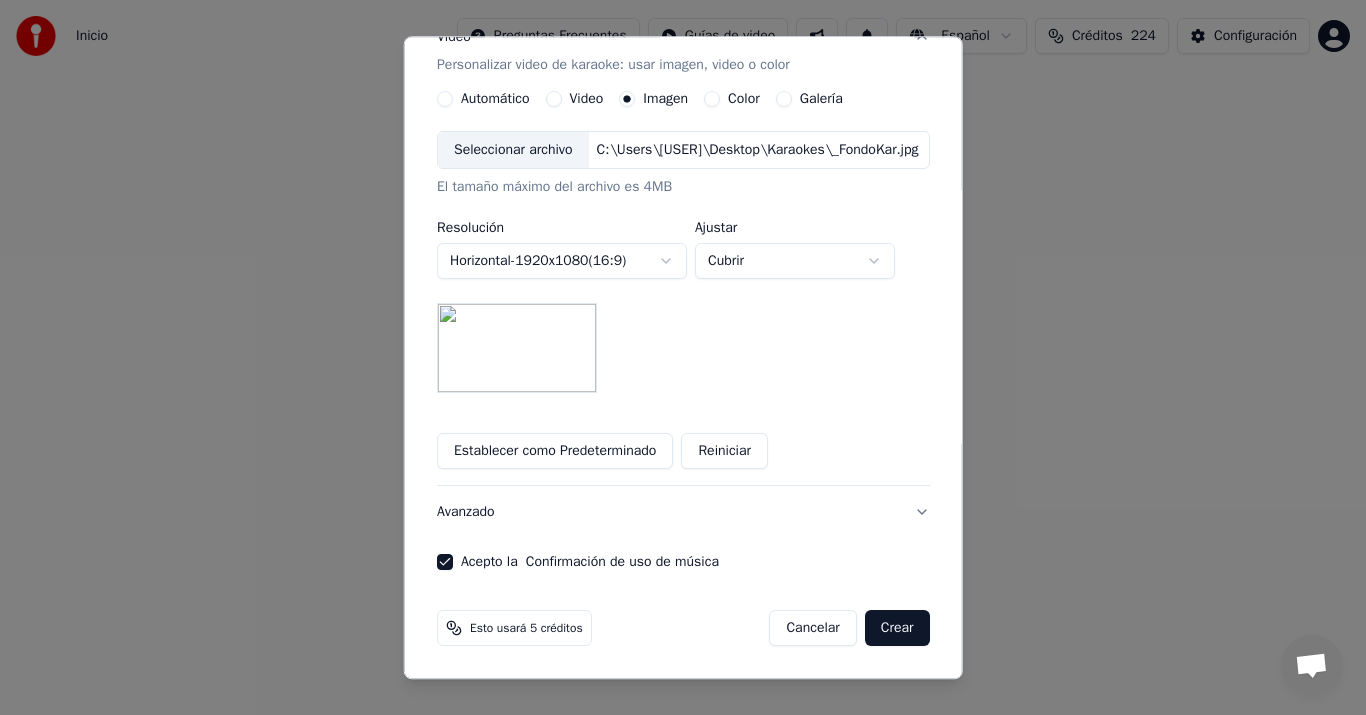 click on "Esto usará 5 créditos Cancelar Crear" at bounding box center [683, 629] 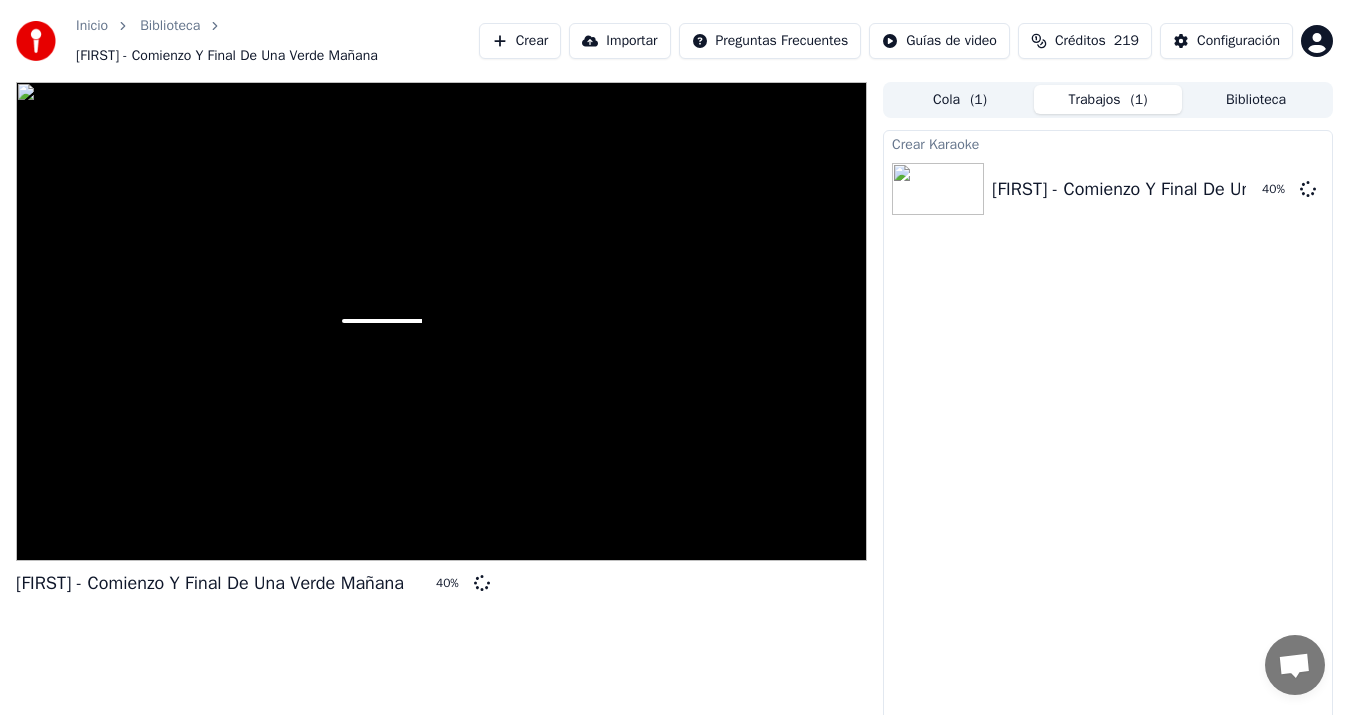 click at bounding box center (441, 321) 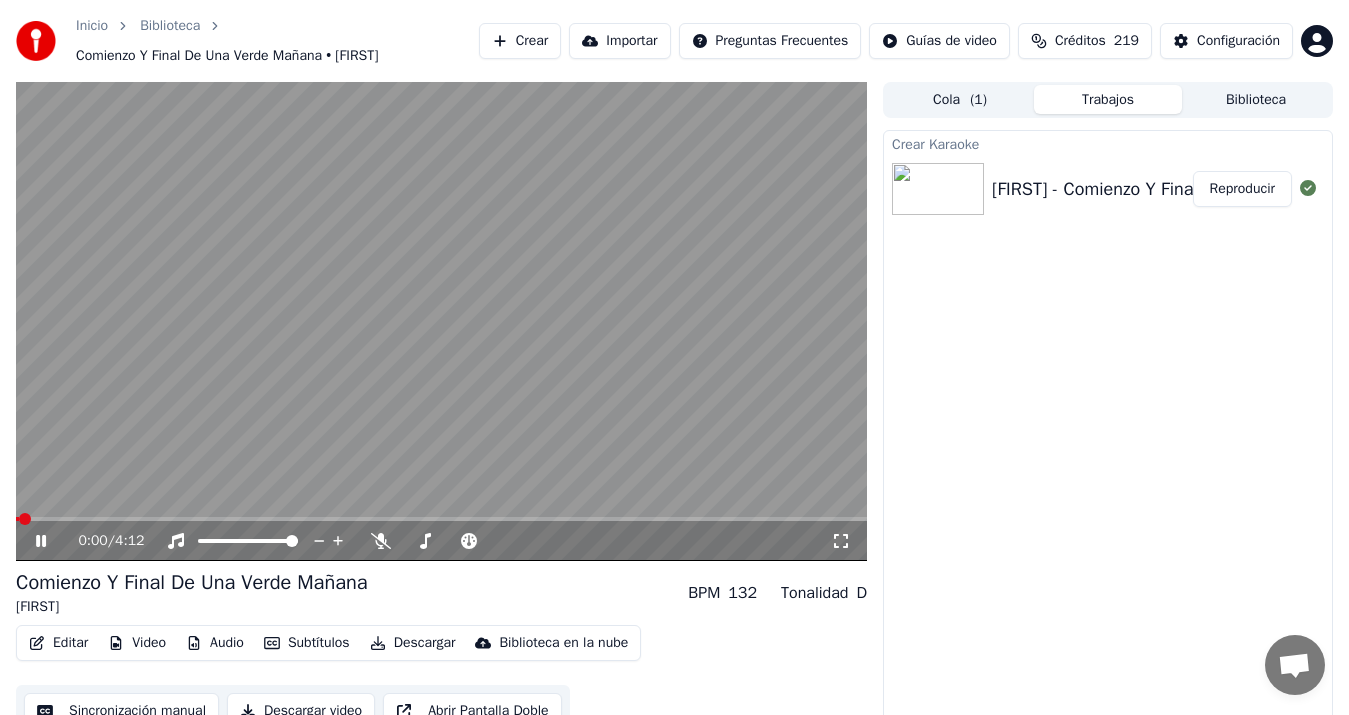 click on "Sincronización manual" at bounding box center [121, 711] 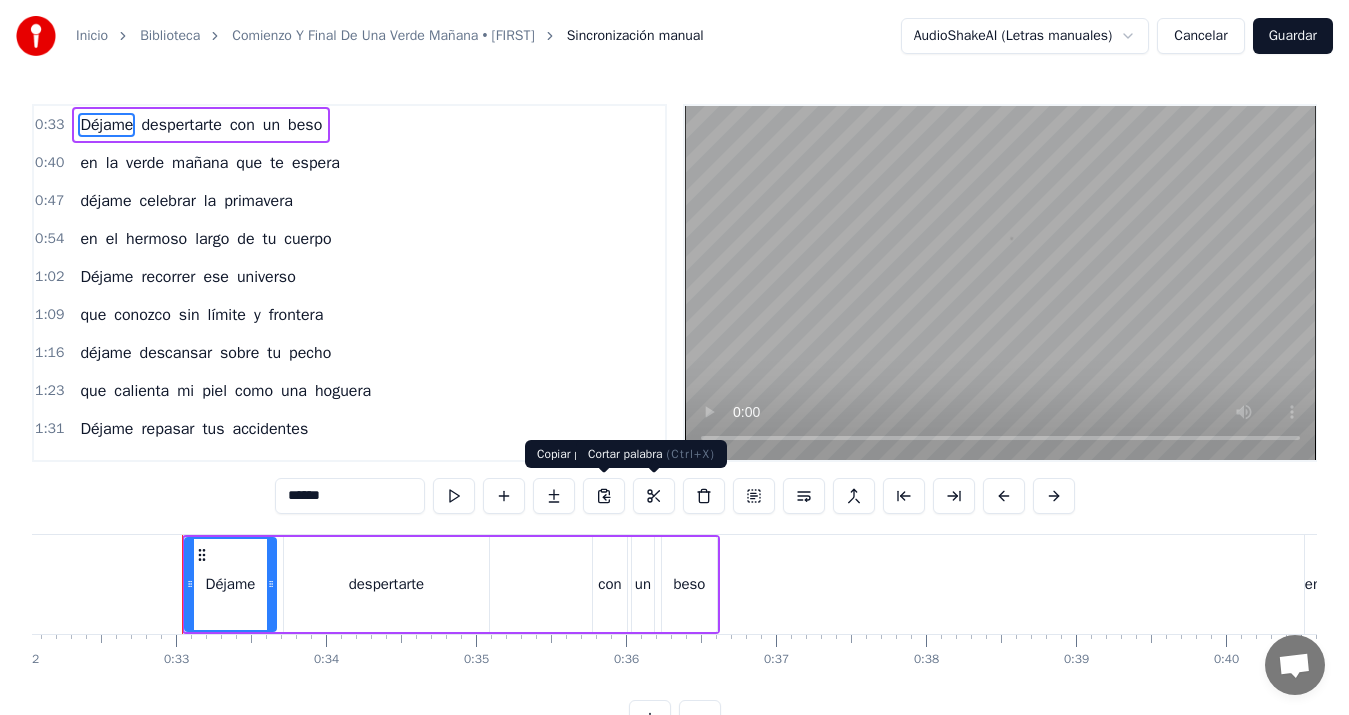 scroll, scrollTop: 0, scrollLeft: 4855, axis: horizontal 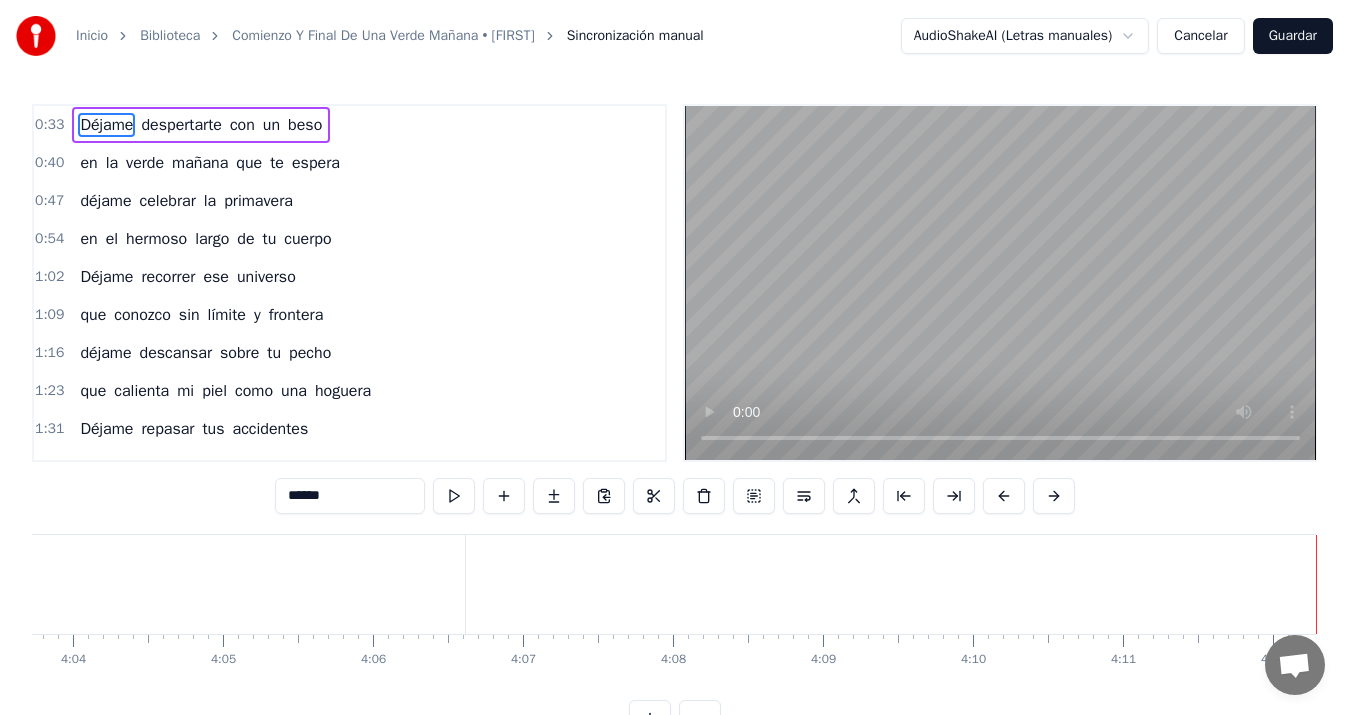 type 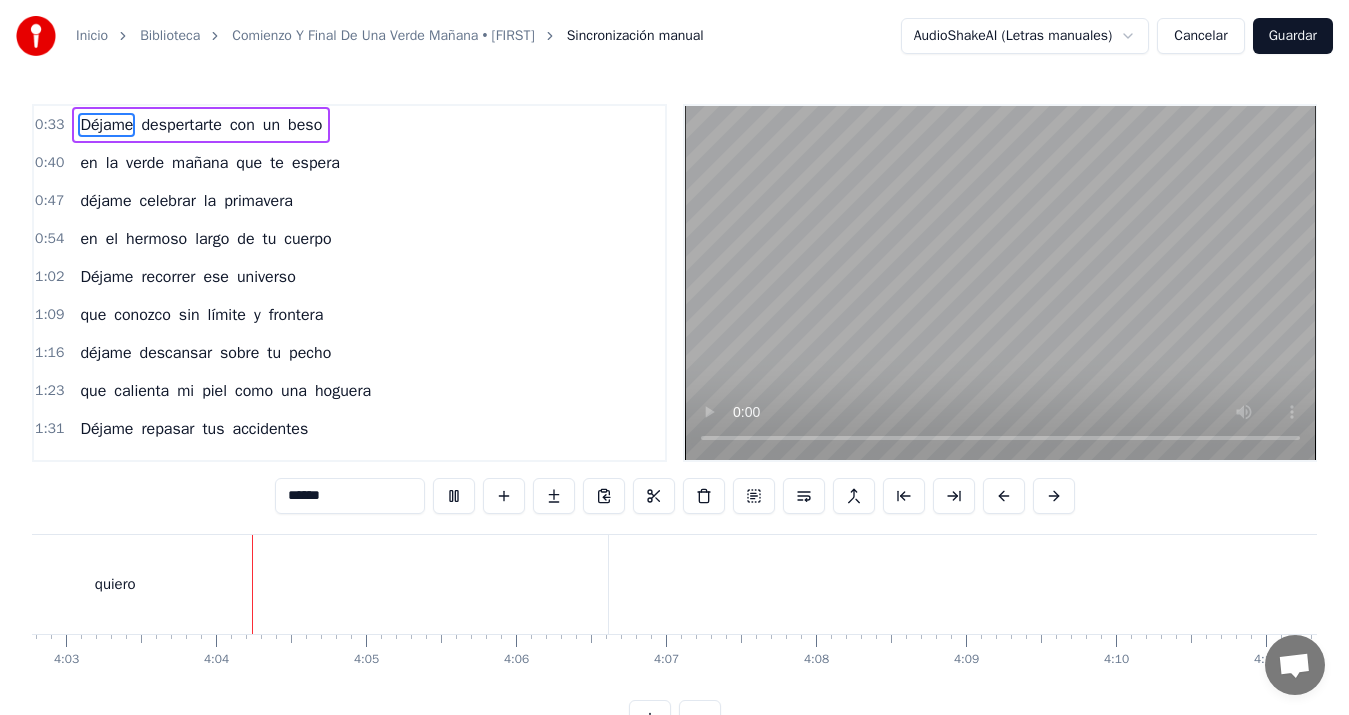 scroll, scrollTop: 0, scrollLeft: 36476, axis: horizontal 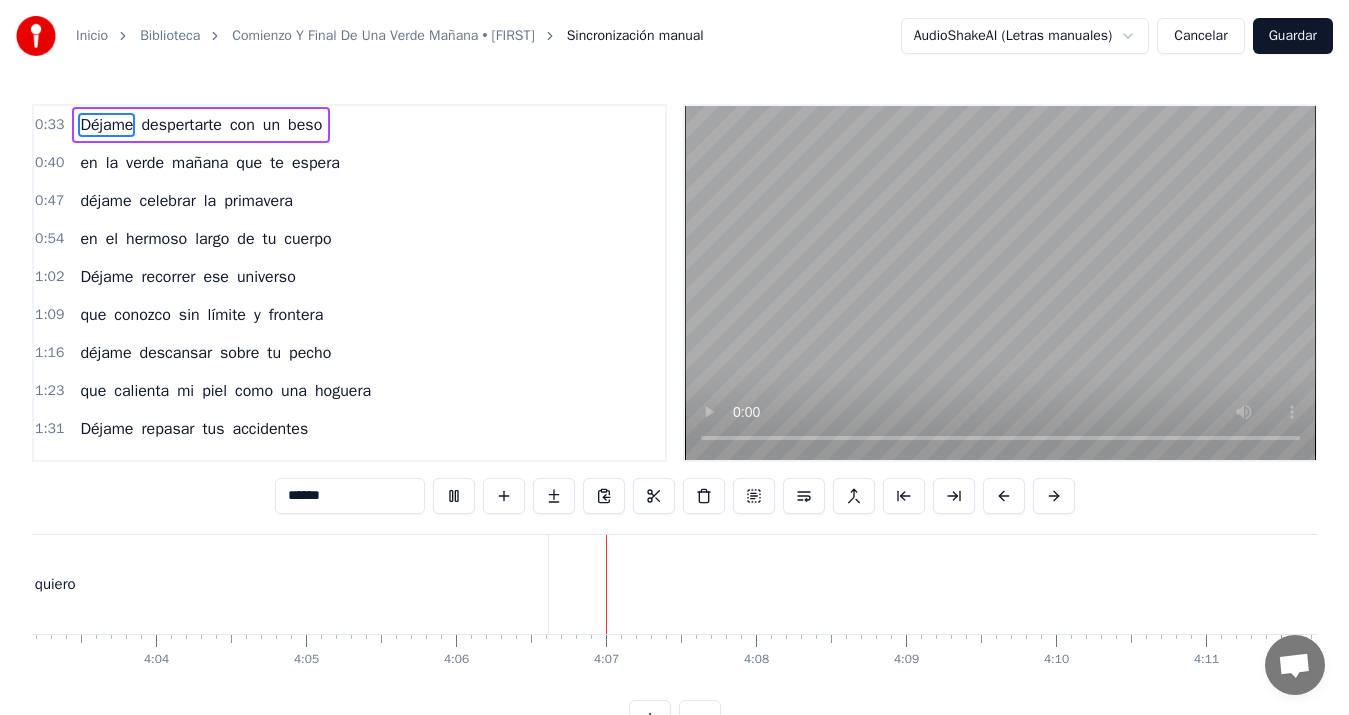 click on "Guardar" at bounding box center (1293, 36) 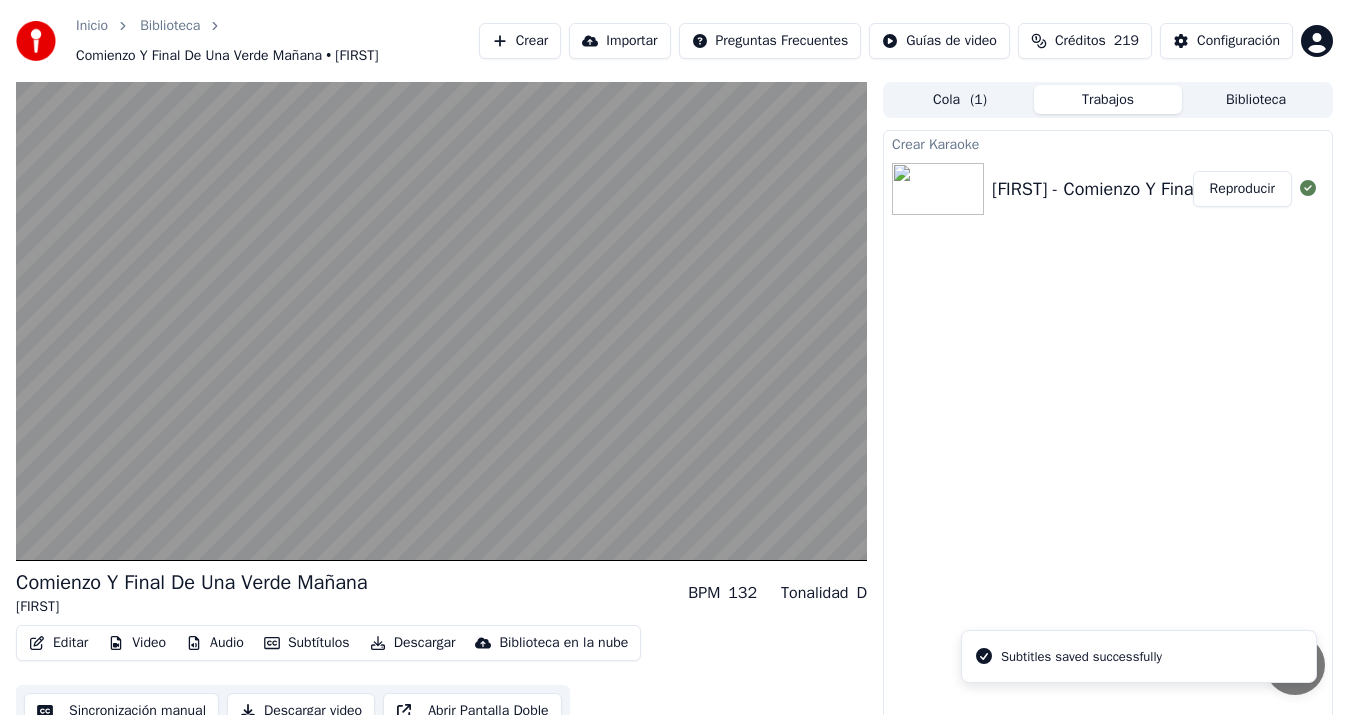 click on "Descargar video" at bounding box center [301, 711] 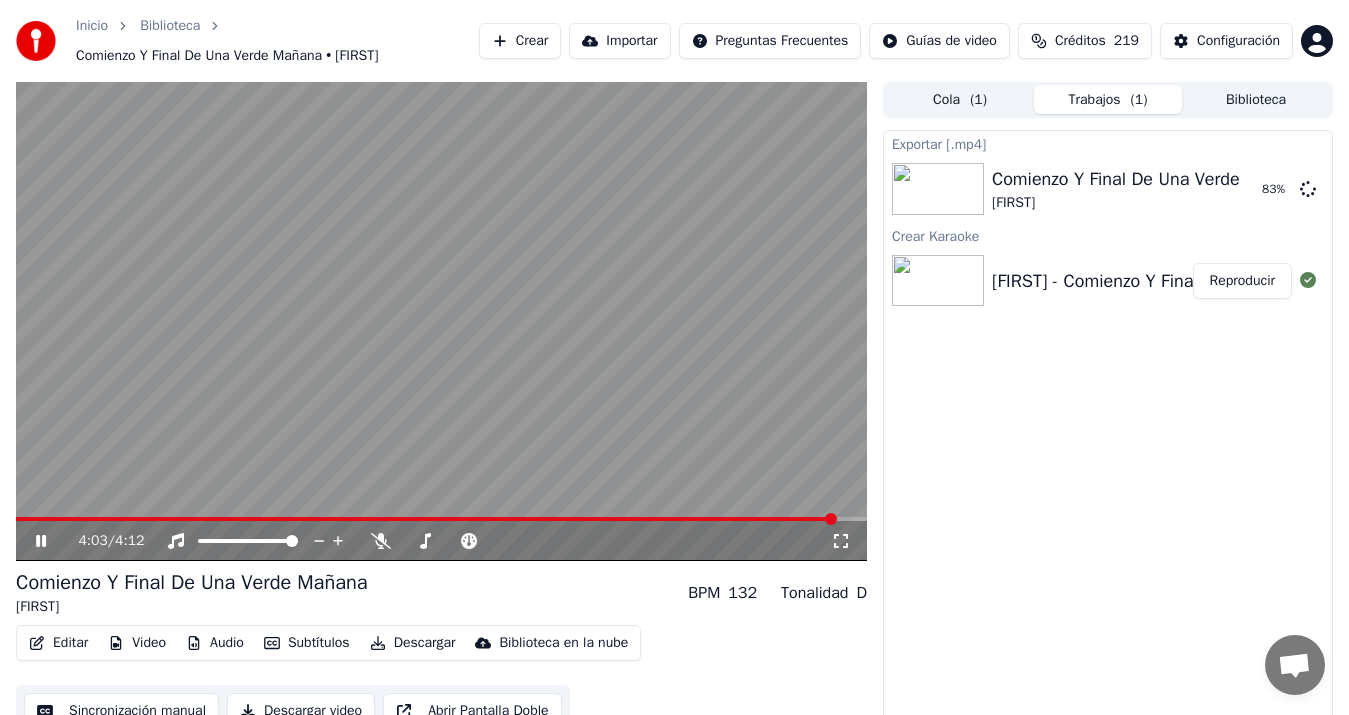 click on "Inicio Biblioteca Comienzo Y Final De Una Verde Mañana • Caíto Crear Importar Preguntas Frecuentes Guías de video Créditos 219 Configuración 4:03  /  4:12 Comienzo Y Final De Una Verde Mañana Caíto BPM 132 Tonalidad D Editar Video Audio Subtítulos Descargar Biblioteca en la nube Sincronización manual Descargar video Abrir Pantalla Doble Cola ( 1 ) Trabajos ( 1 ) Biblioteca Exportar [.mp4] Comienzo Y Final De Una Verde Mañana Caíto 83 % Crear Karaoke Caíto - Comienzo Y Final De Una Verde Mañana Reproducir Conversación Adam de Youka Desktop Más canales Continuar en Correo electrónico Red fuera de línea. Reconectando... Por ahora no se pueden recibir ni enviar mensajes. Youka Desktop ¡Hola! ¿En qué te puedo ayudar?  Enviar un archivo Insertar un emoji Enviar un archivo Grabar mensaje de audio We run on Crisp" at bounding box center (674, 357) 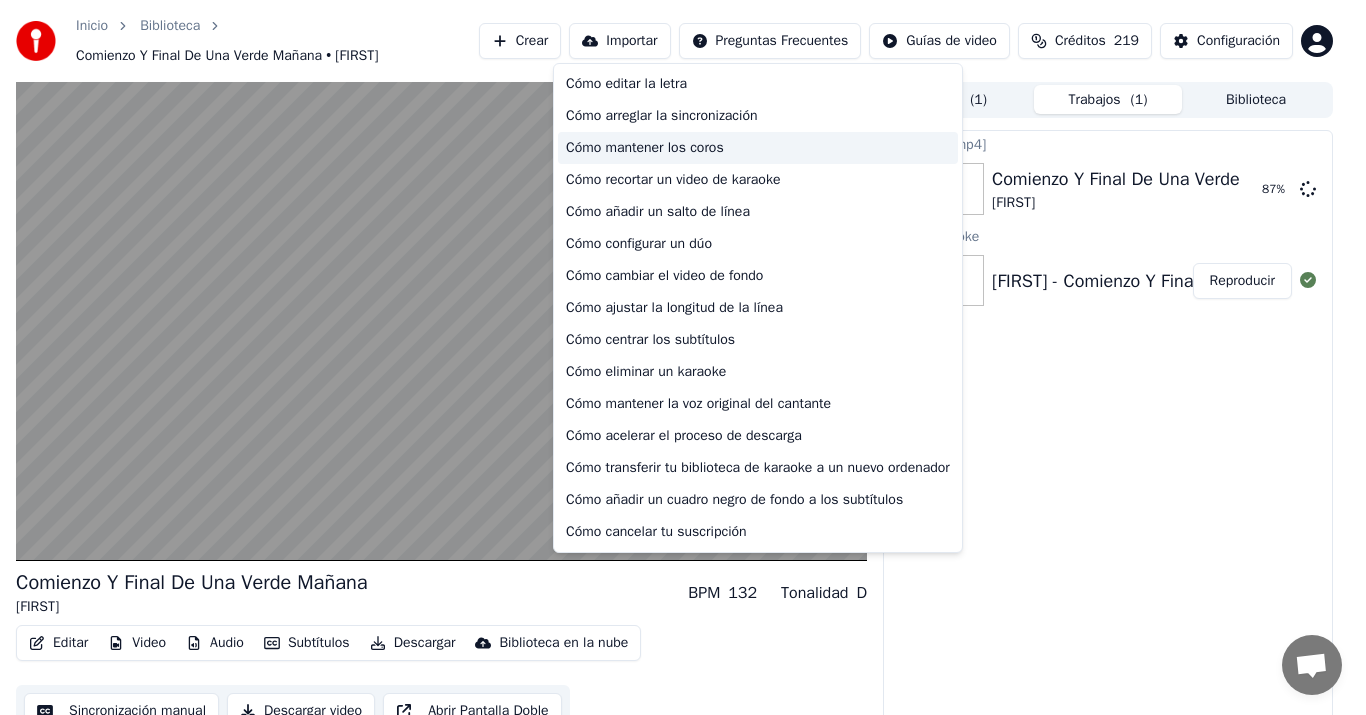 click on "Cómo mantener los coros" at bounding box center [758, 148] 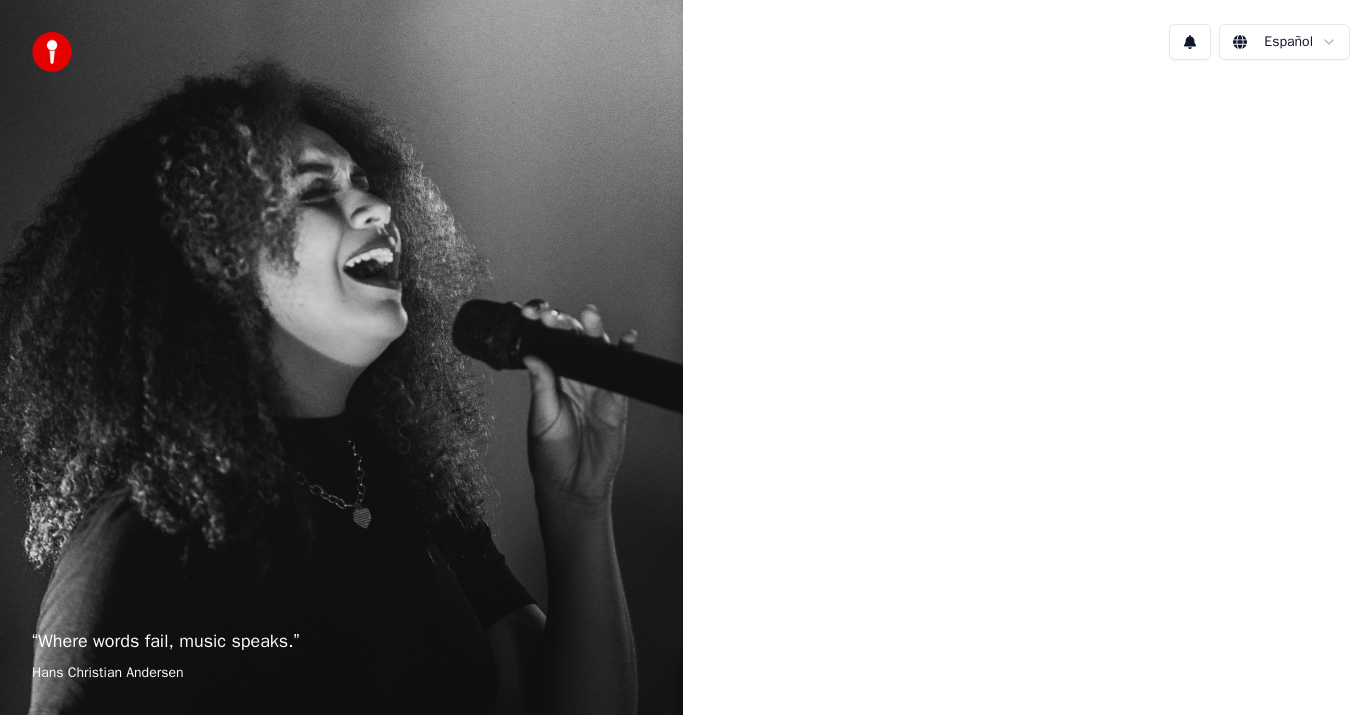 scroll, scrollTop: 0, scrollLeft: 0, axis: both 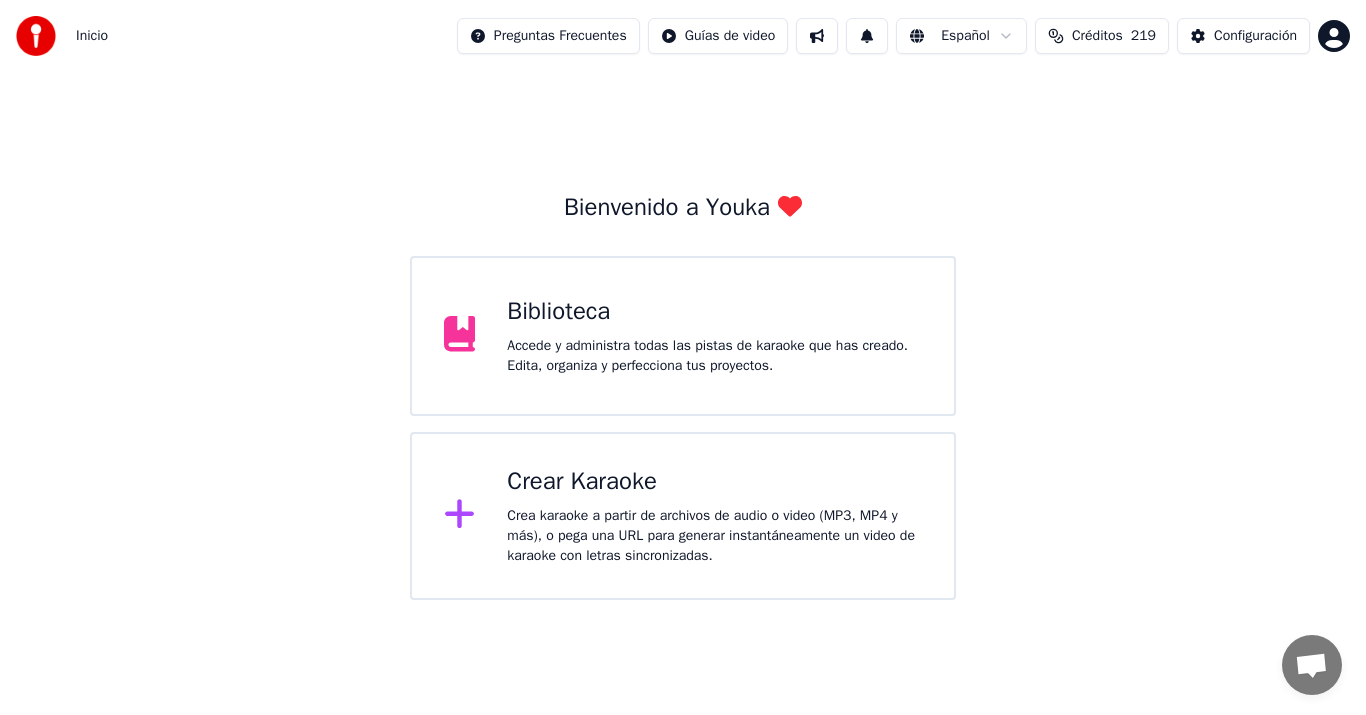 click on "Crea karaoke a partir de archivos de audio o video (MP3, MP4 y más), o pega una URL para generar instantáneamente un video de karaoke con letras sincronizadas." at bounding box center (714, 536) 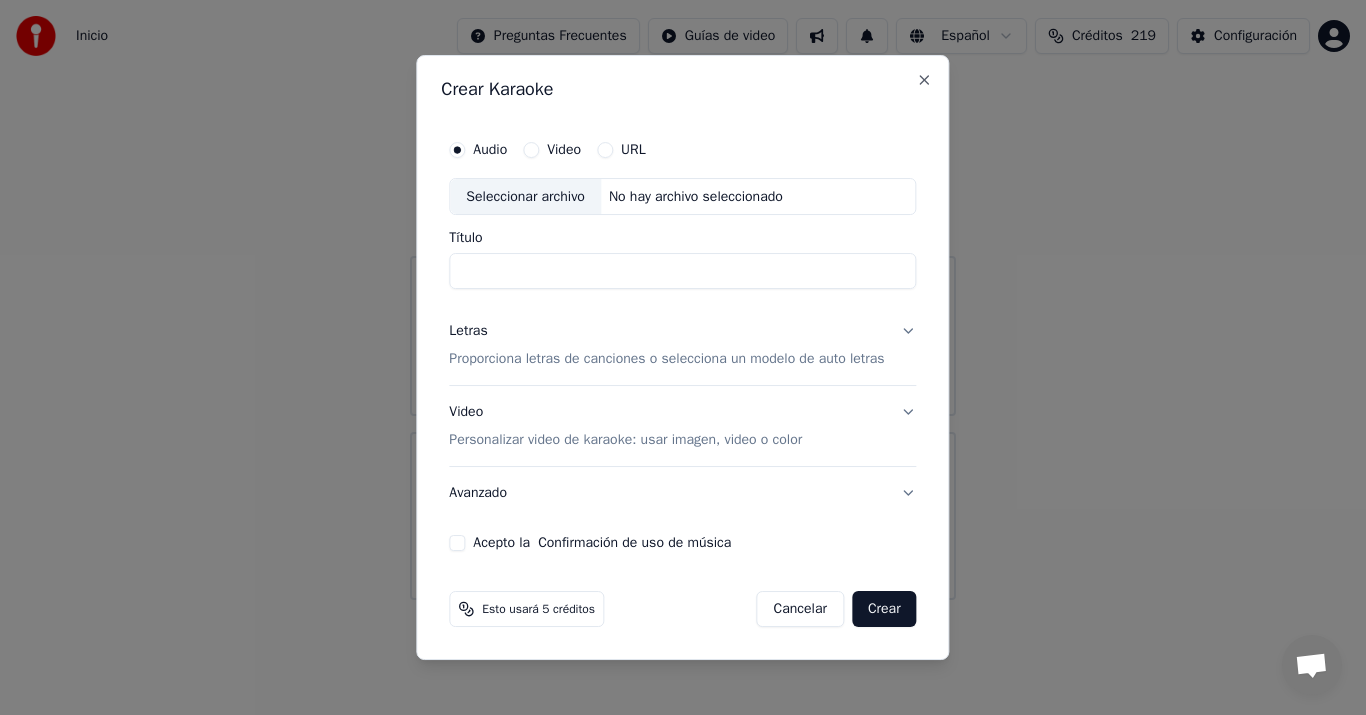 click on "Seleccionar archivo" at bounding box center (525, 197) 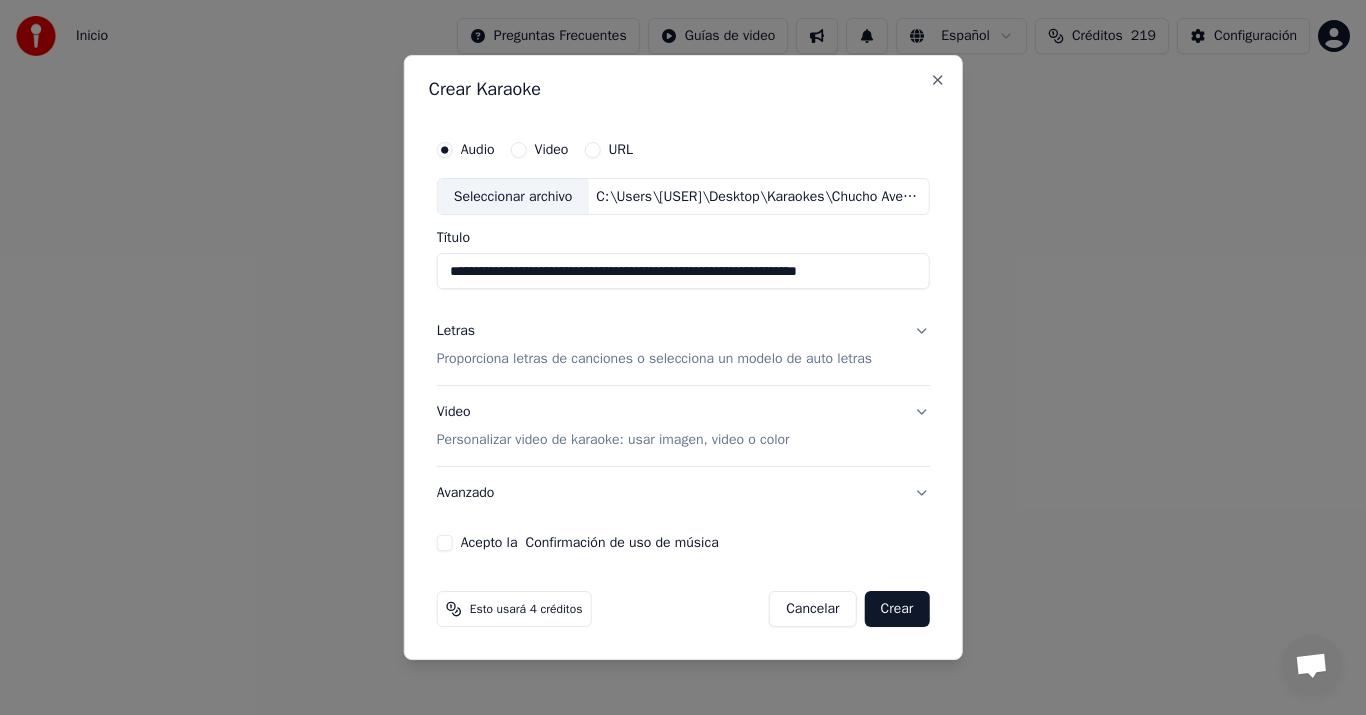 click on "Proporciona letras de canciones o selecciona un modelo de auto letras" at bounding box center (654, 360) 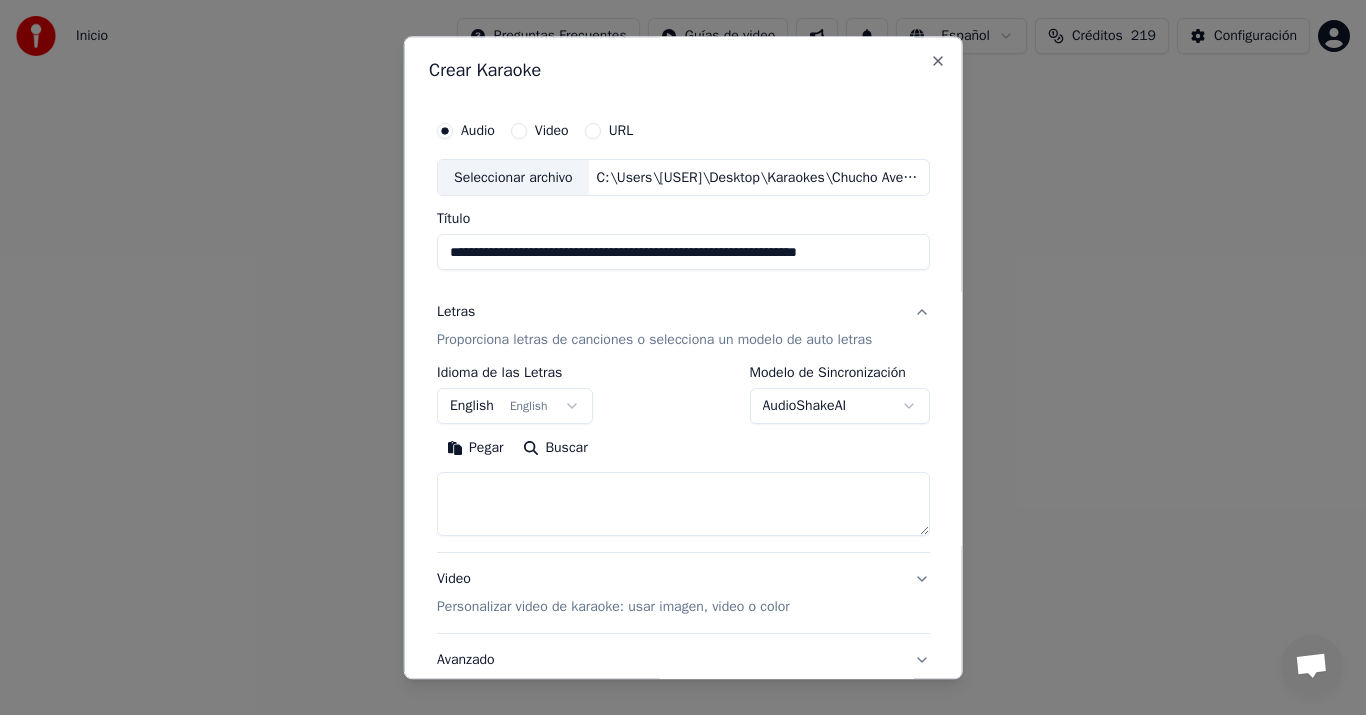 drag, startPoint x: 491, startPoint y: 444, endPoint x: 484, endPoint y: 432, distance: 13.892444 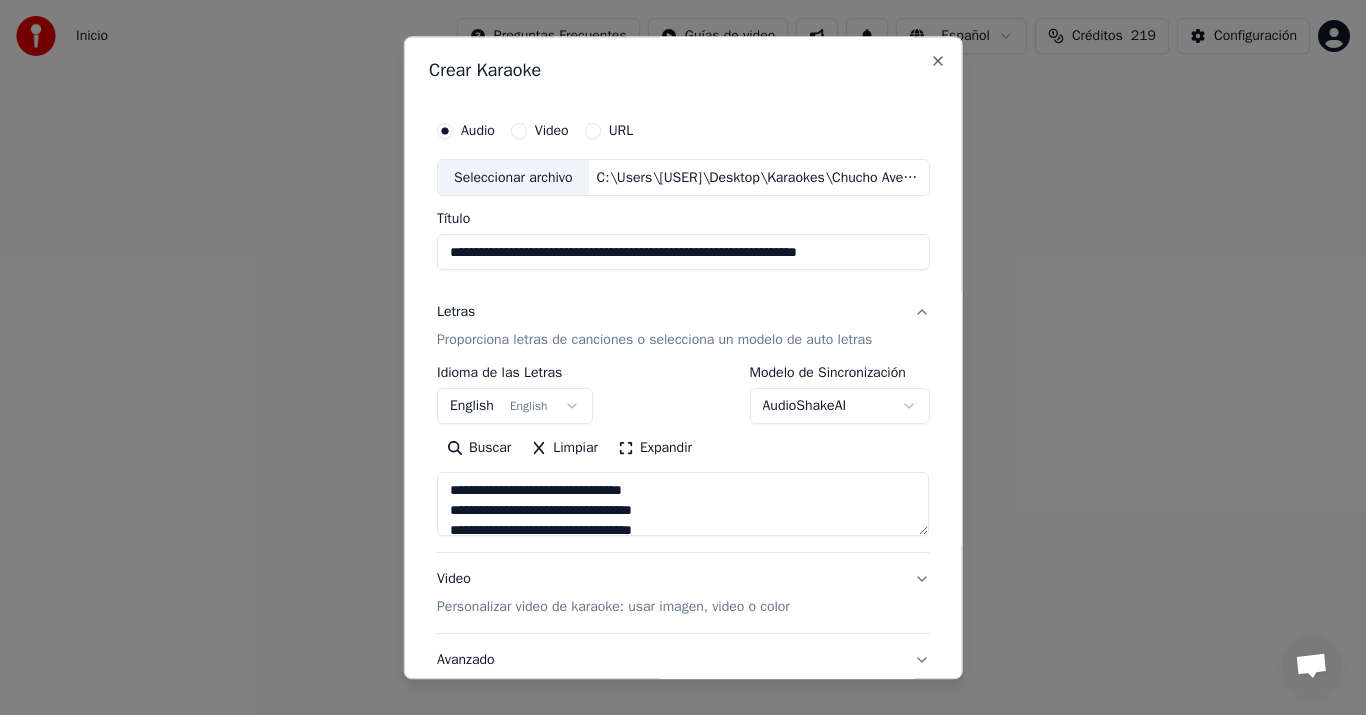click on "English English" at bounding box center (515, 407) 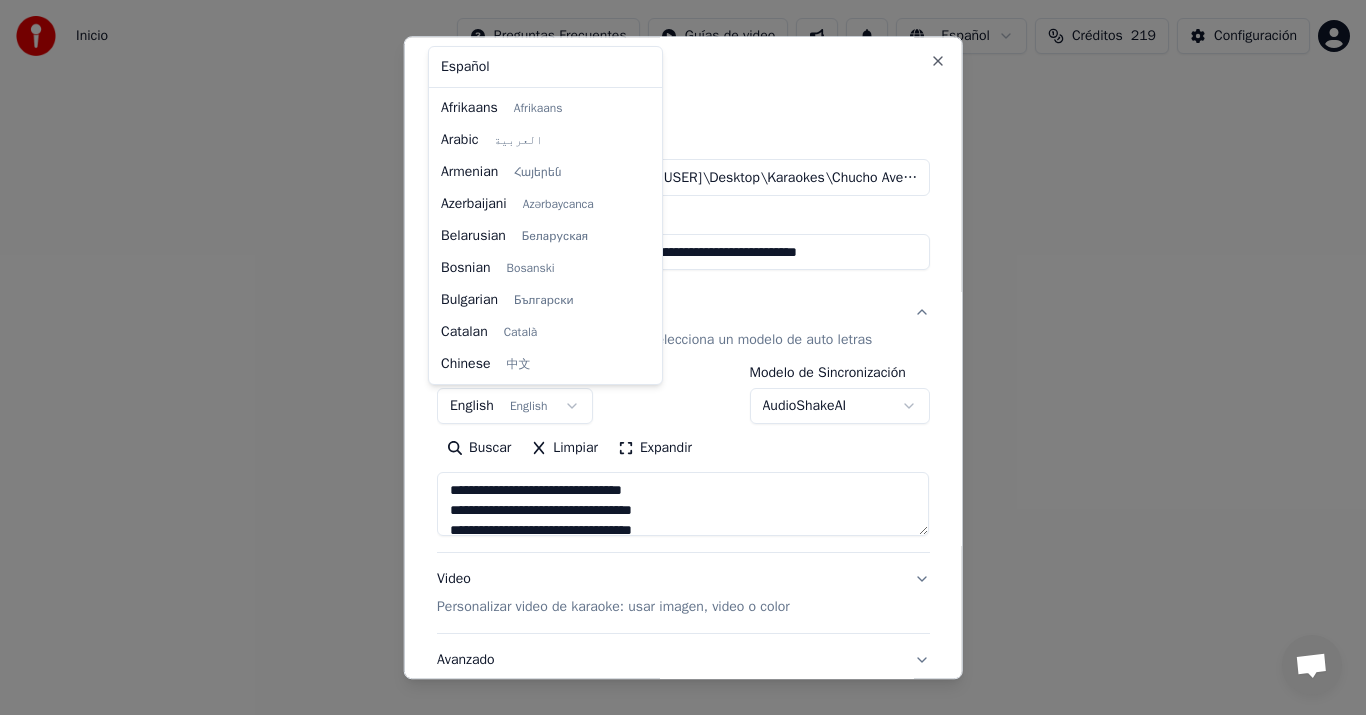 scroll, scrollTop: 160, scrollLeft: 0, axis: vertical 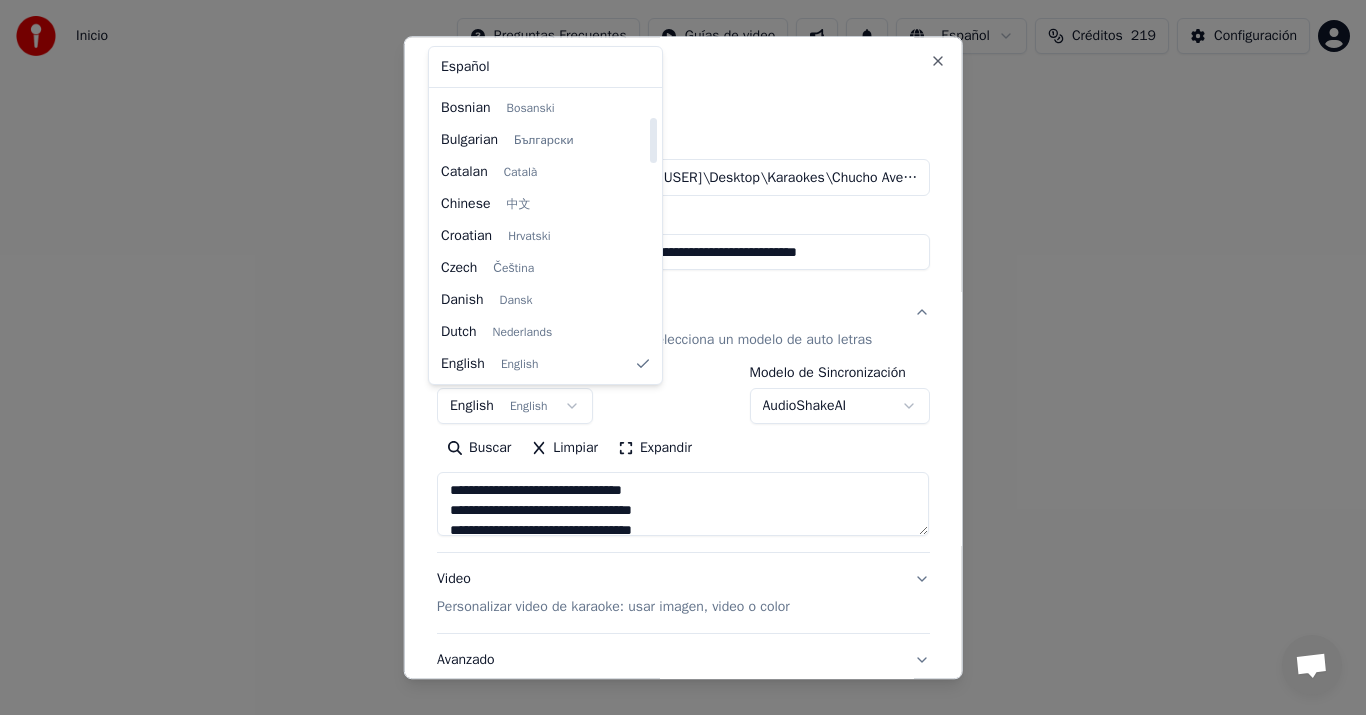 select on "**" 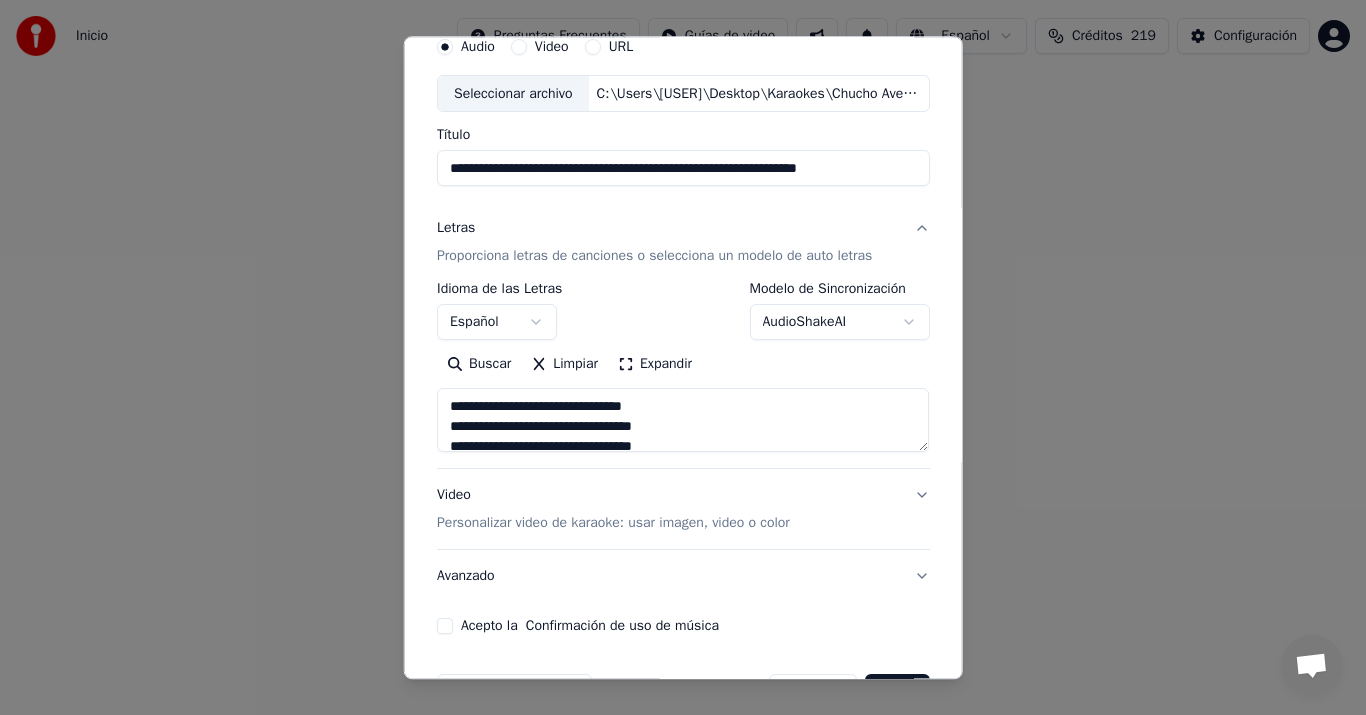scroll, scrollTop: 148, scrollLeft: 0, axis: vertical 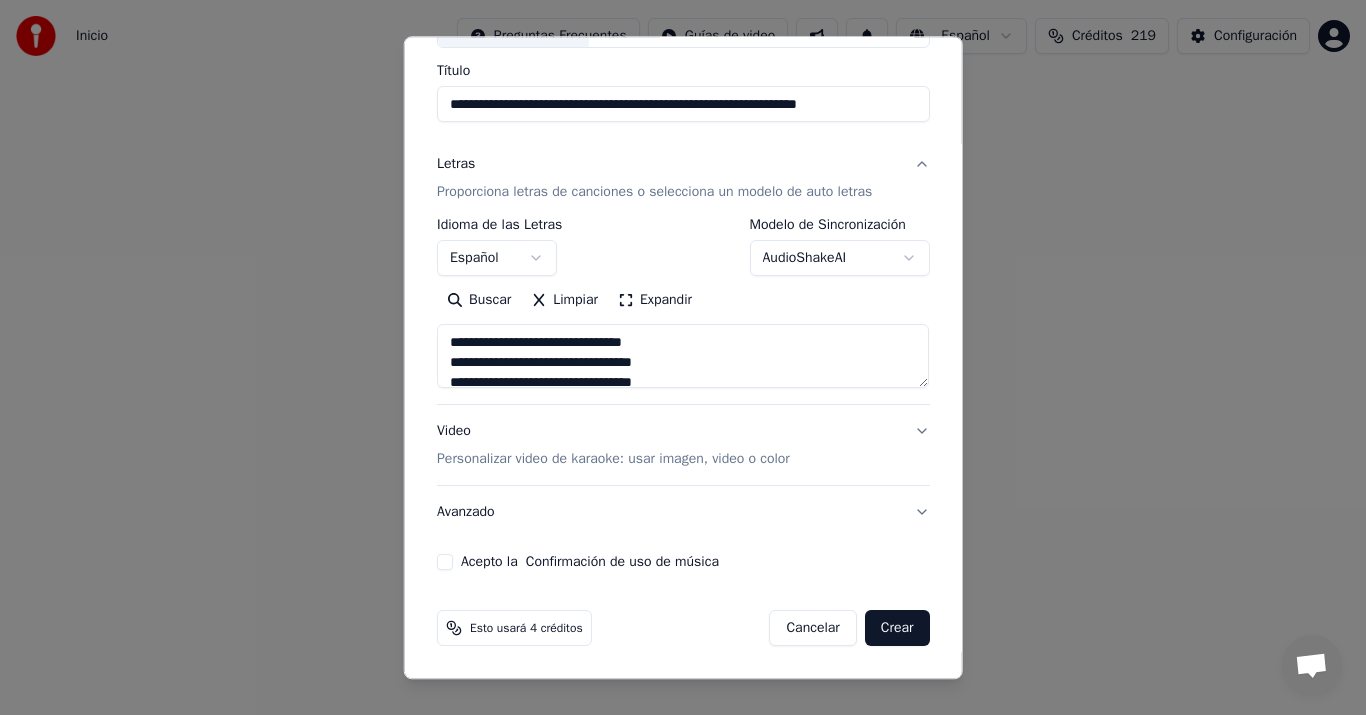 click on "Video Personalizar video de karaoke: usar imagen, video o color" at bounding box center [613, 446] 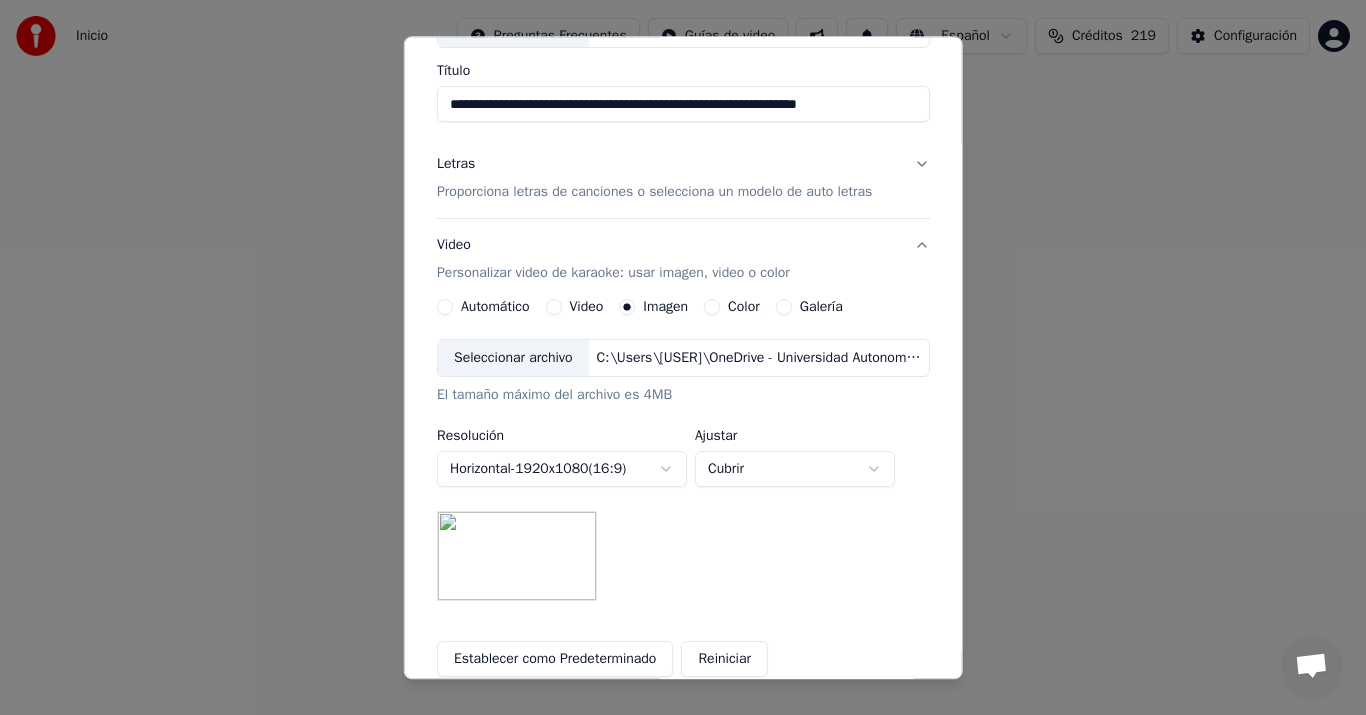 click on "Seleccionar archivo" at bounding box center (513, 359) 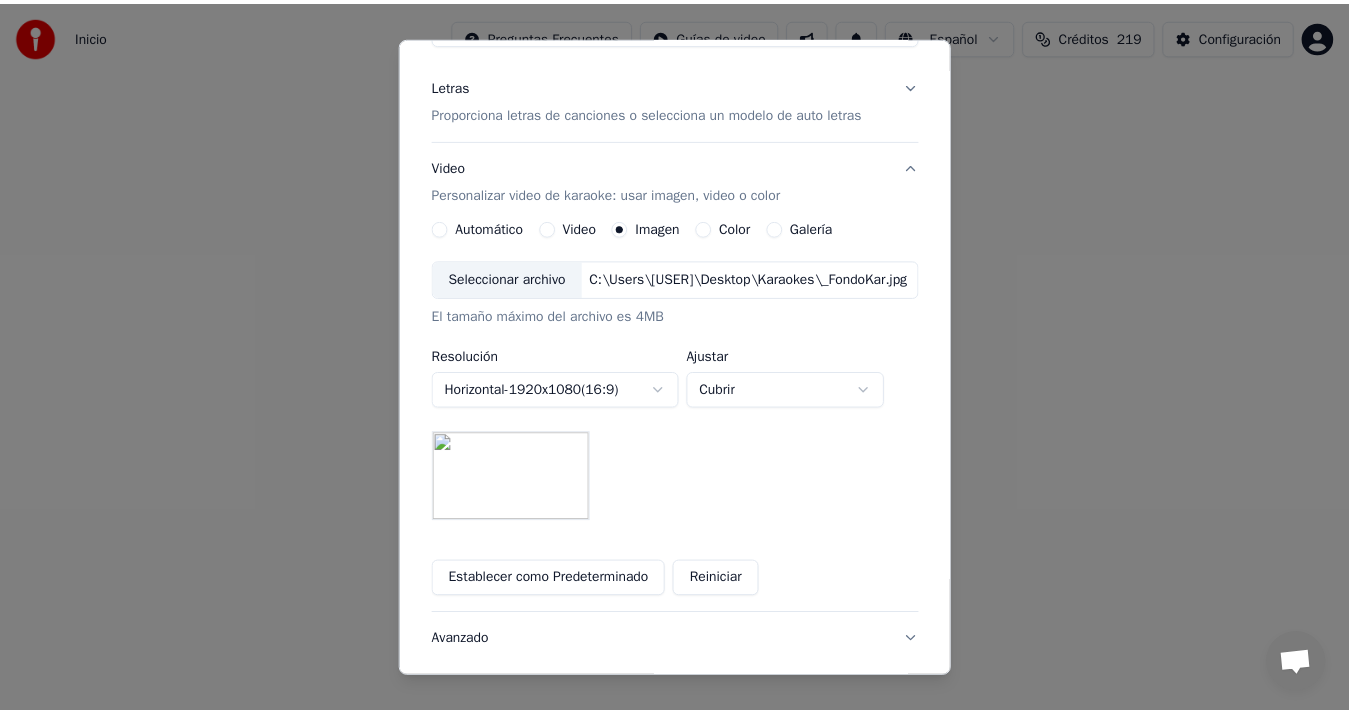scroll, scrollTop: 356, scrollLeft: 0, axis: vertical 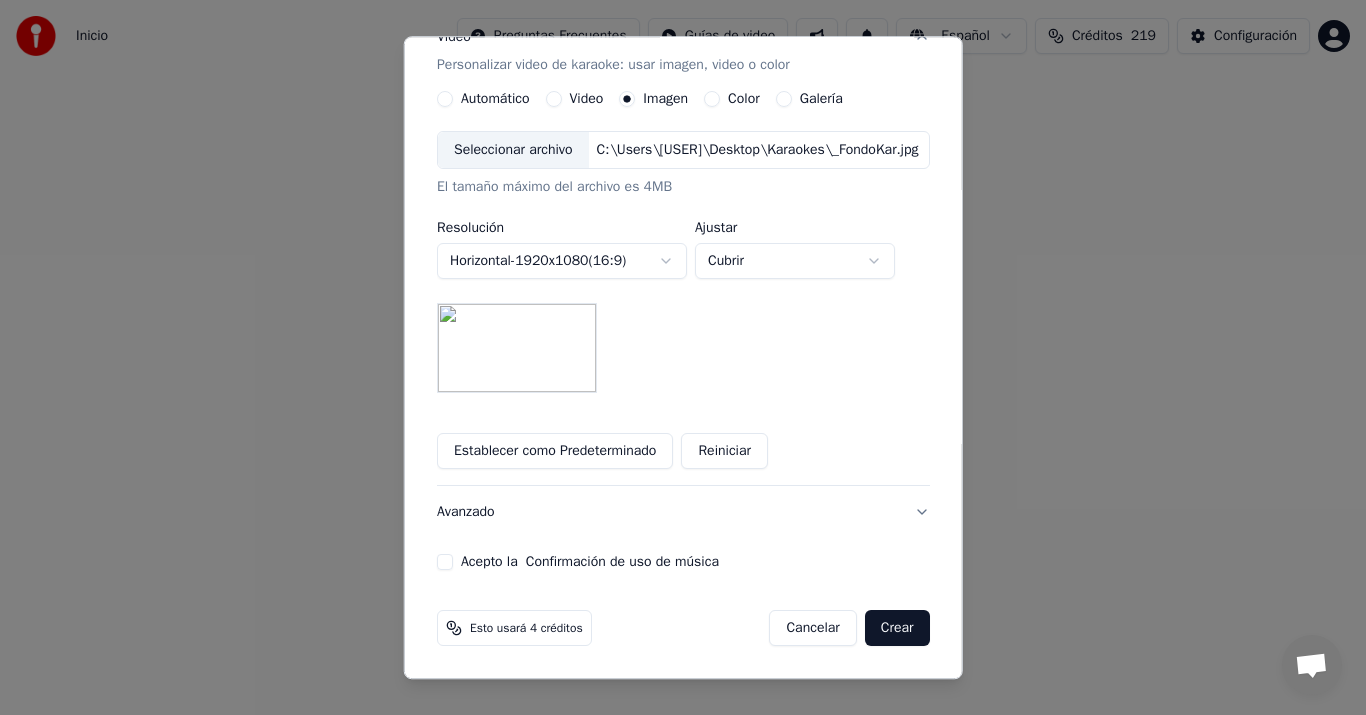 click on "Acepto la   Confirmación de uso de música" at bounding box center [445, 563] 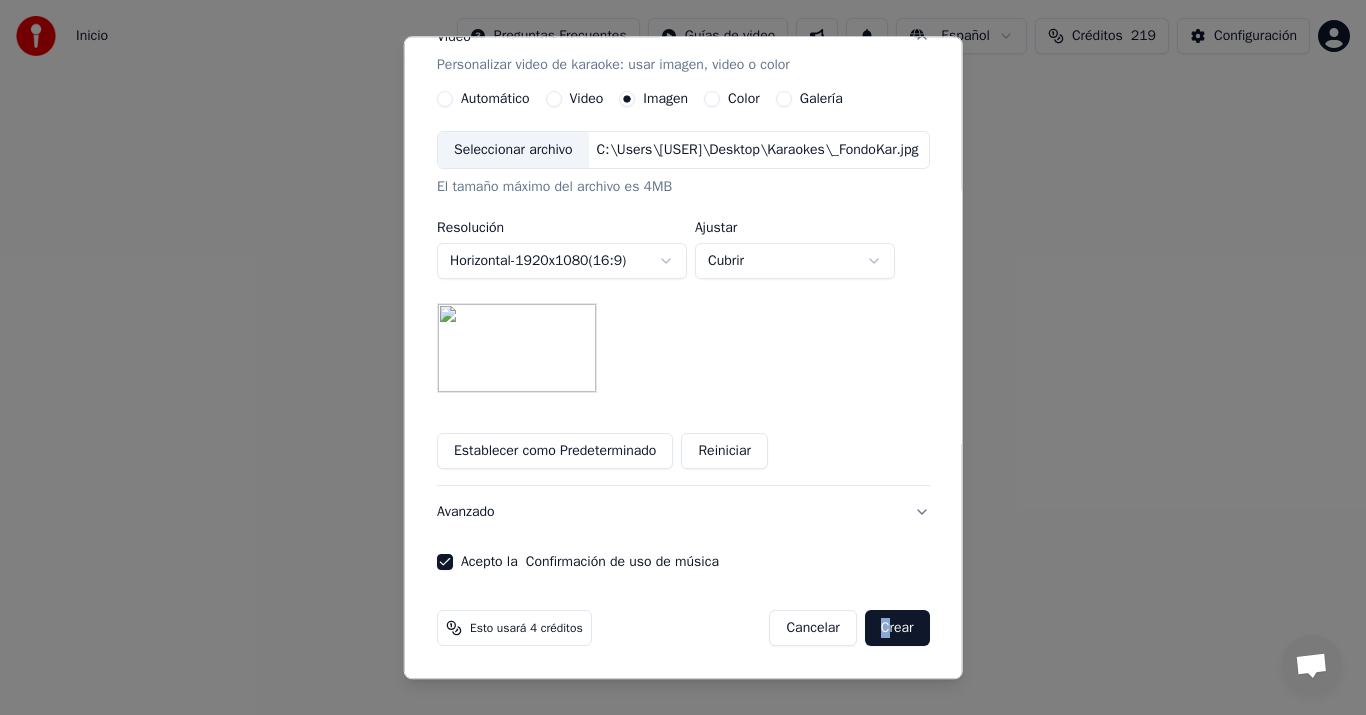 click on "Esto usará 4 créditos Cancelar Crear" at bounding box center (683, 629) 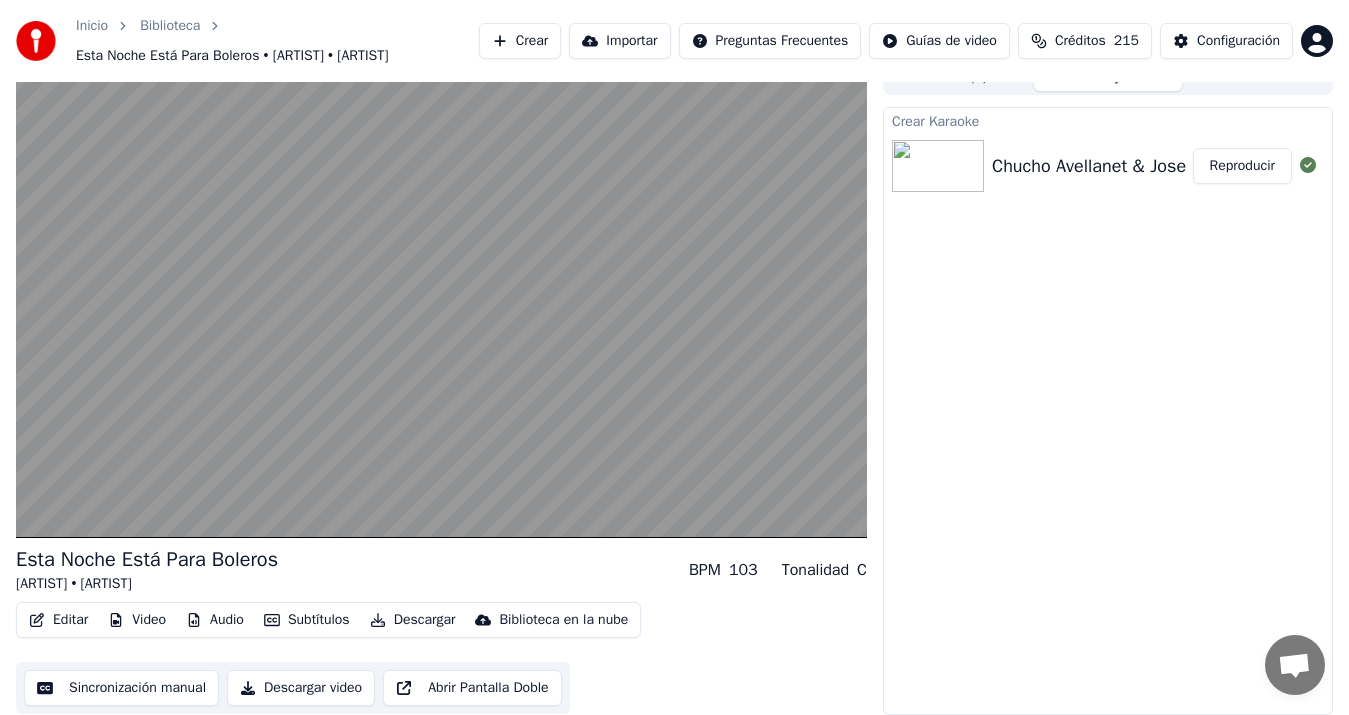 scroll, scrollTop: 43, scrollLeft: 0, axis: vertical 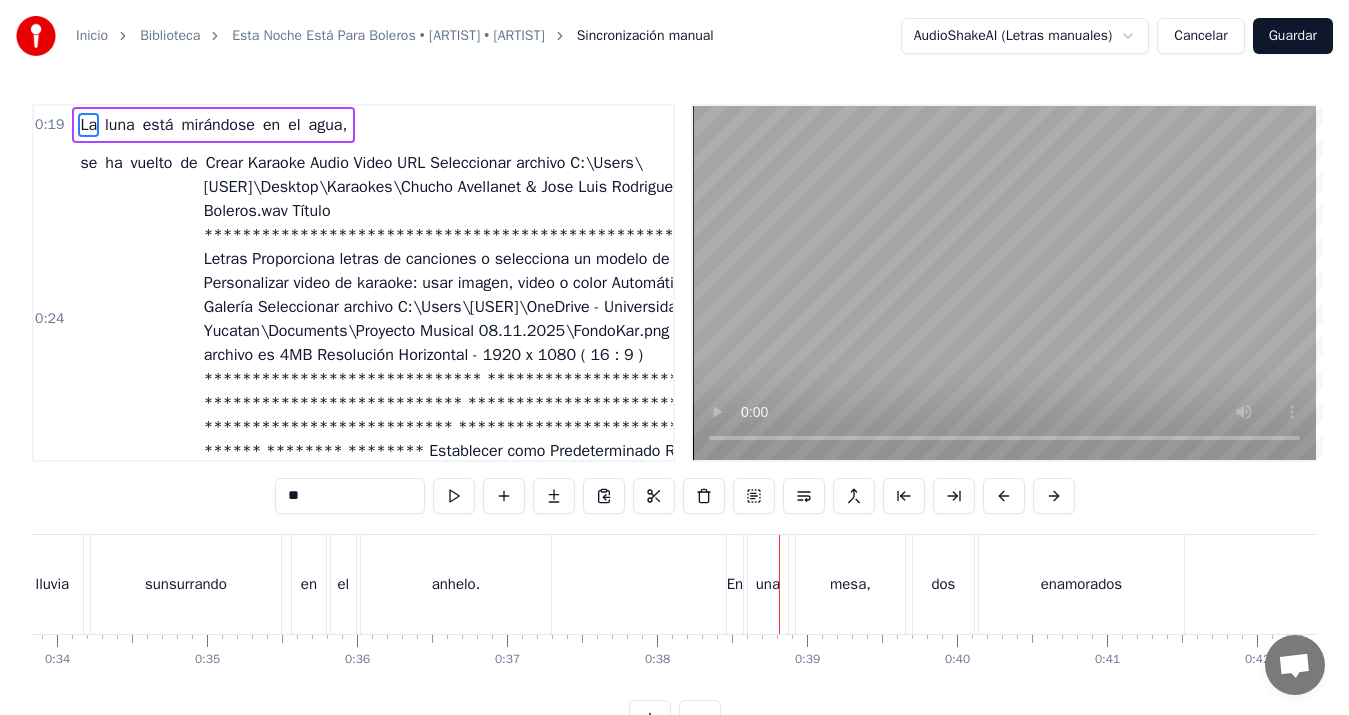 click on "anhelo." at bounding box center [456, 584] 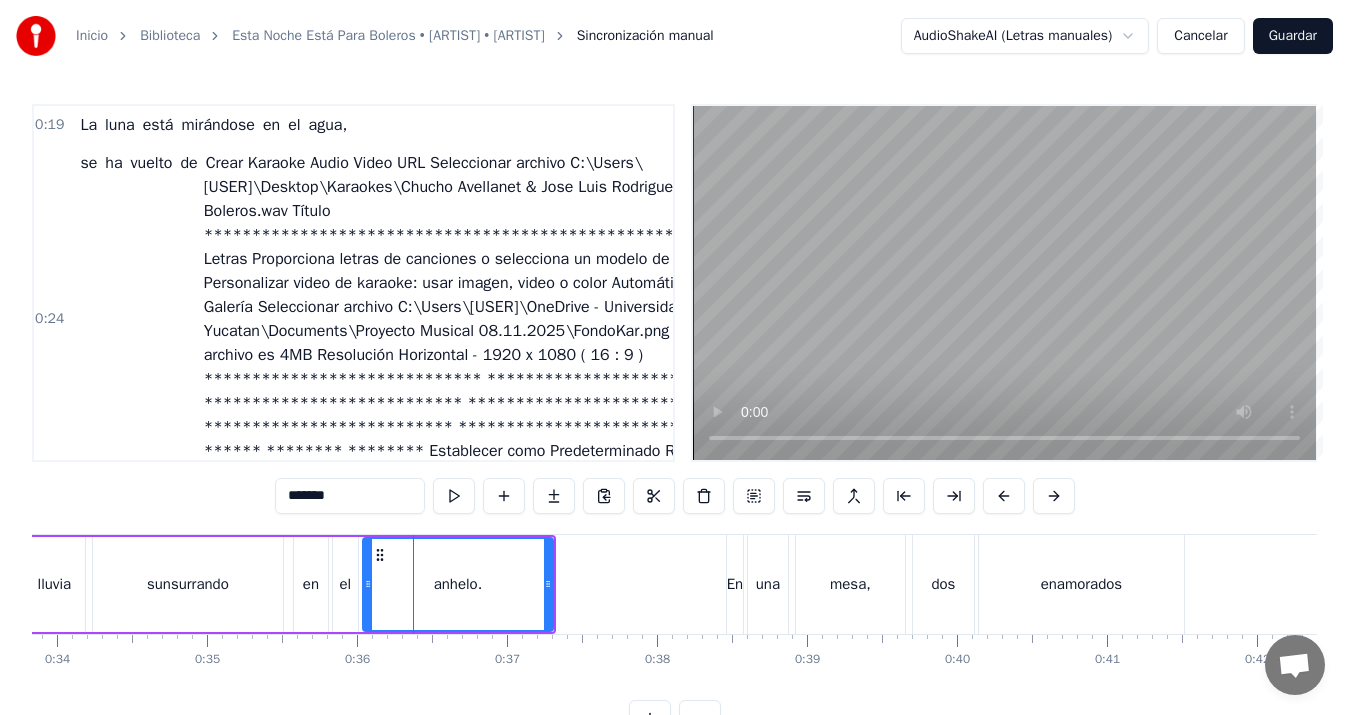 click on "*******" at bounding box center (350, 496) 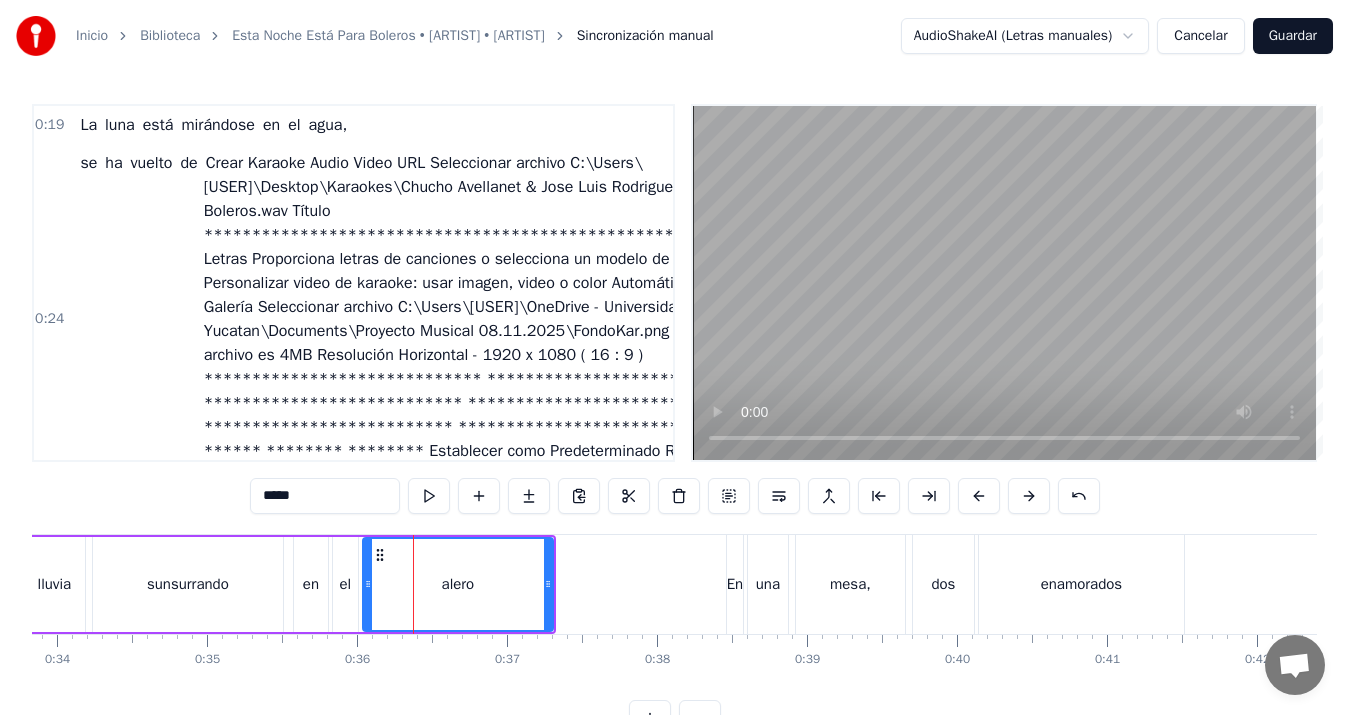 click on "sunsurrando" at bounding box center (188, 584) 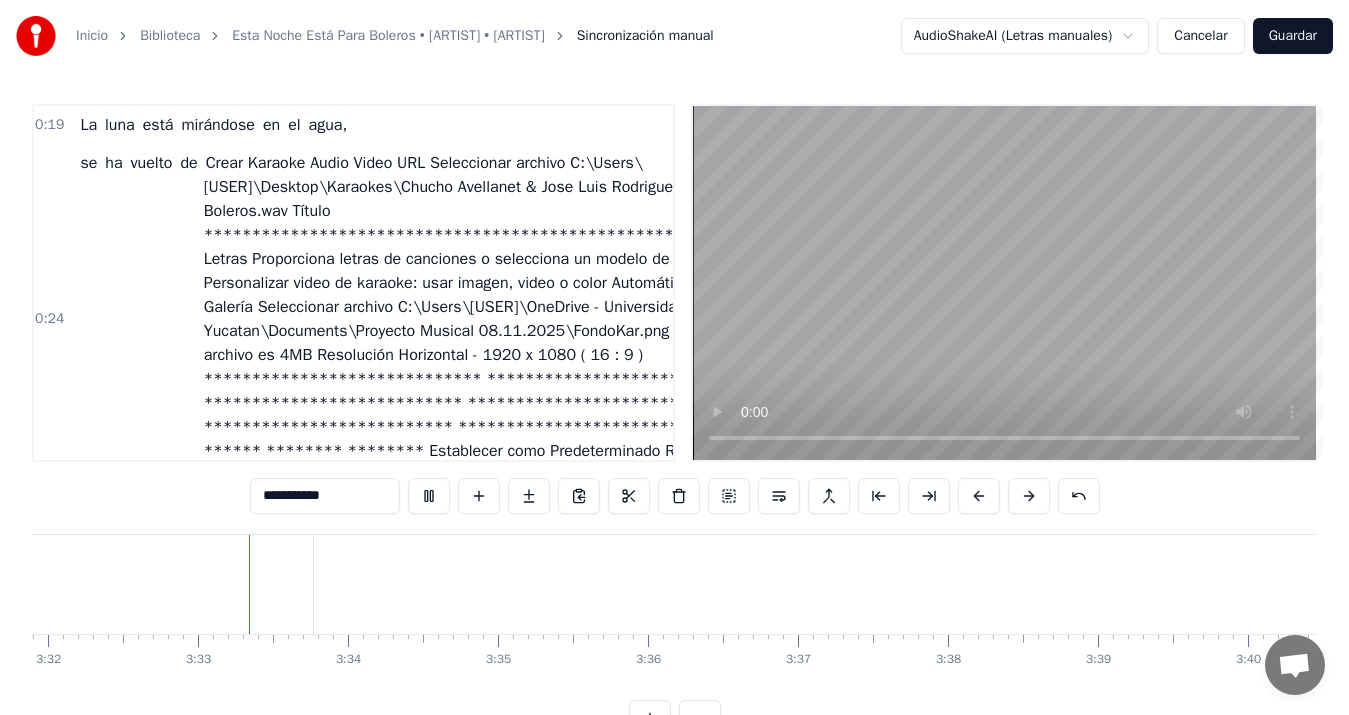 scroll, scrollTop: 0, scrollLeft: 31845, axis: horizontal 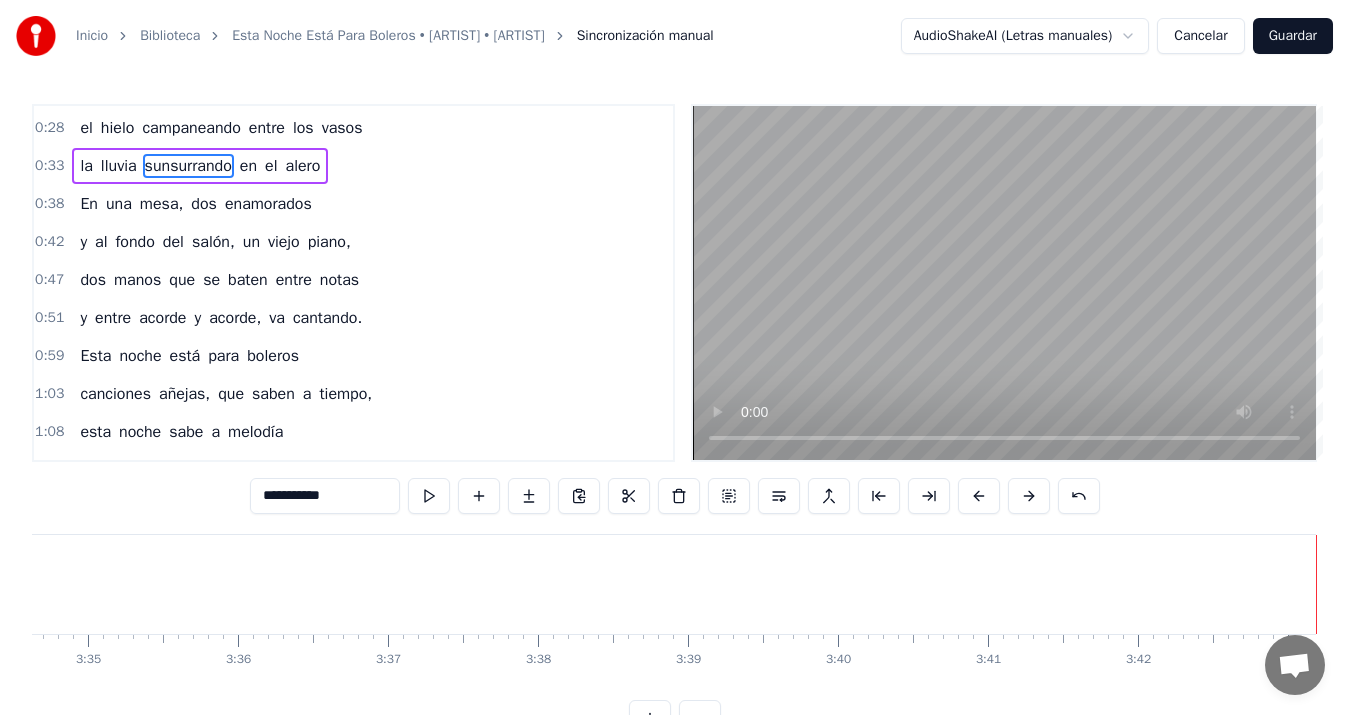 click on "te" at bounding box center [168, 584] 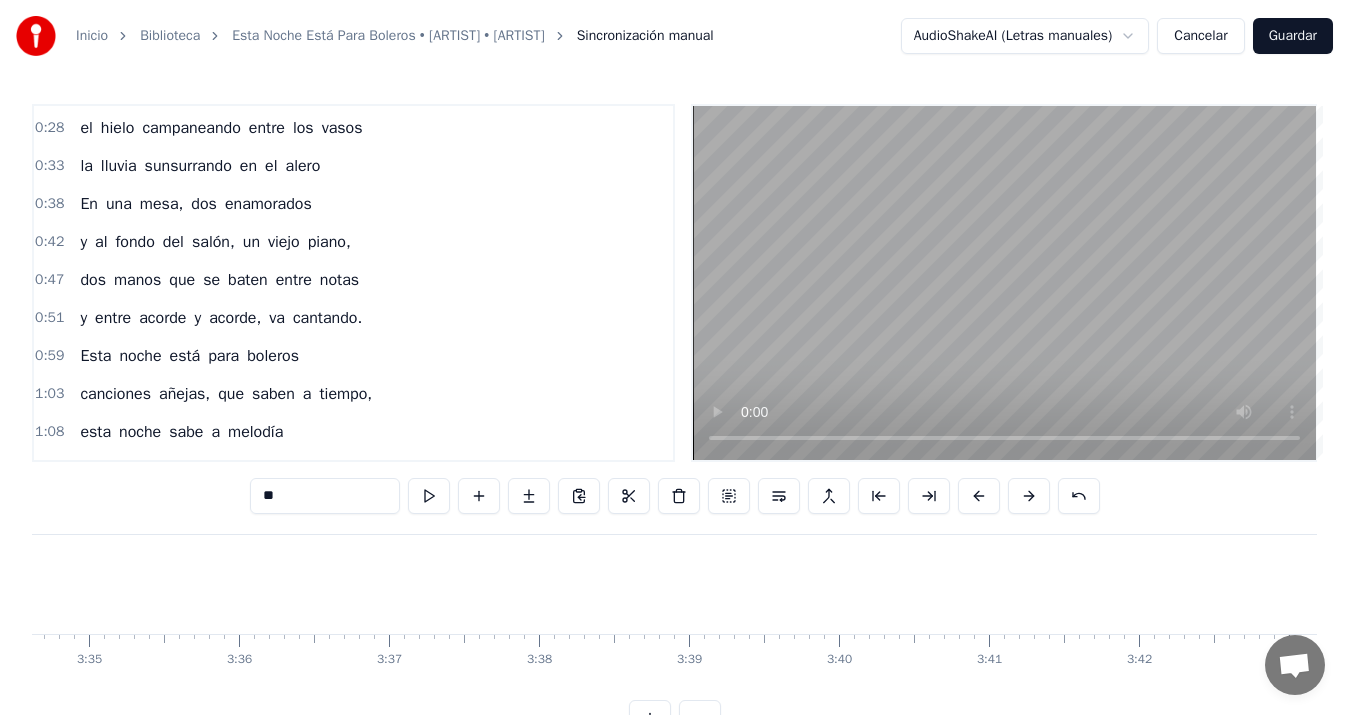 scroll, scrollTop: 0, scrollLeft: 32193, axis: horizontal 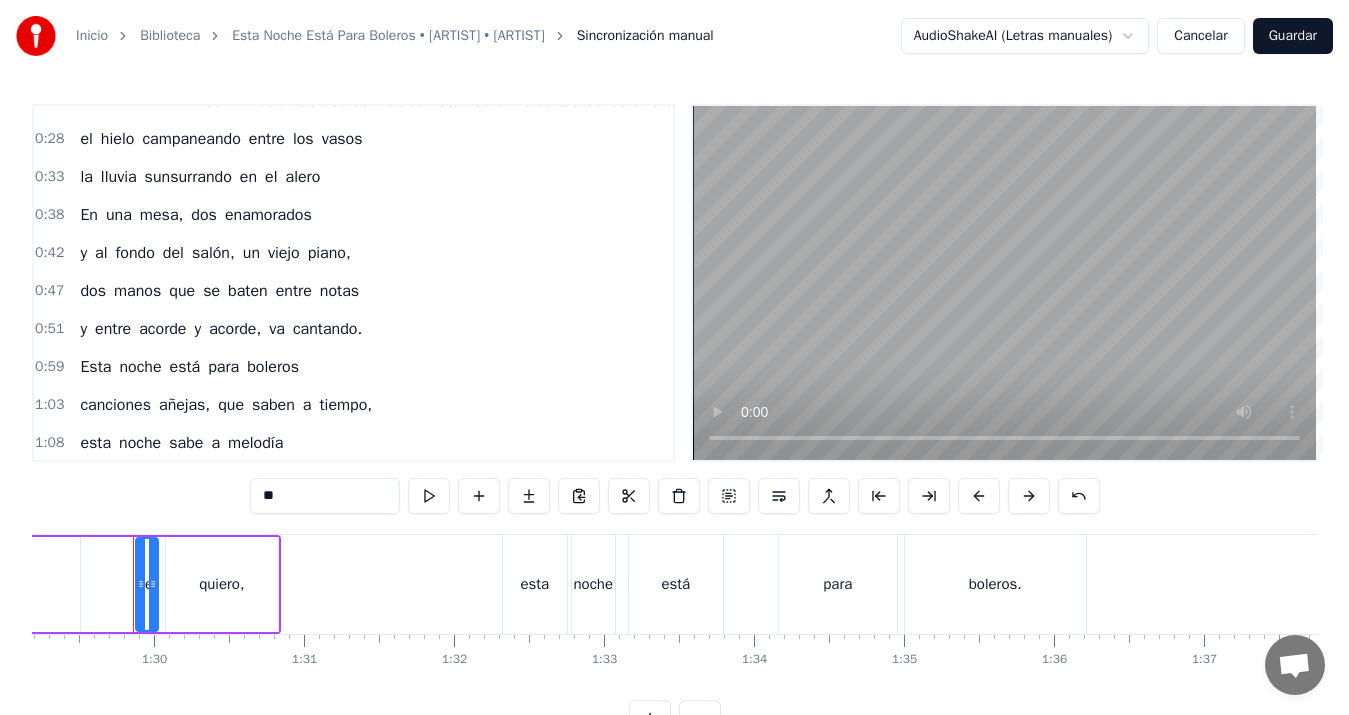 click on "**" at bounding box center (325, 496) 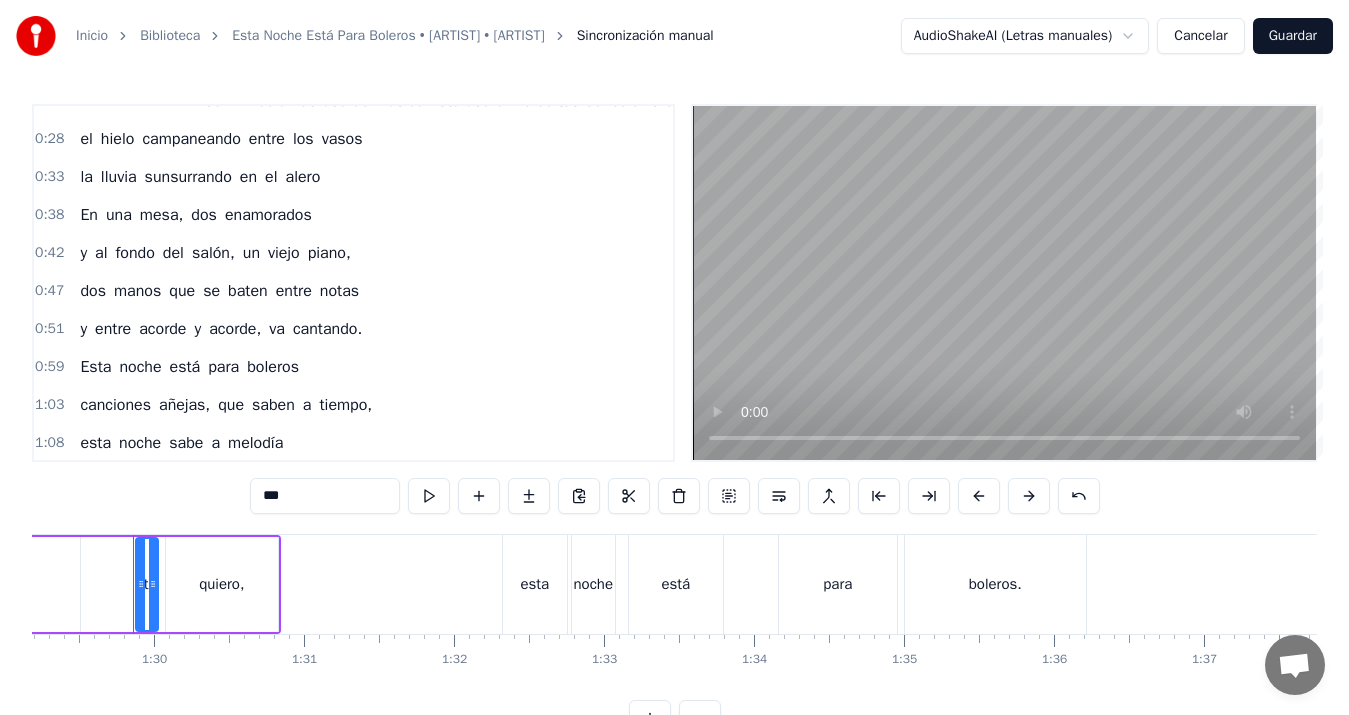 click on "quiero," at bounding box center [214, 595] 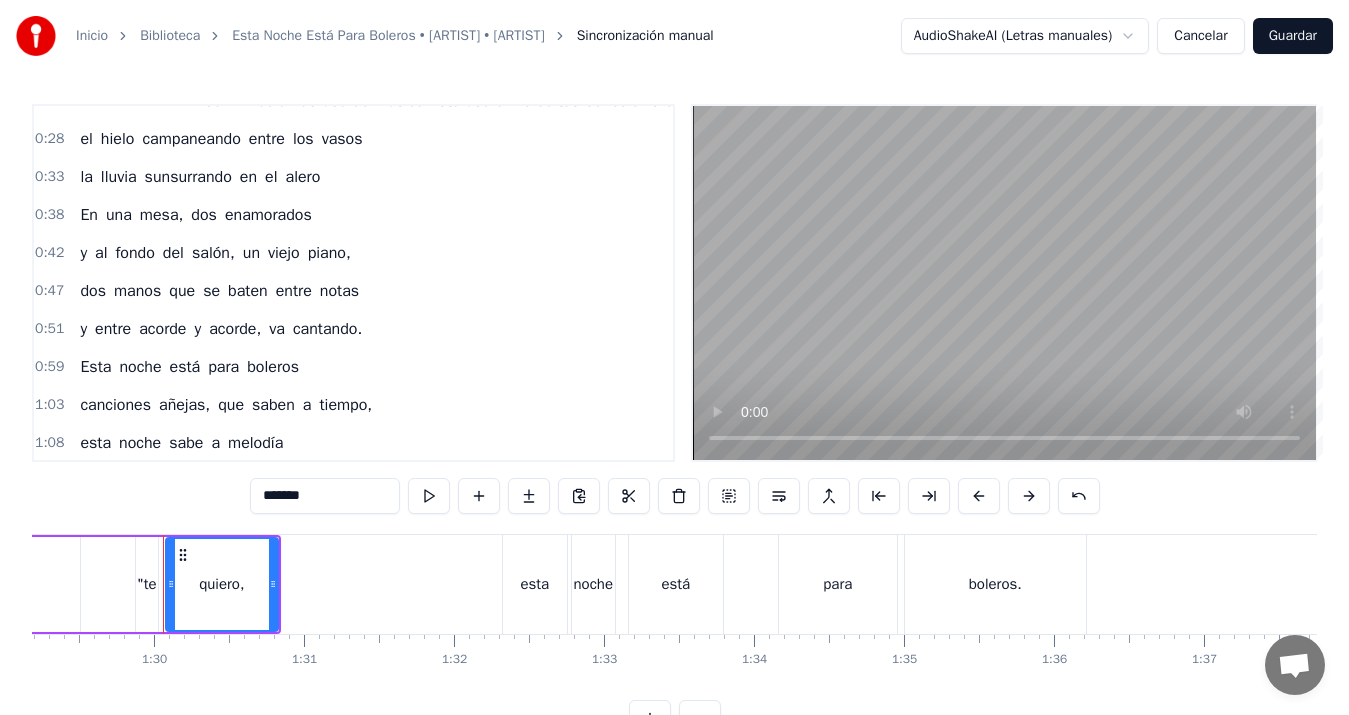 click on "*******" at bounding box center [325, 496] 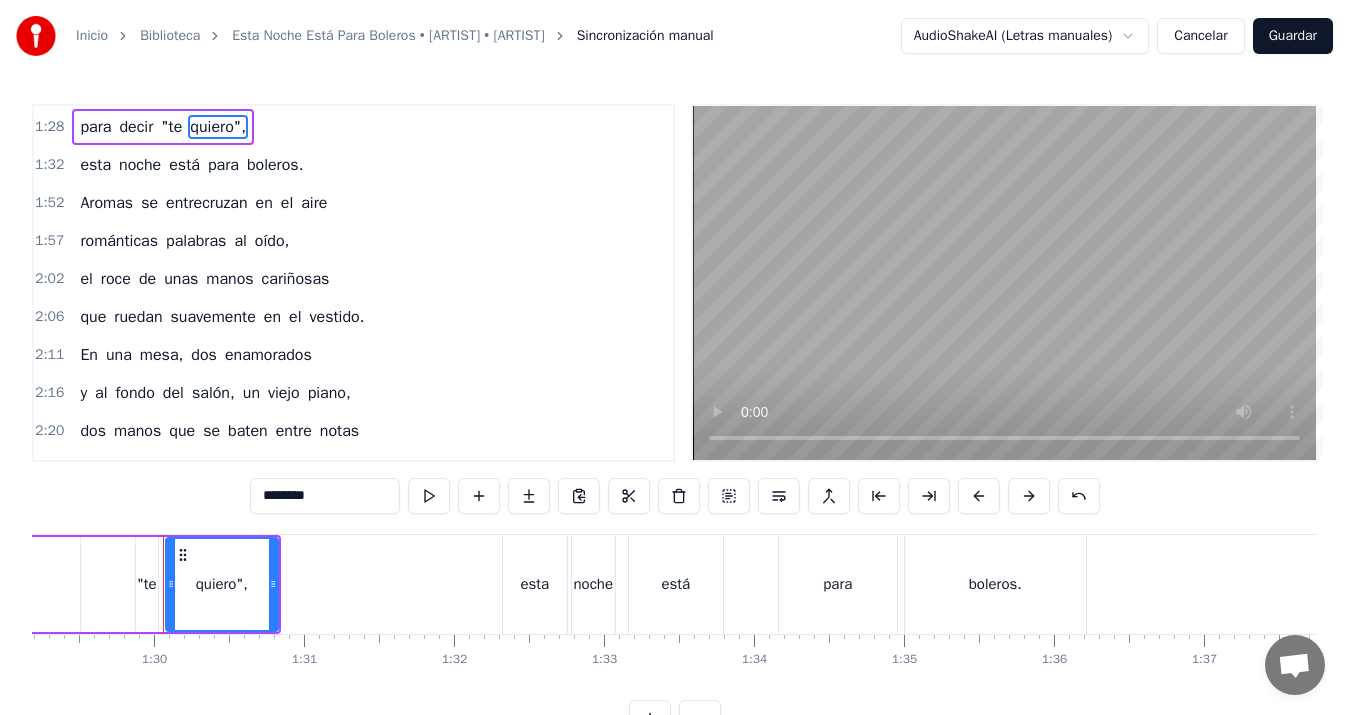 scroll, scrollTop: 860, scrollLeft: 0, axis: vertical 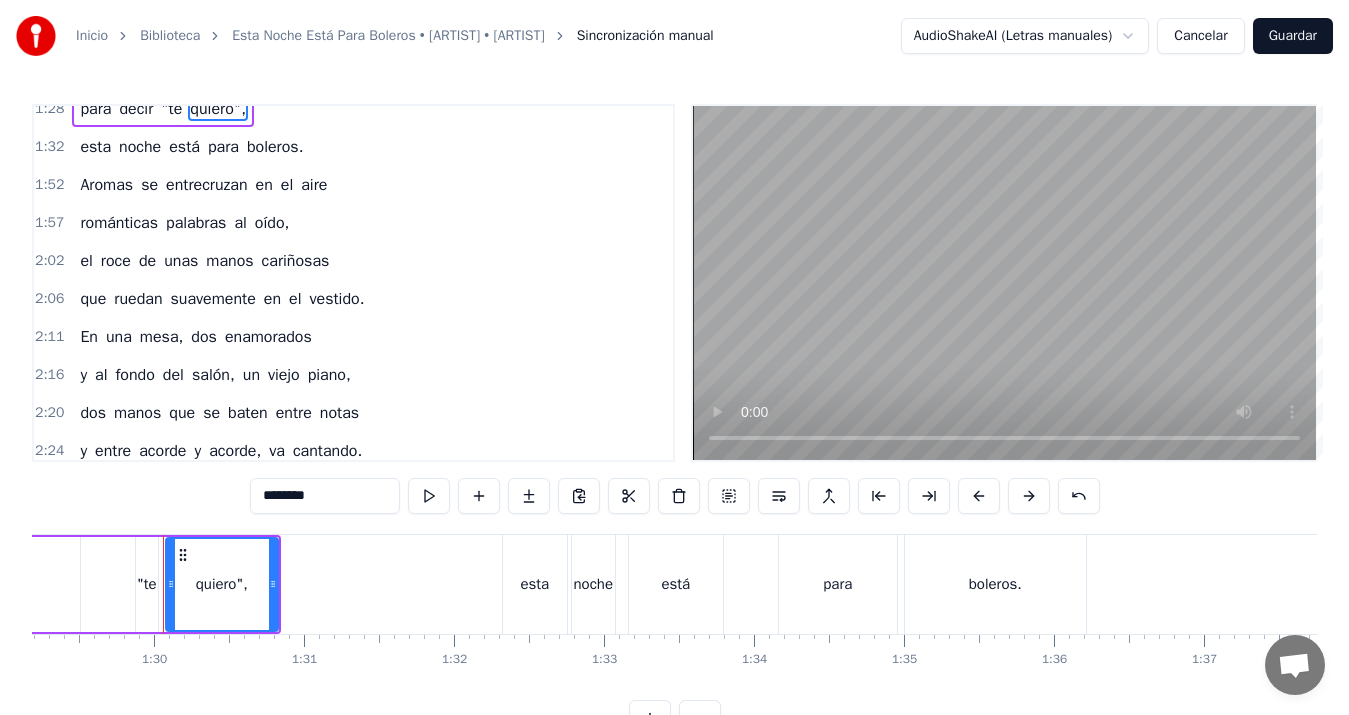 click on "te" at bounding box center (168, 717) 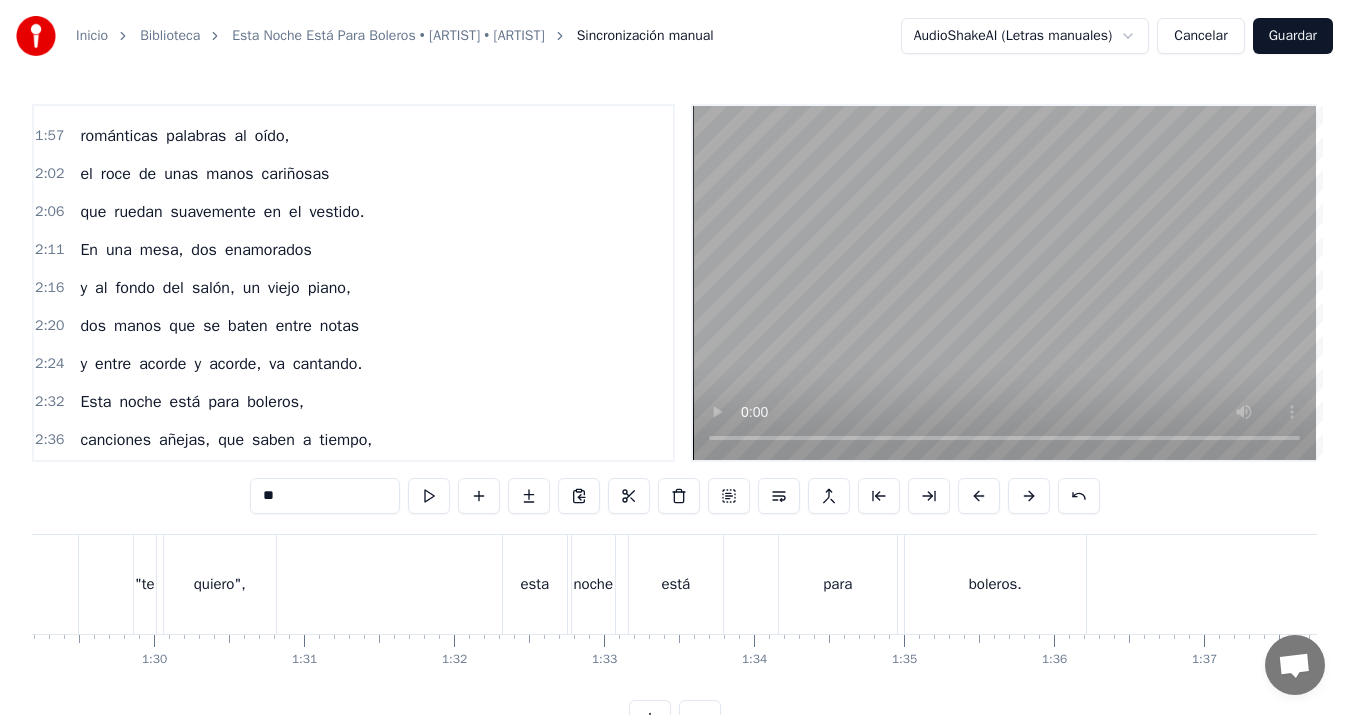 scroll, scrollTop: 982, scrollLeft: 0, axis: vertical 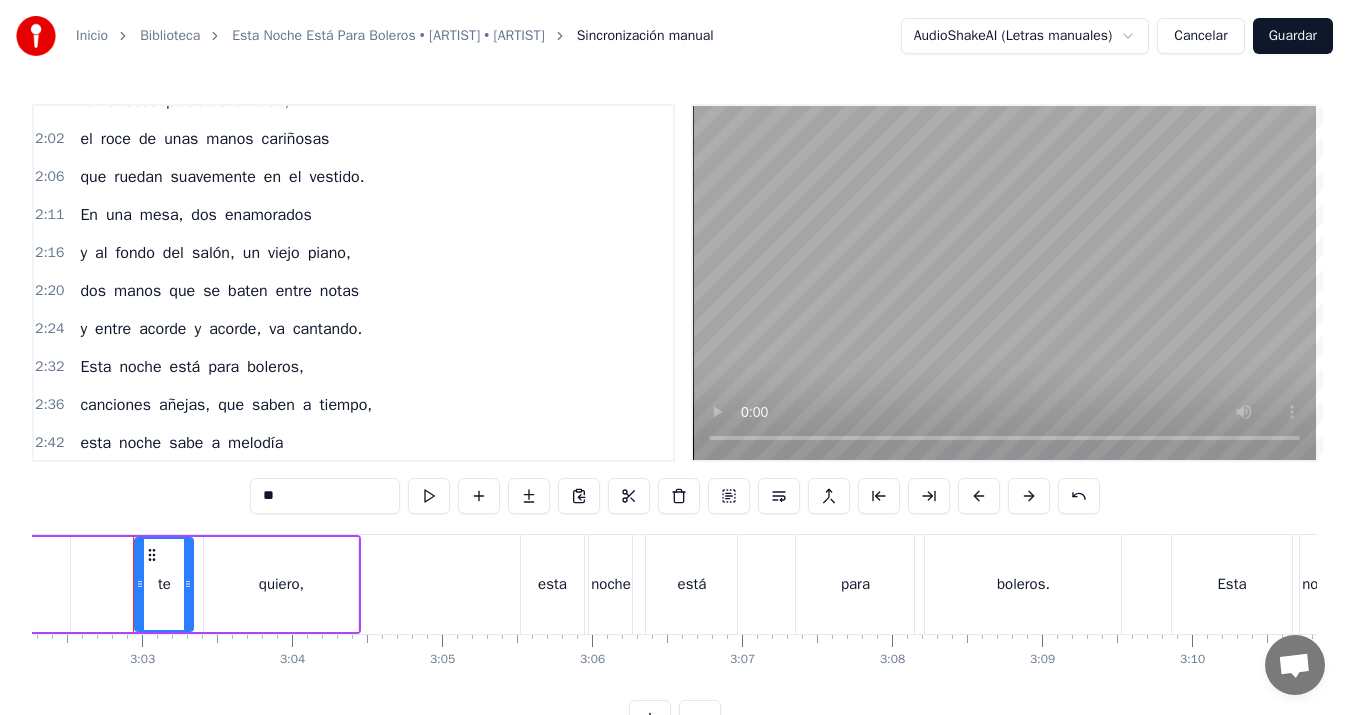 click on "**" at bounding box center (325, 496) 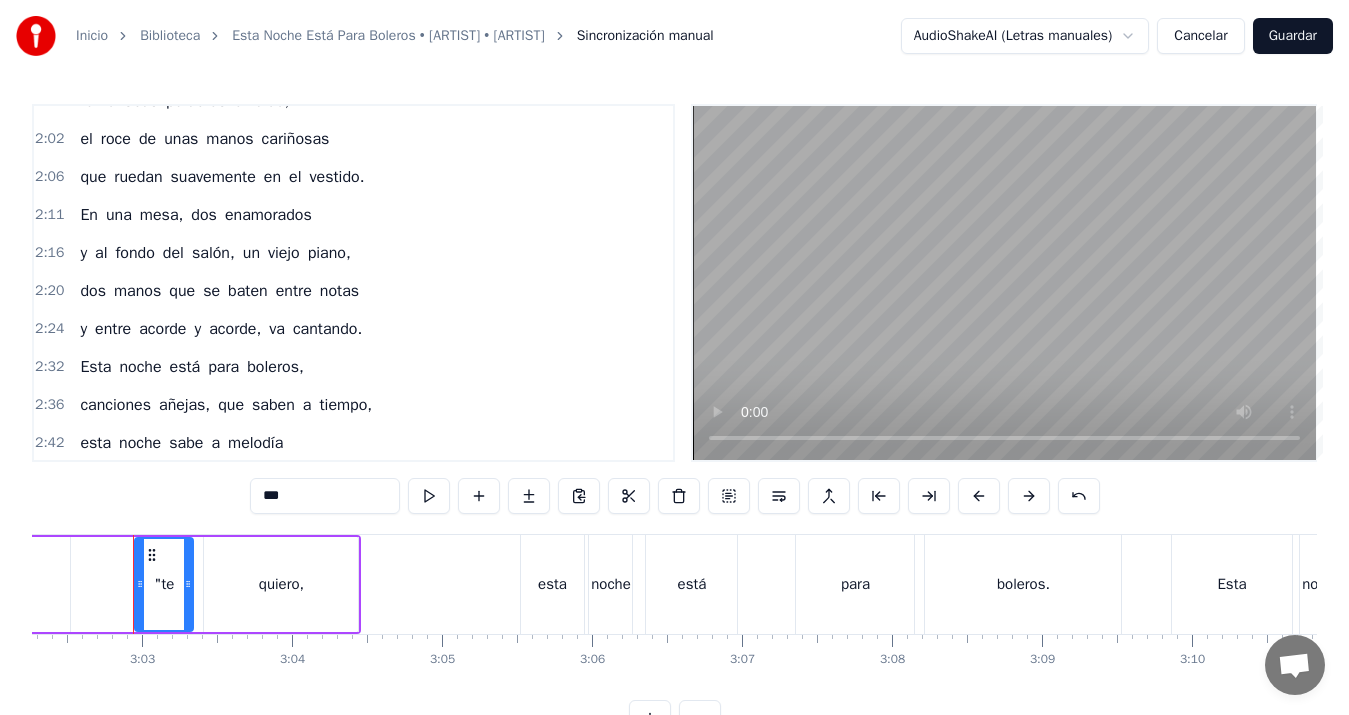 click on "quiero," at bounding box center (281, 584) 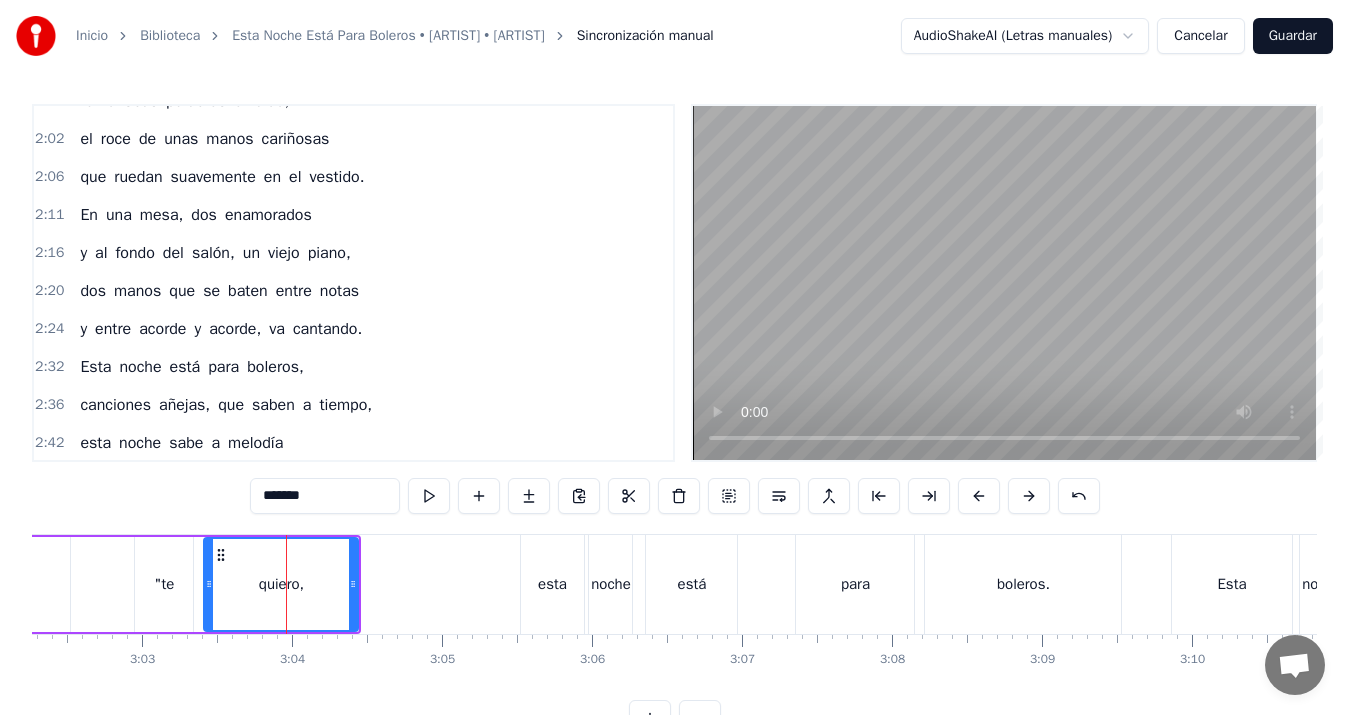 click on "*******" at bounding box center [325, 496] 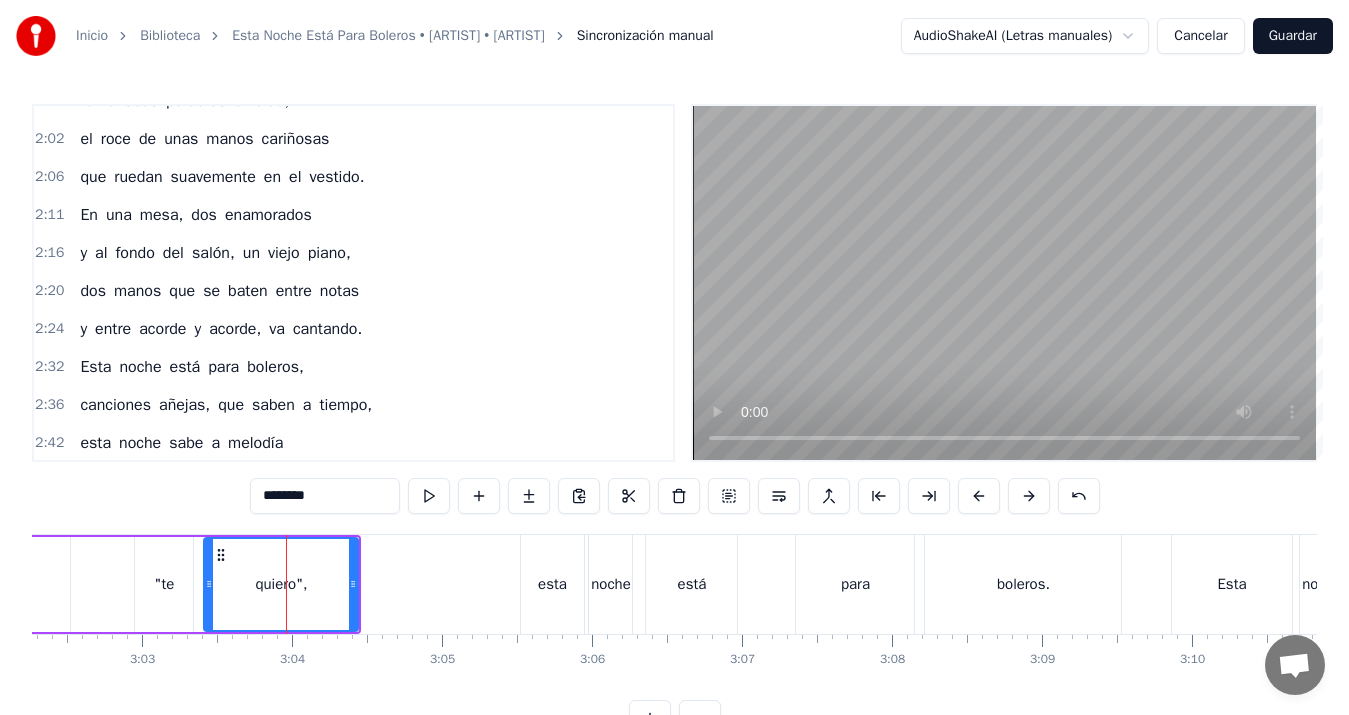 click on "decir," at bounding box center [138, 747] 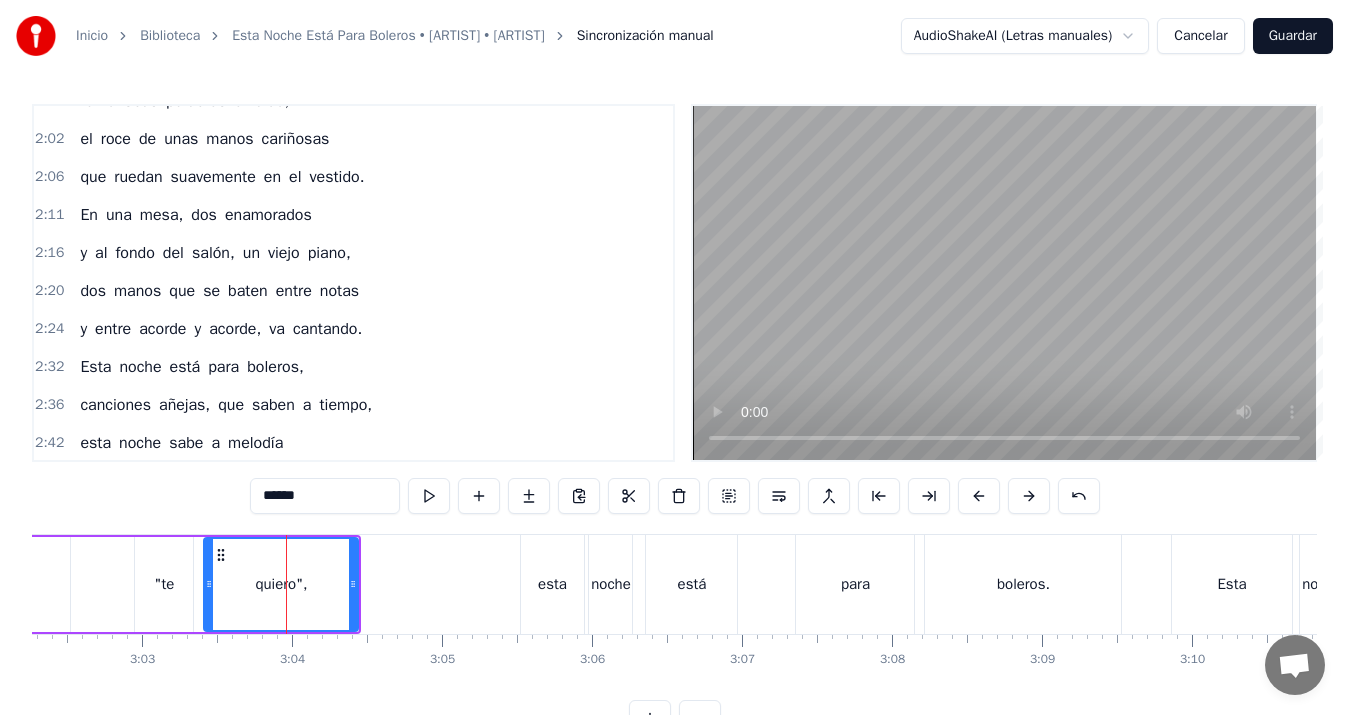 scroll, scrollTop: 1, scrollLeft: 0, axis: vertical 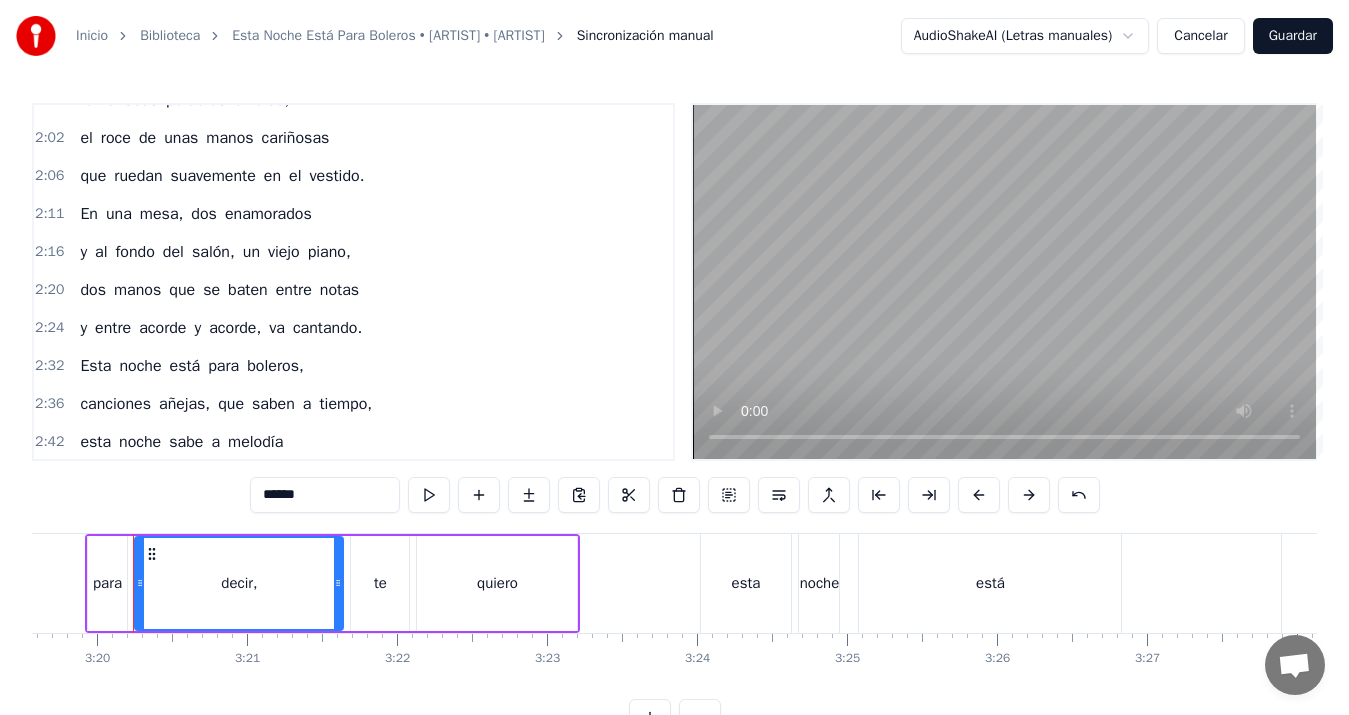 click on "******" at bounding box center [325, 495] 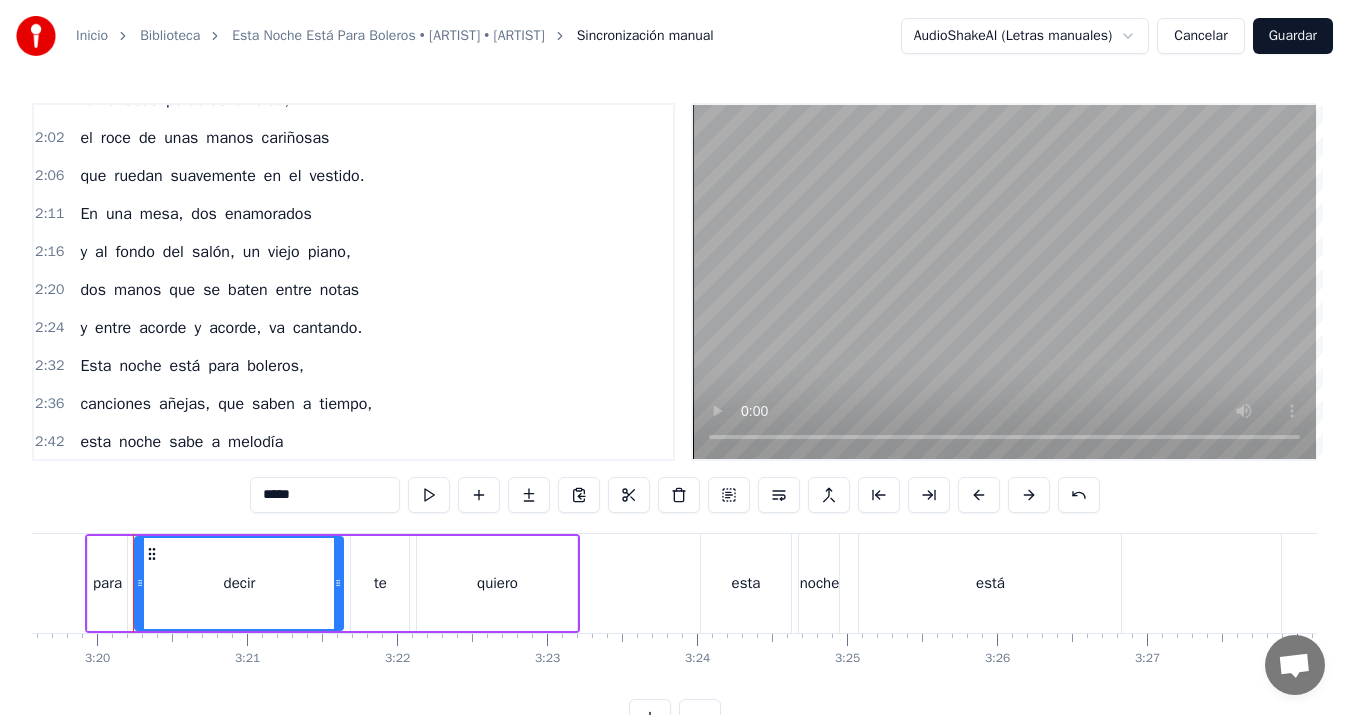 click on "te" at bounding box center [168, 746] 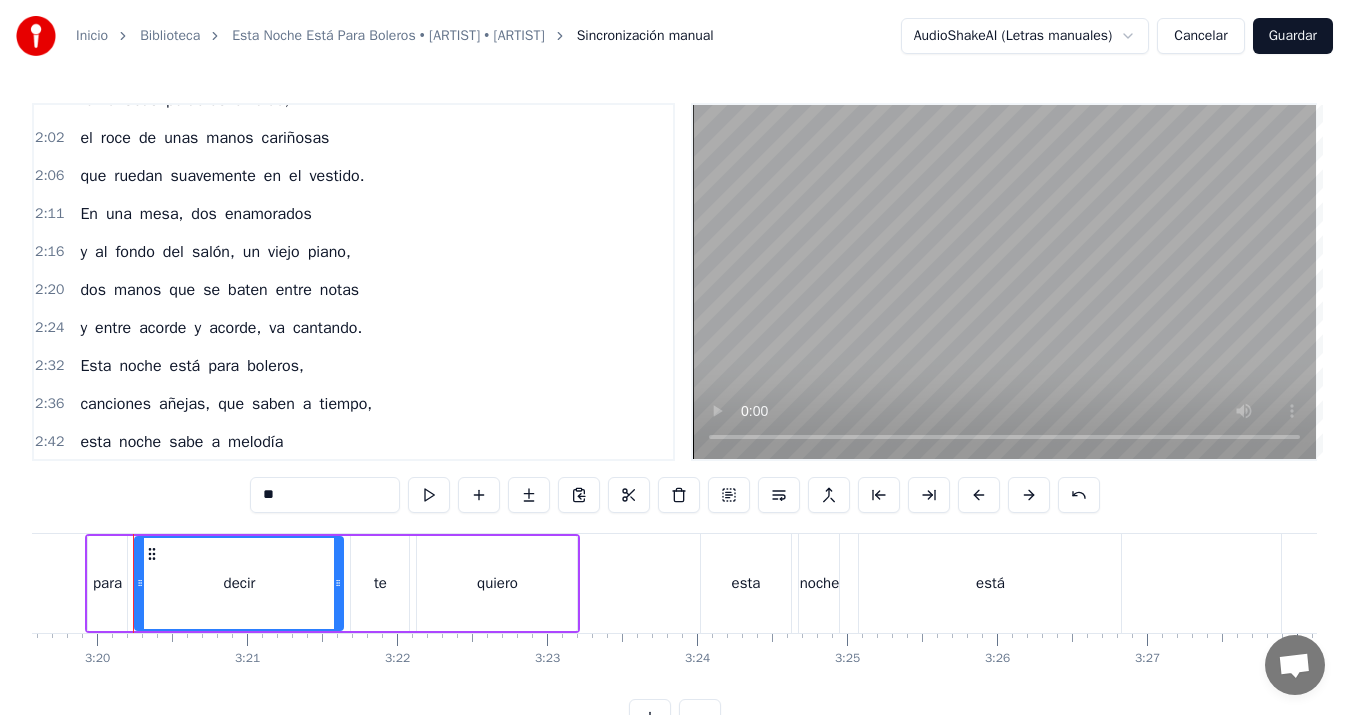 scroll, scrollTop: 45, scrollLeft: 0, axis: vertical 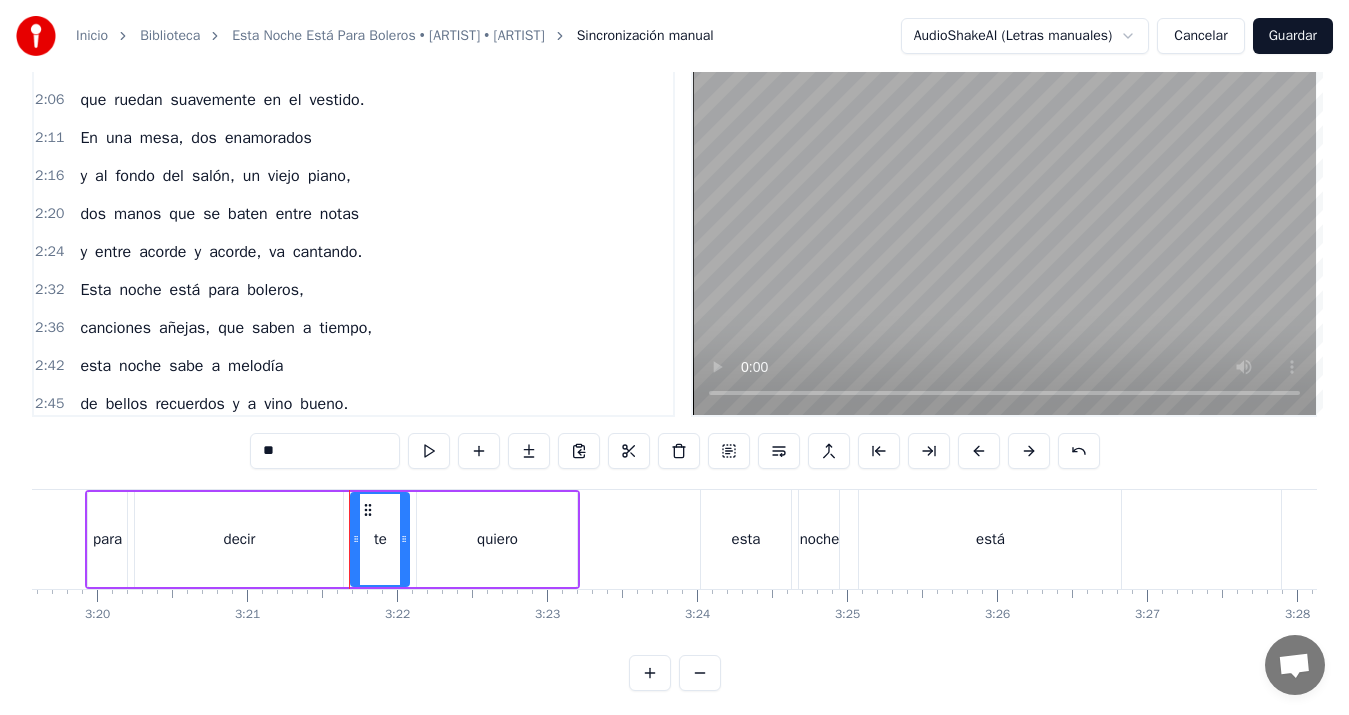 click on "**" at bounding box center [325, 451] 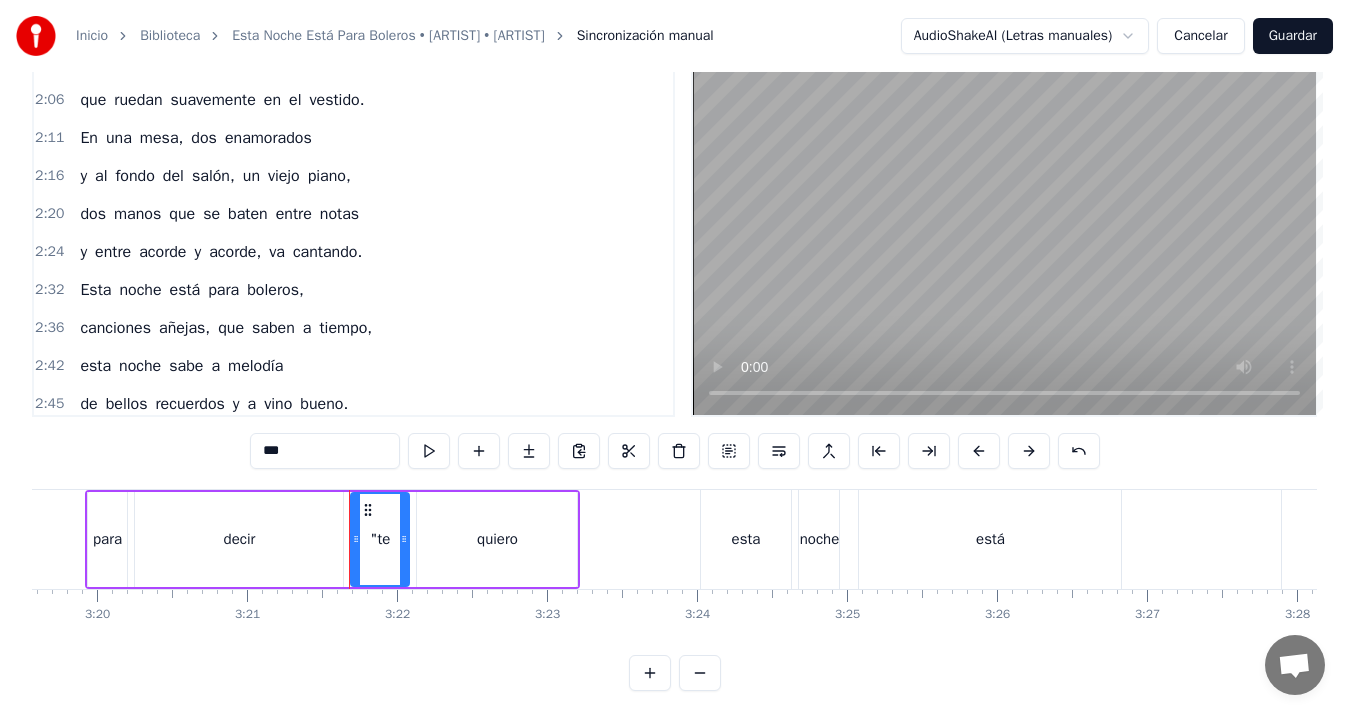 click on "quiero" at bounding box center [497, 539] 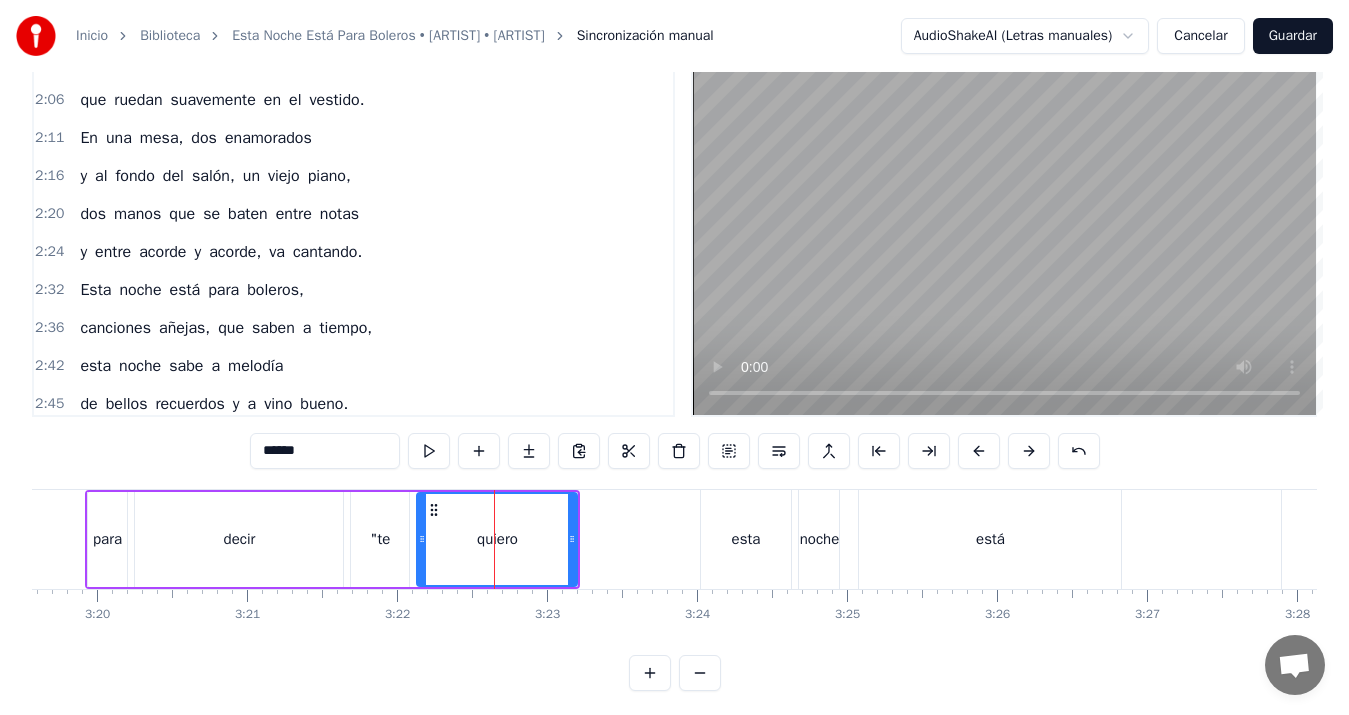click on "******" at bounding box center [325, 451] 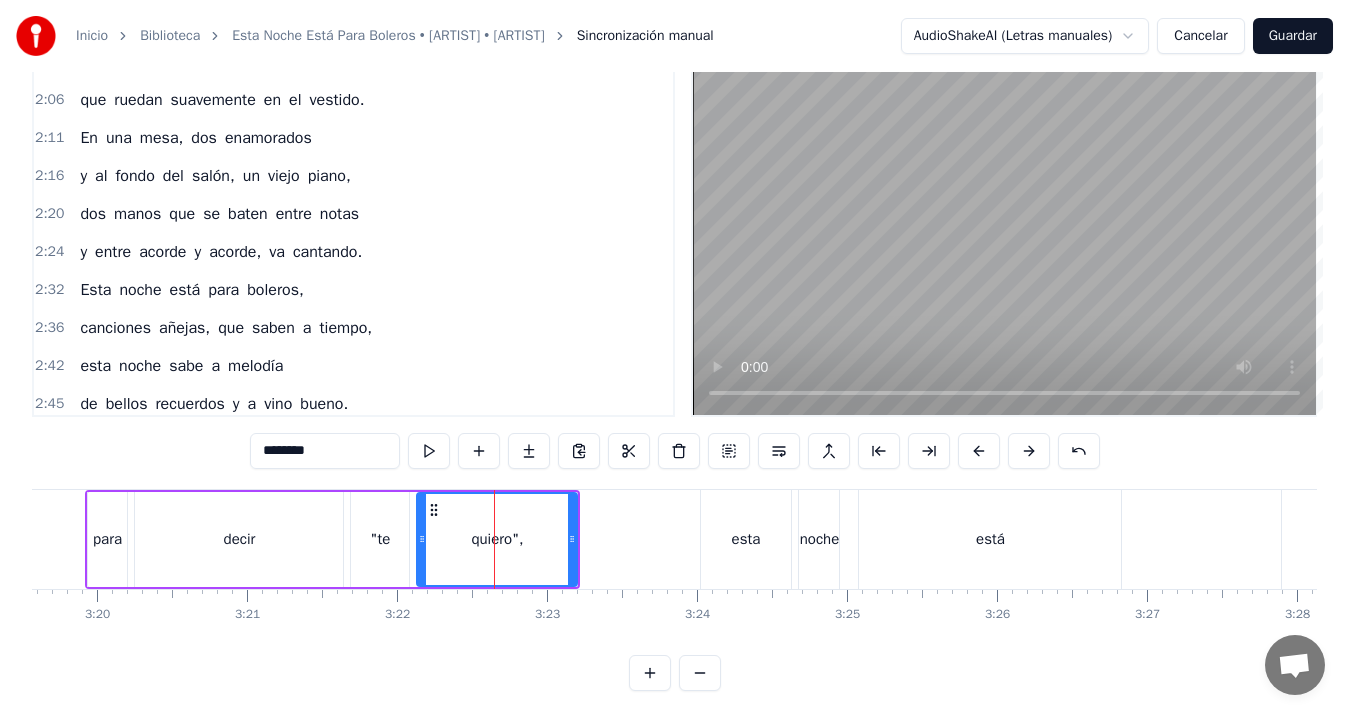 type on "********" 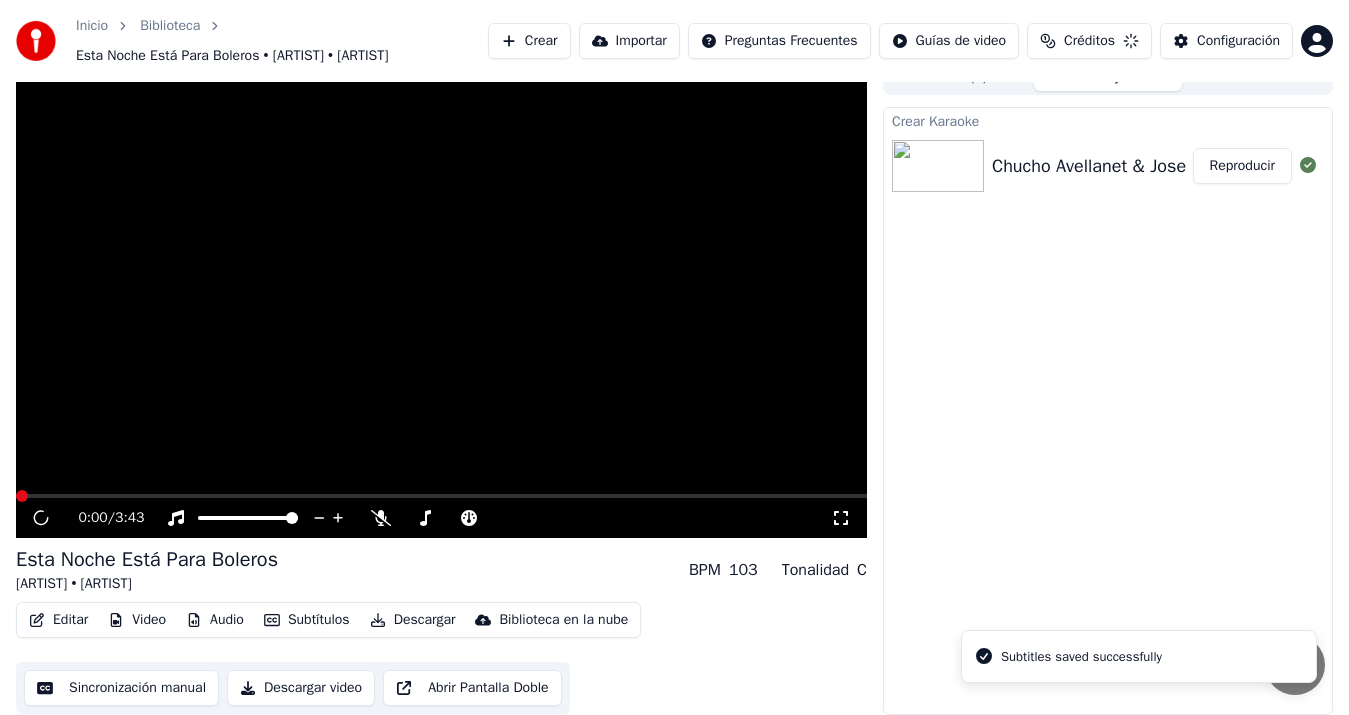 scroll, scrollTop: 43, scrollLeft: 0, axis: vertical 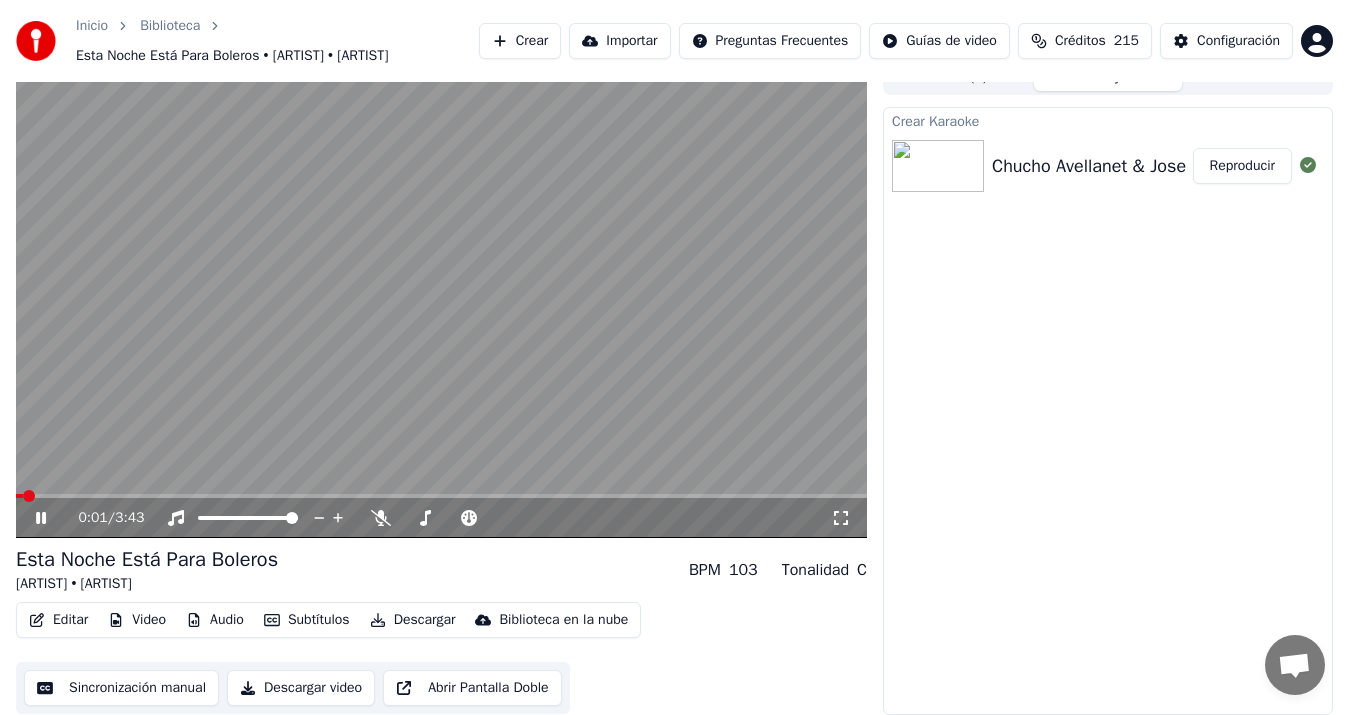 click on "Descargar video" at bounding box center [301, 688] 